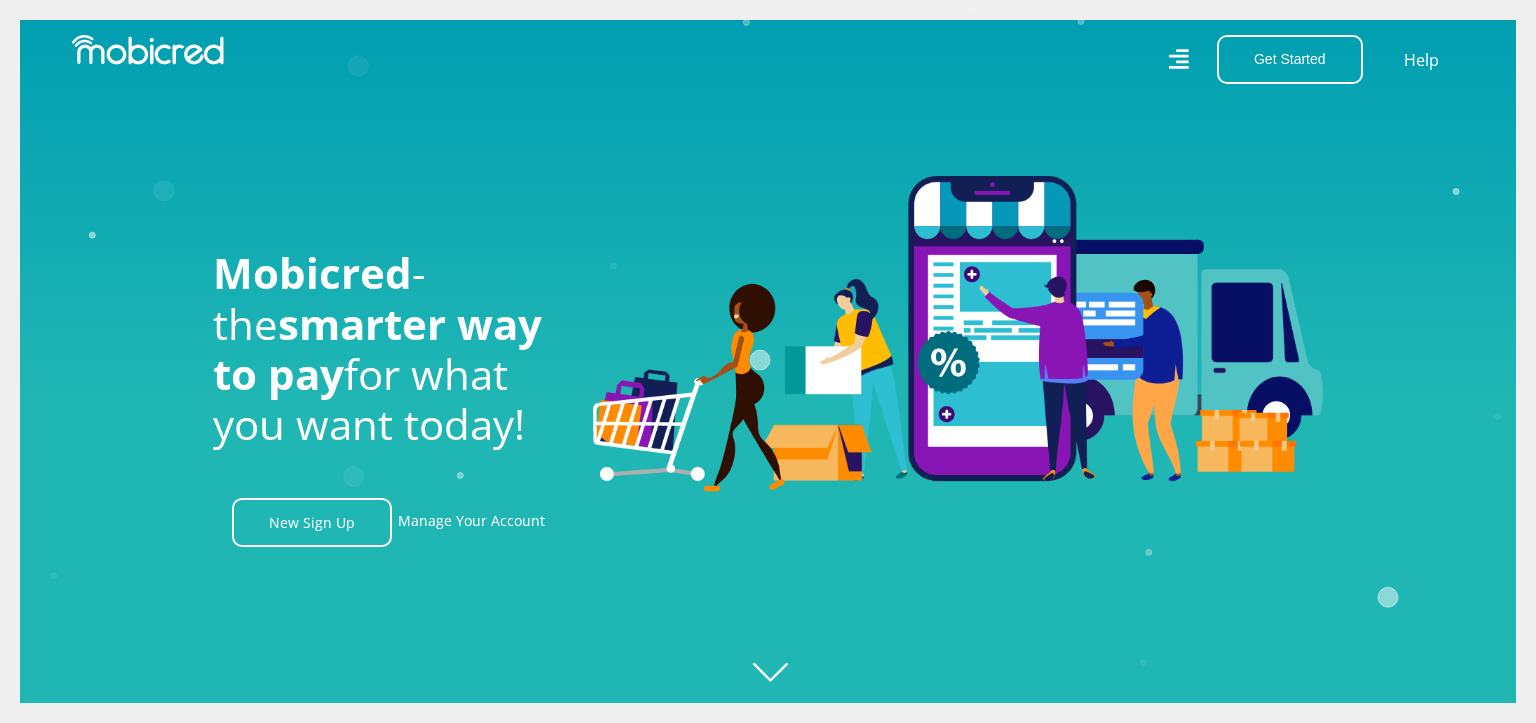 scroll, scrollTop: 0, scrollLeft: 0, axis: both 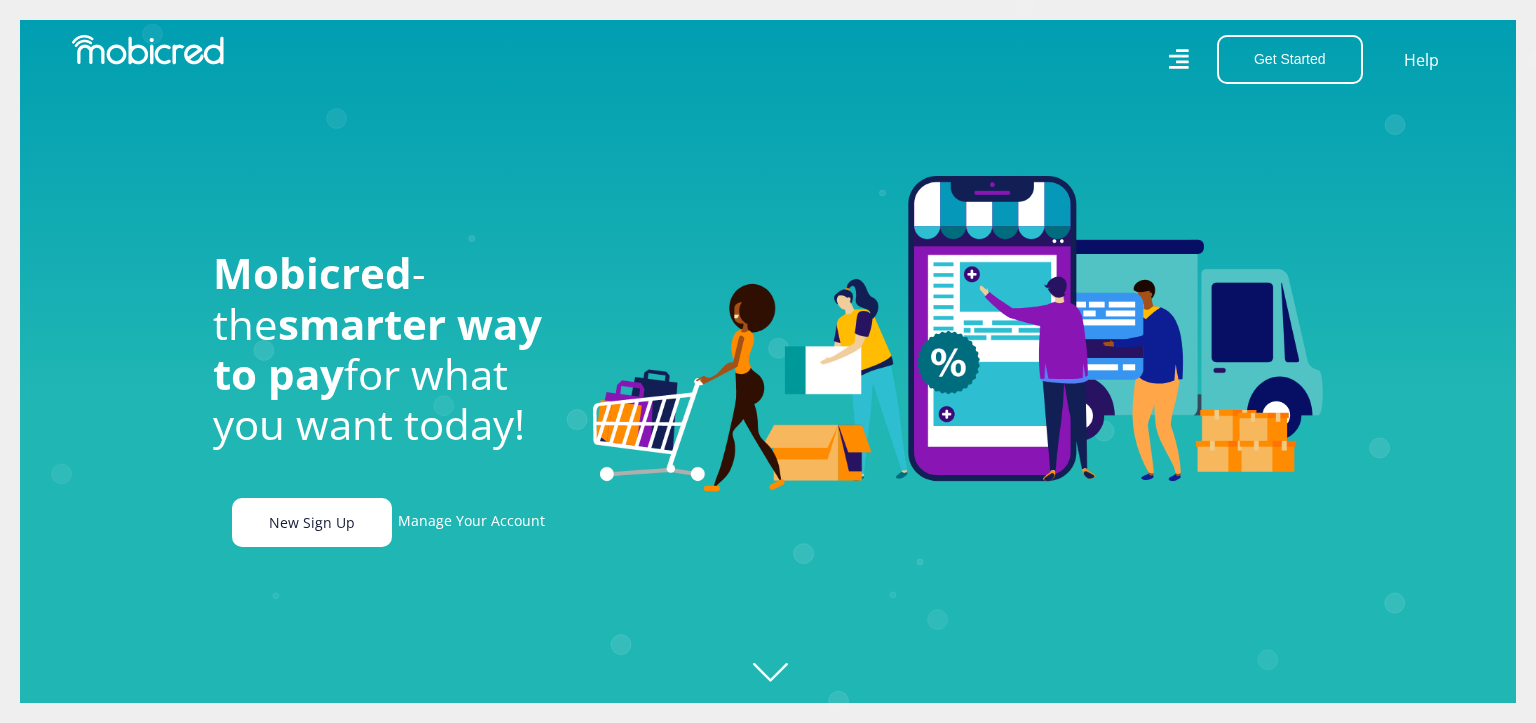 click on "New Sign Up" at bounding box center [312, 522] 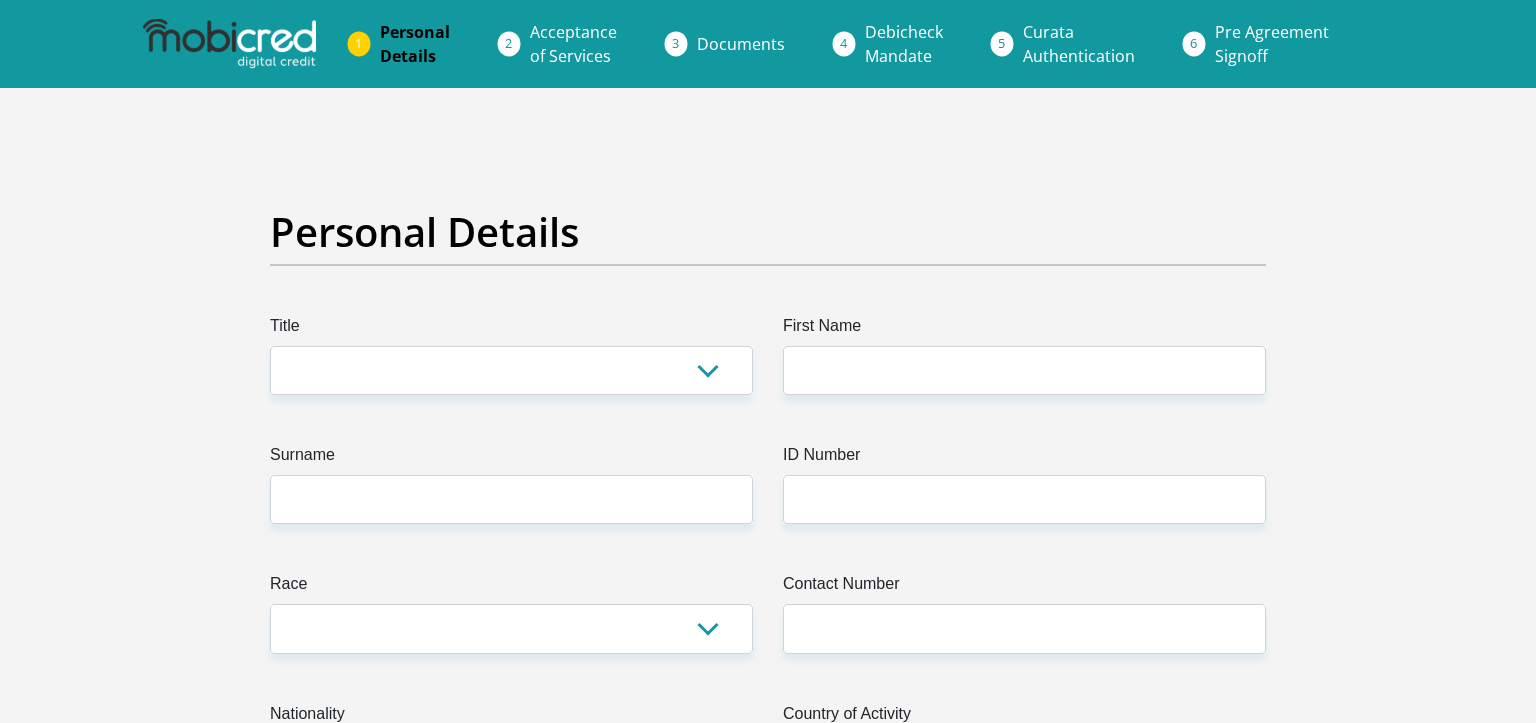 scroll, scrollTop: 108, scrollLeft: 0, axis: vertical 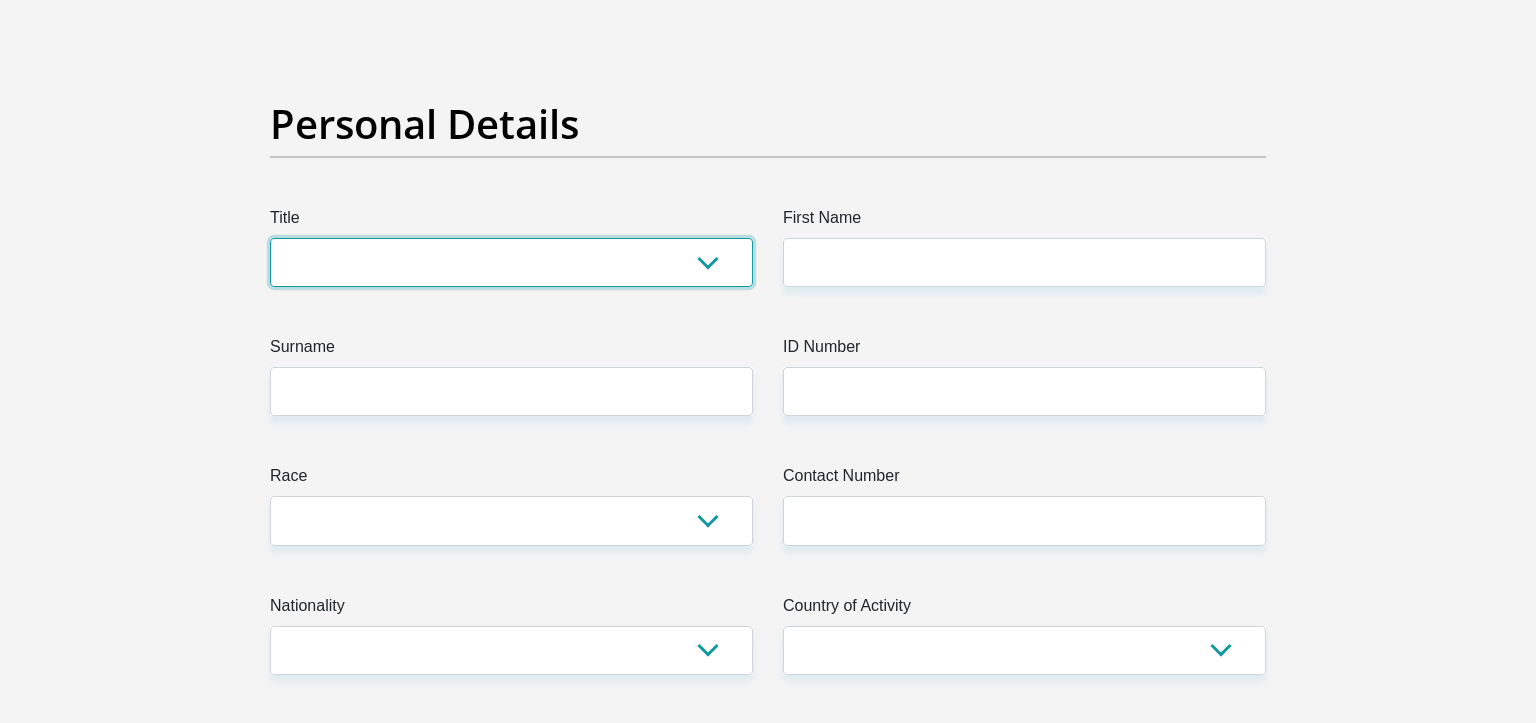 click on "Mr
Ms
Mrs
Dr
Other" at bounding box center (511, 262) 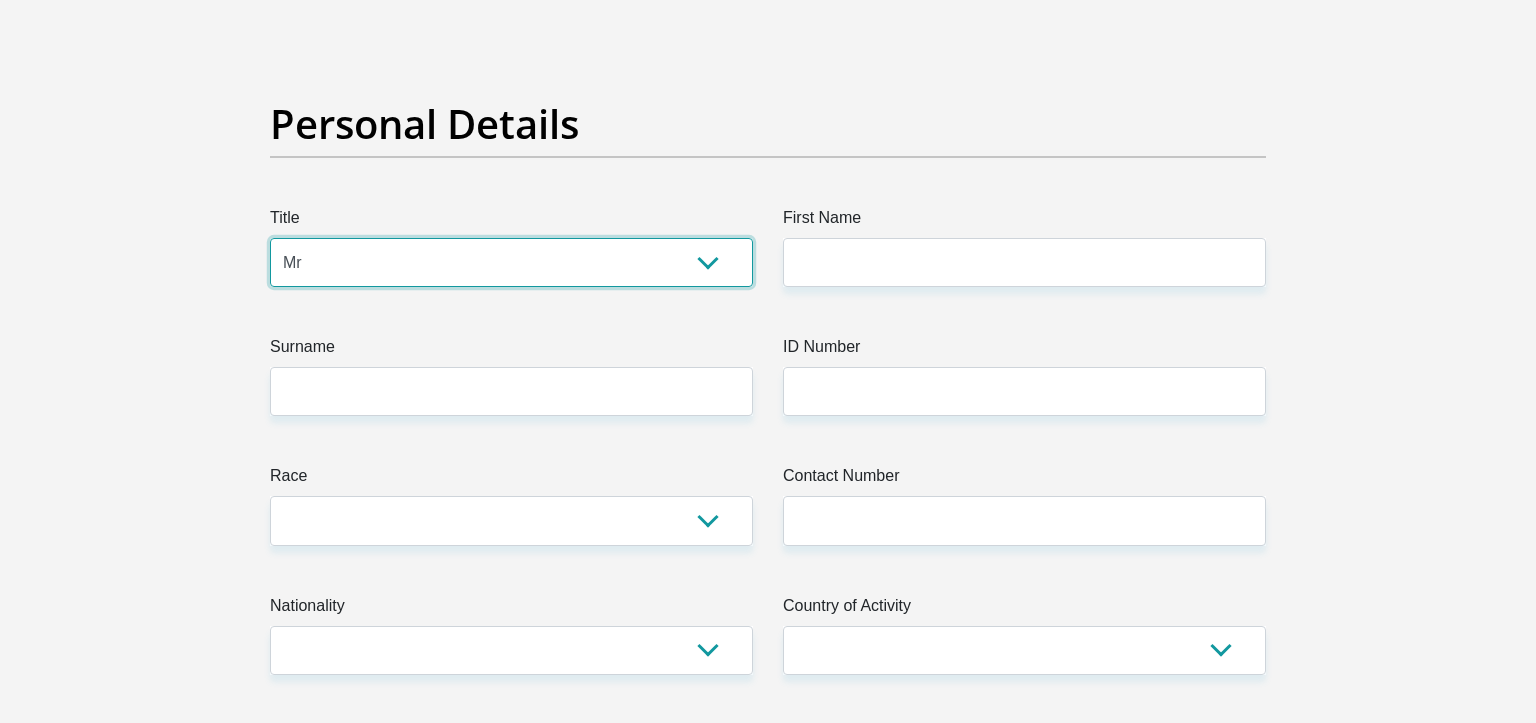 click on "Mr" at bounding box center [0, 0] 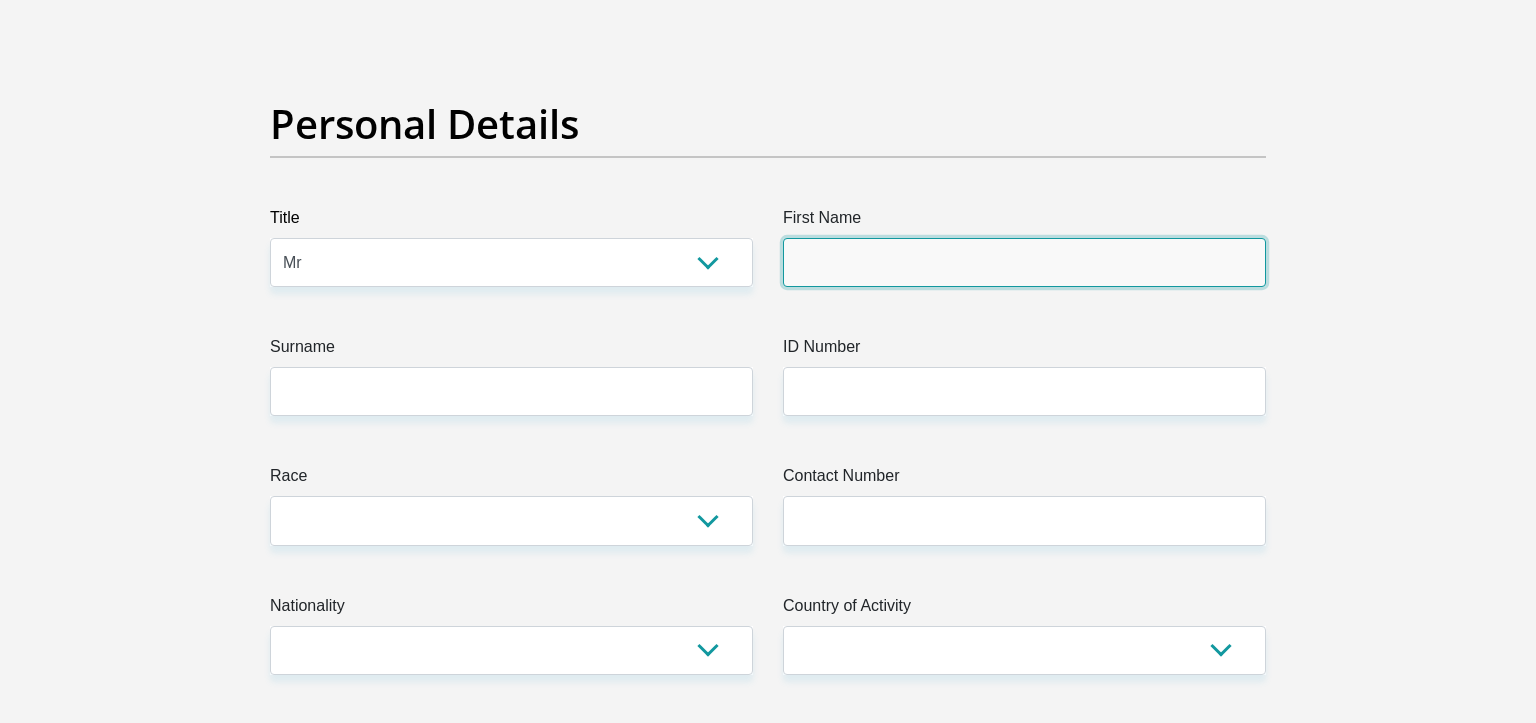 click on "First Name" at bounding box center (1024, 262) 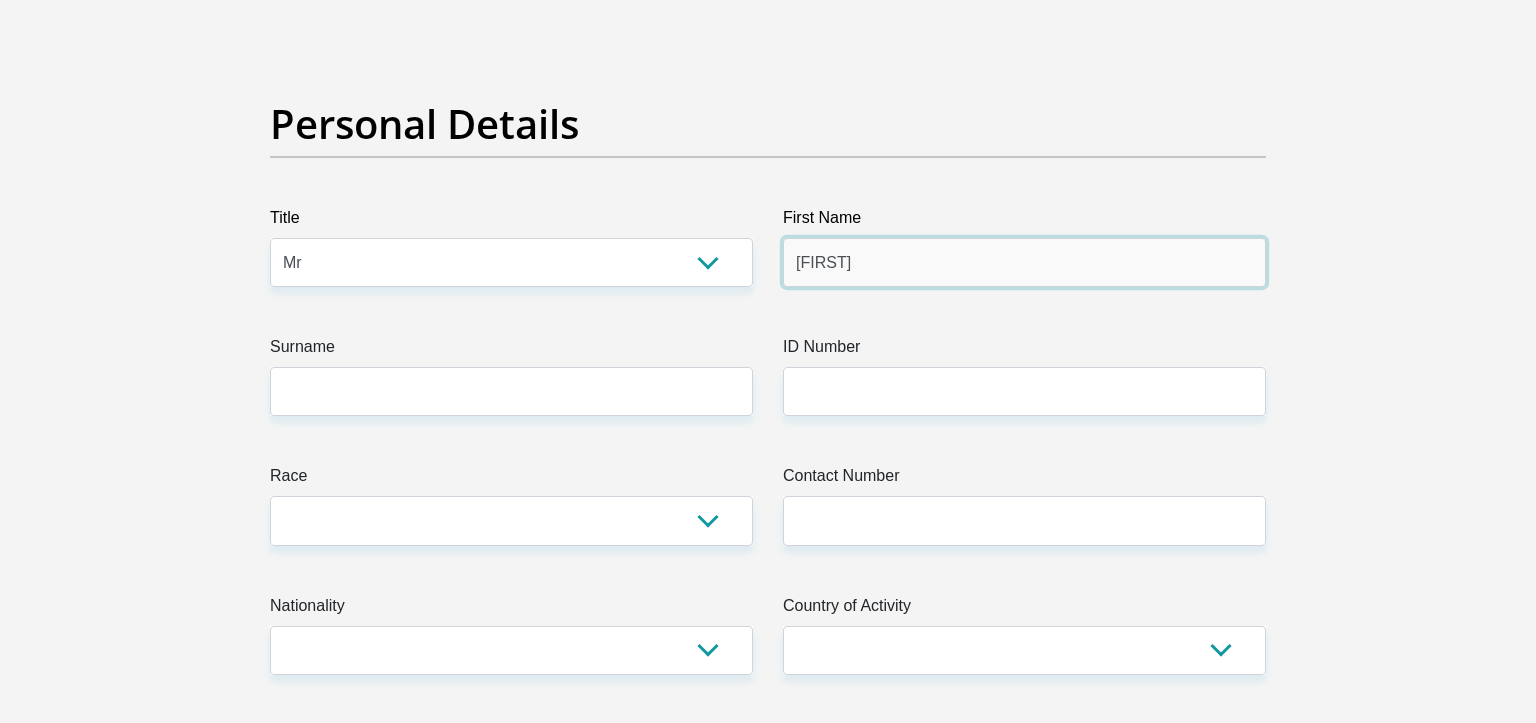 type on "Paul" 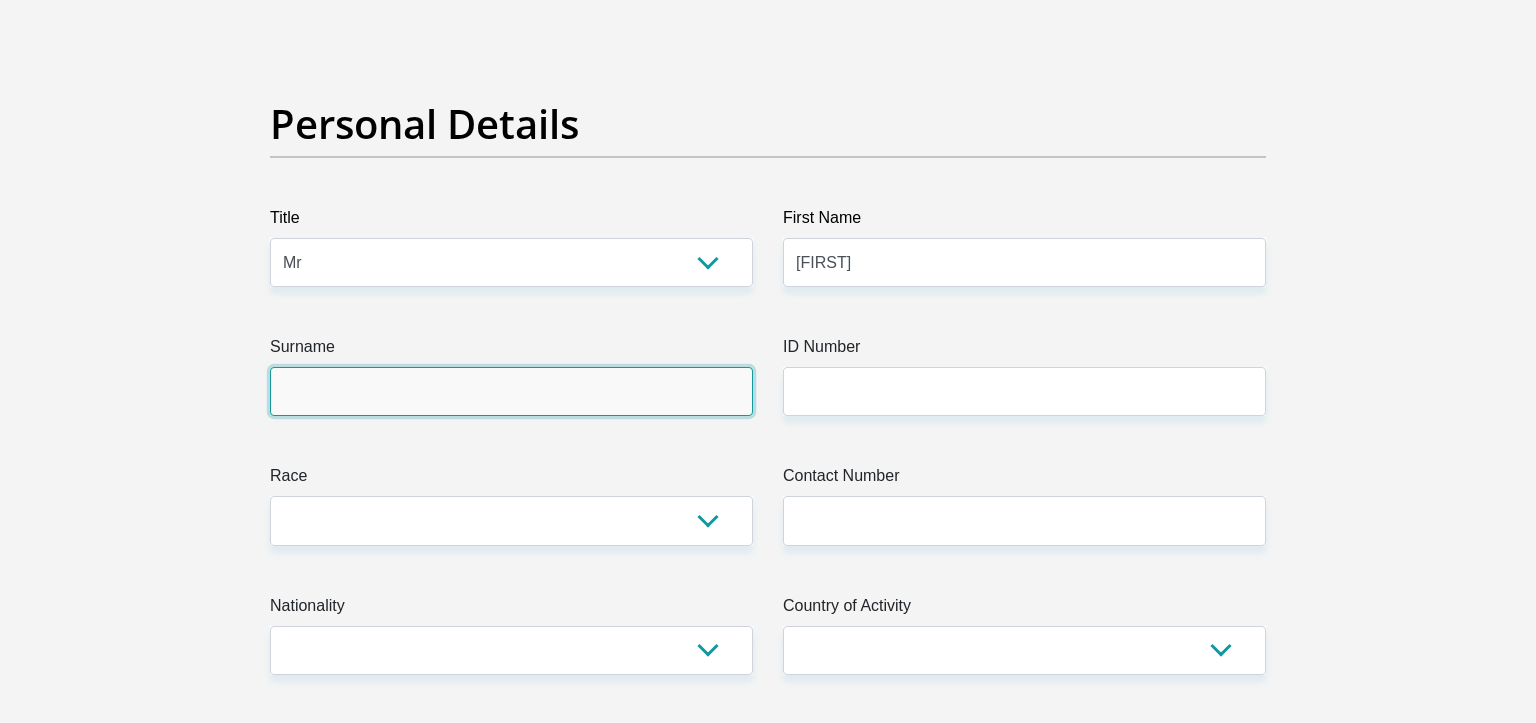 click on "Surname" at bounding box center (511, 391) 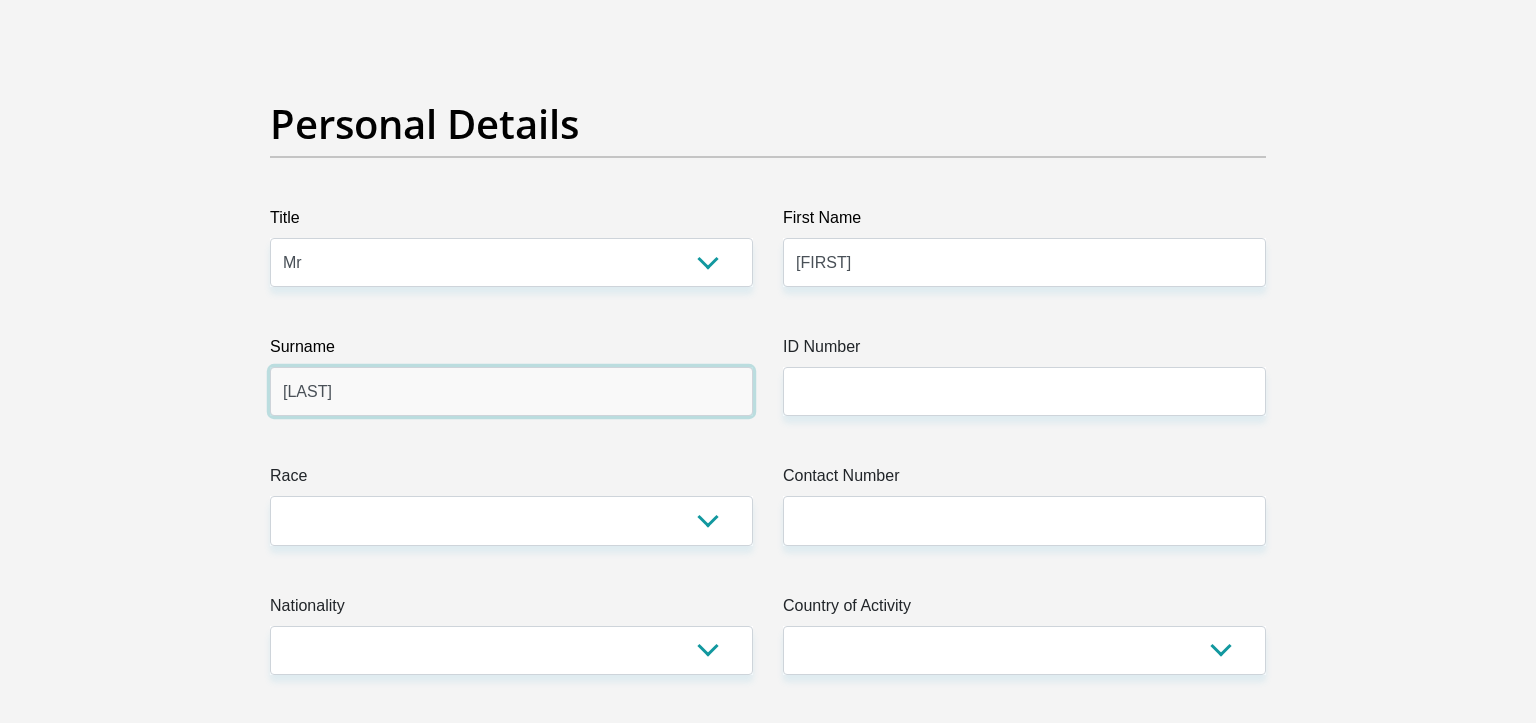 type on "[LAST]" 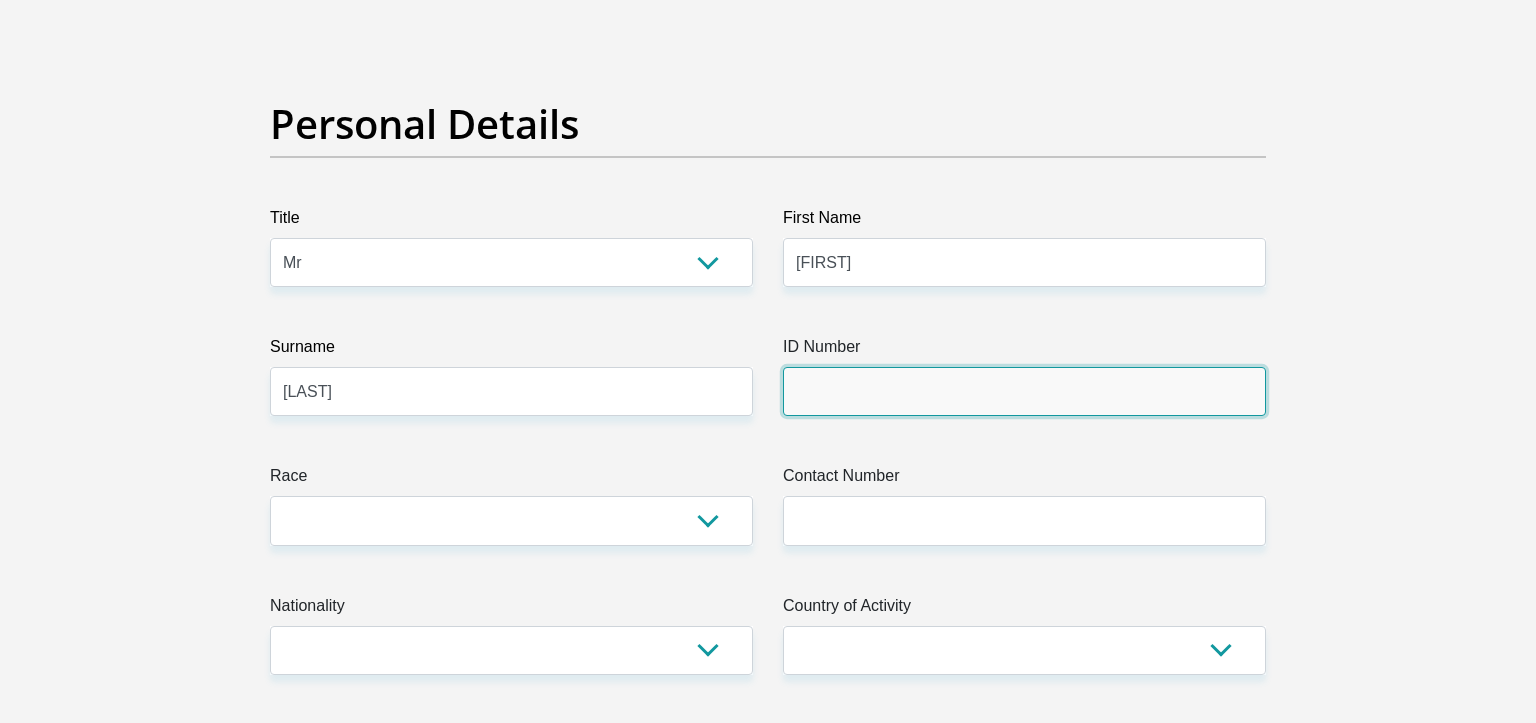 click on "ID Number" at bounding box center (1024, 391) 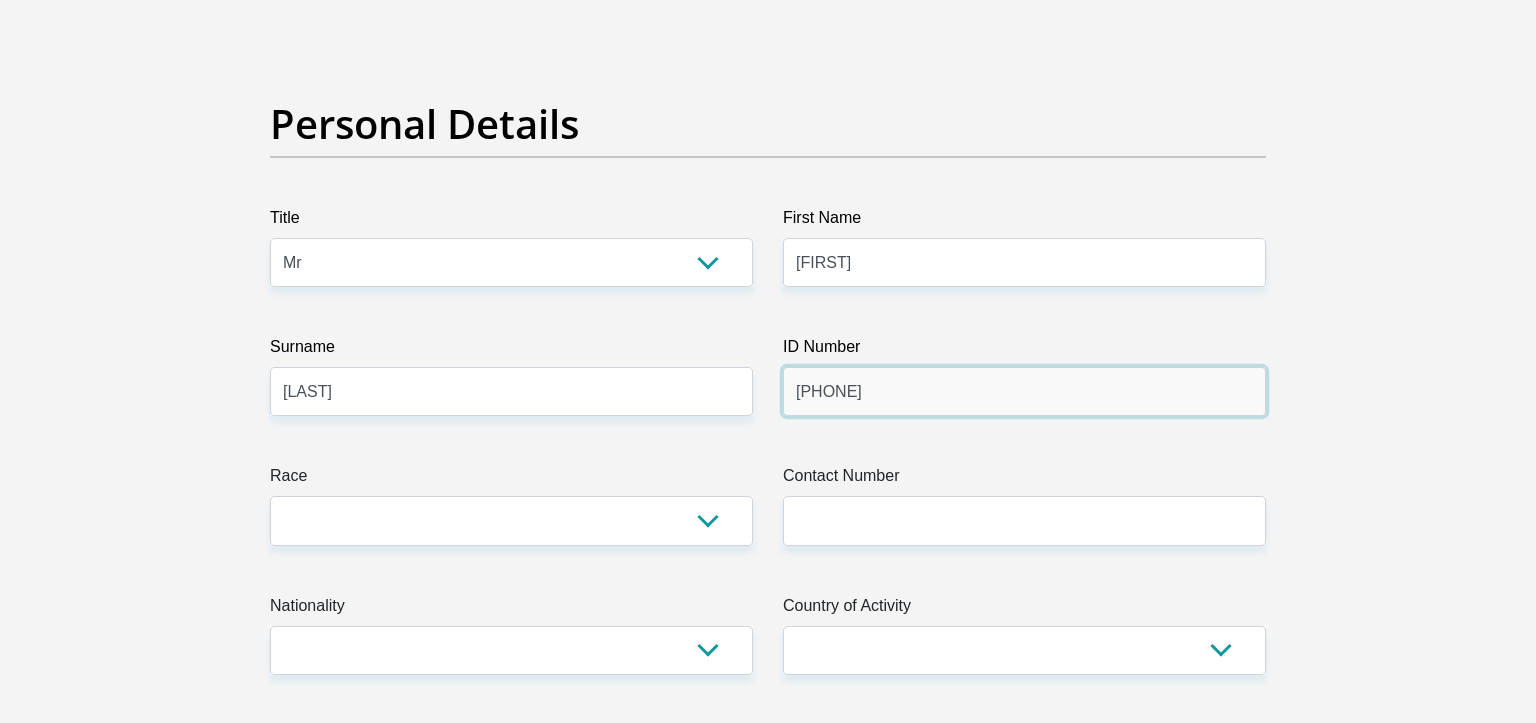 type on "7902195198080" 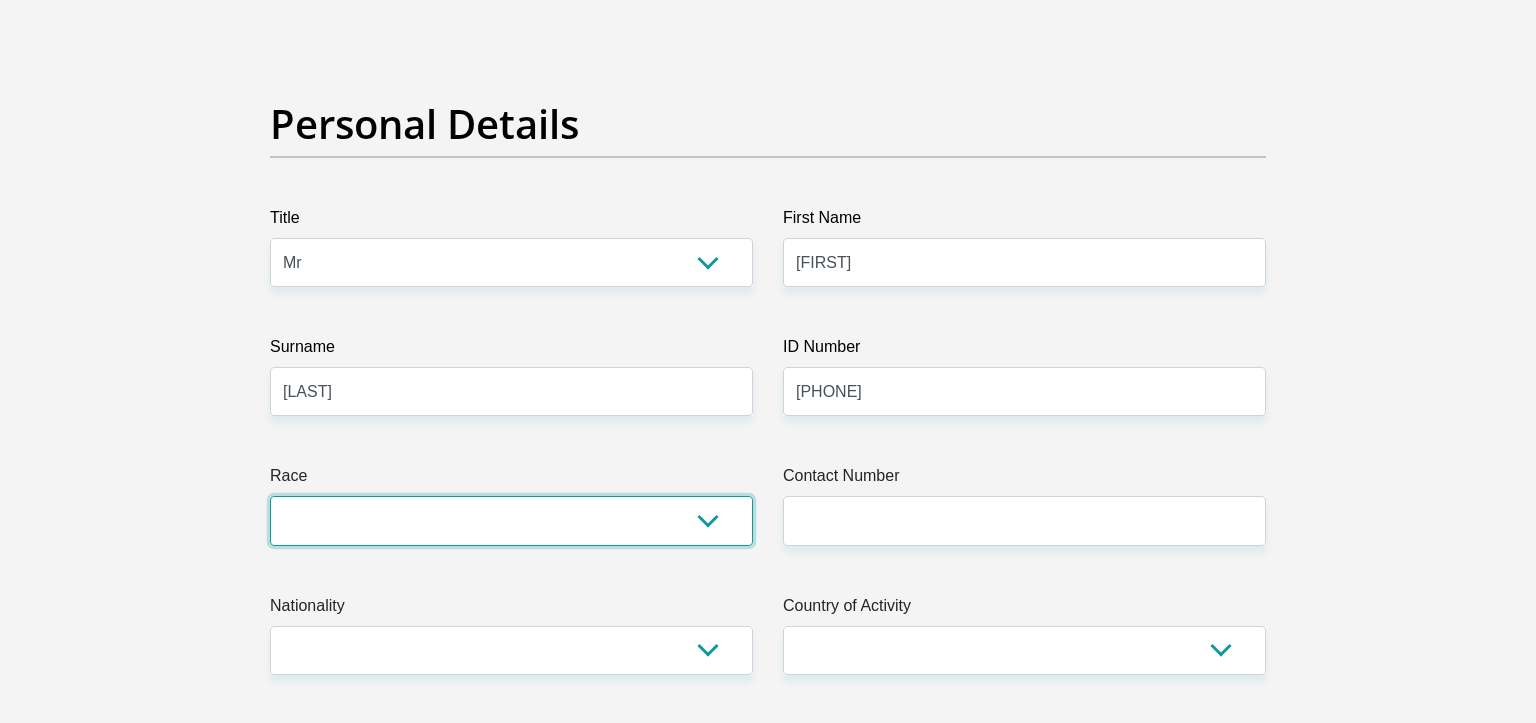 click on "Black
Coloured
Indian
White
Other" at bounding box center (511, 520) 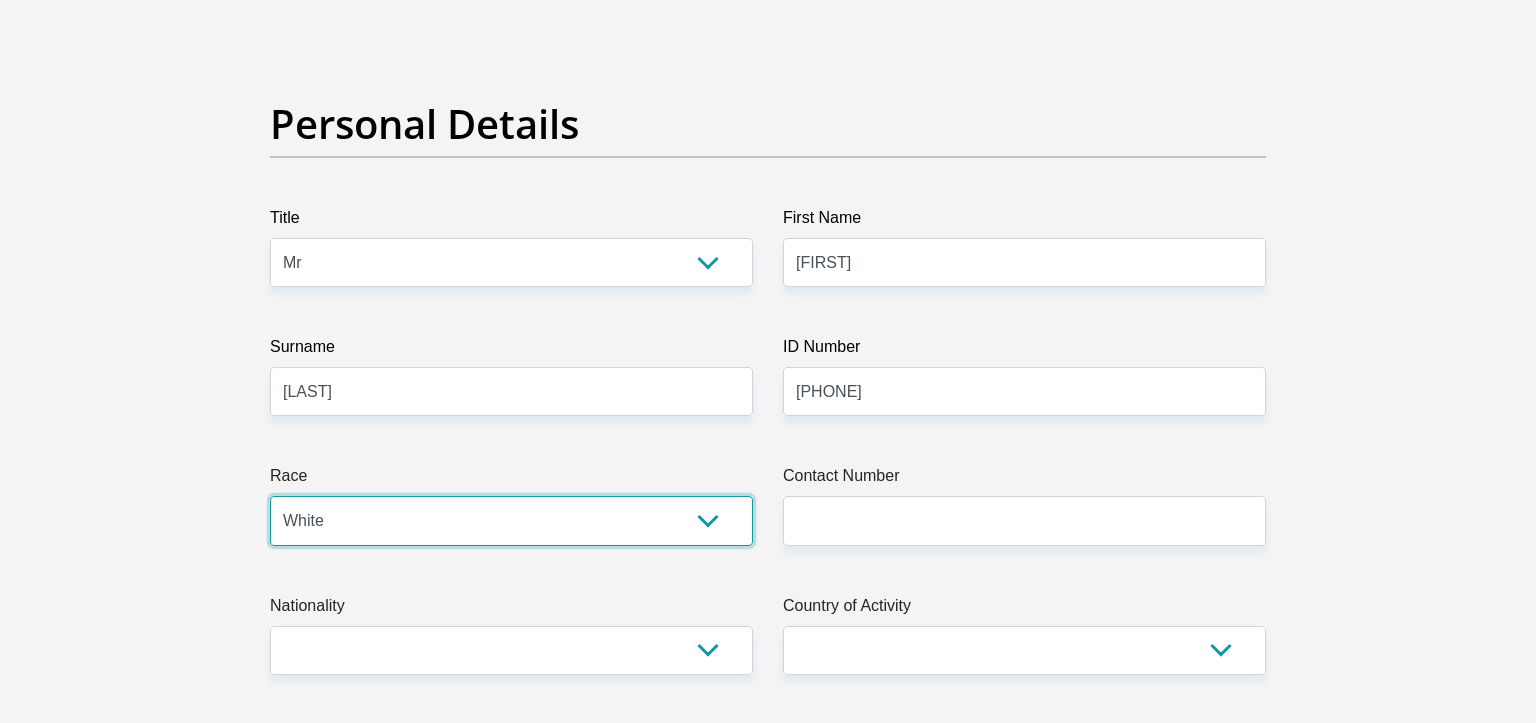 click on "White" at bounding box center (0, 0) 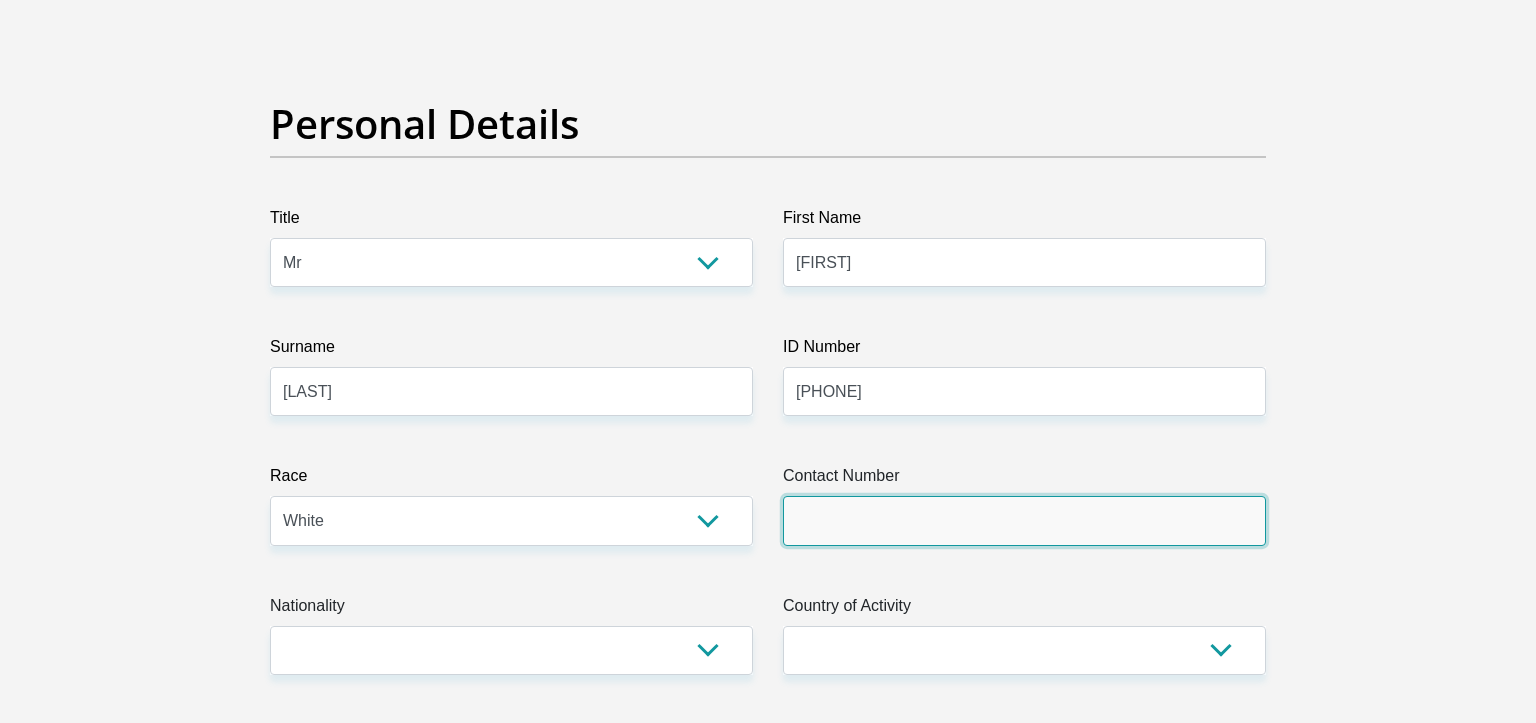 click on "Contact Number" at bounding box center [1024, 520] 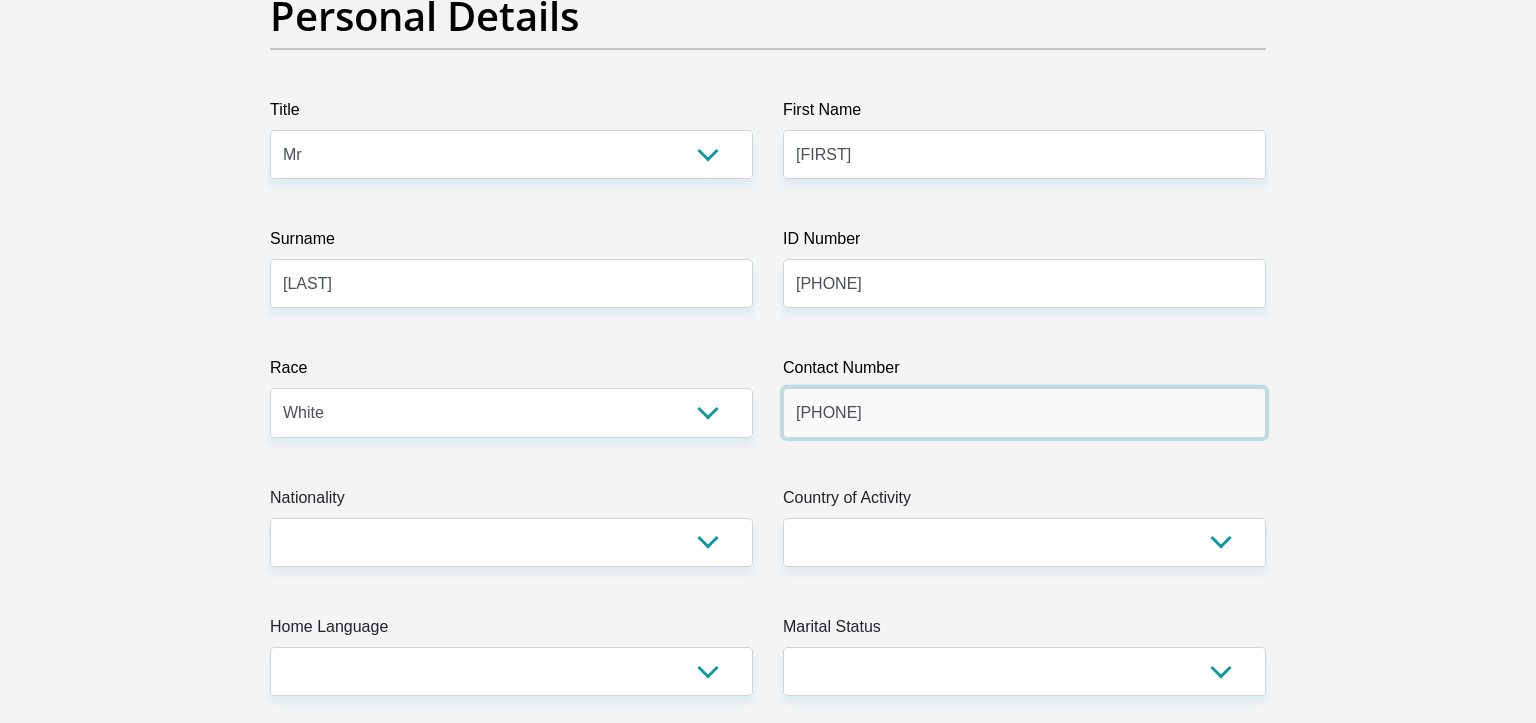 type on "0658092329" 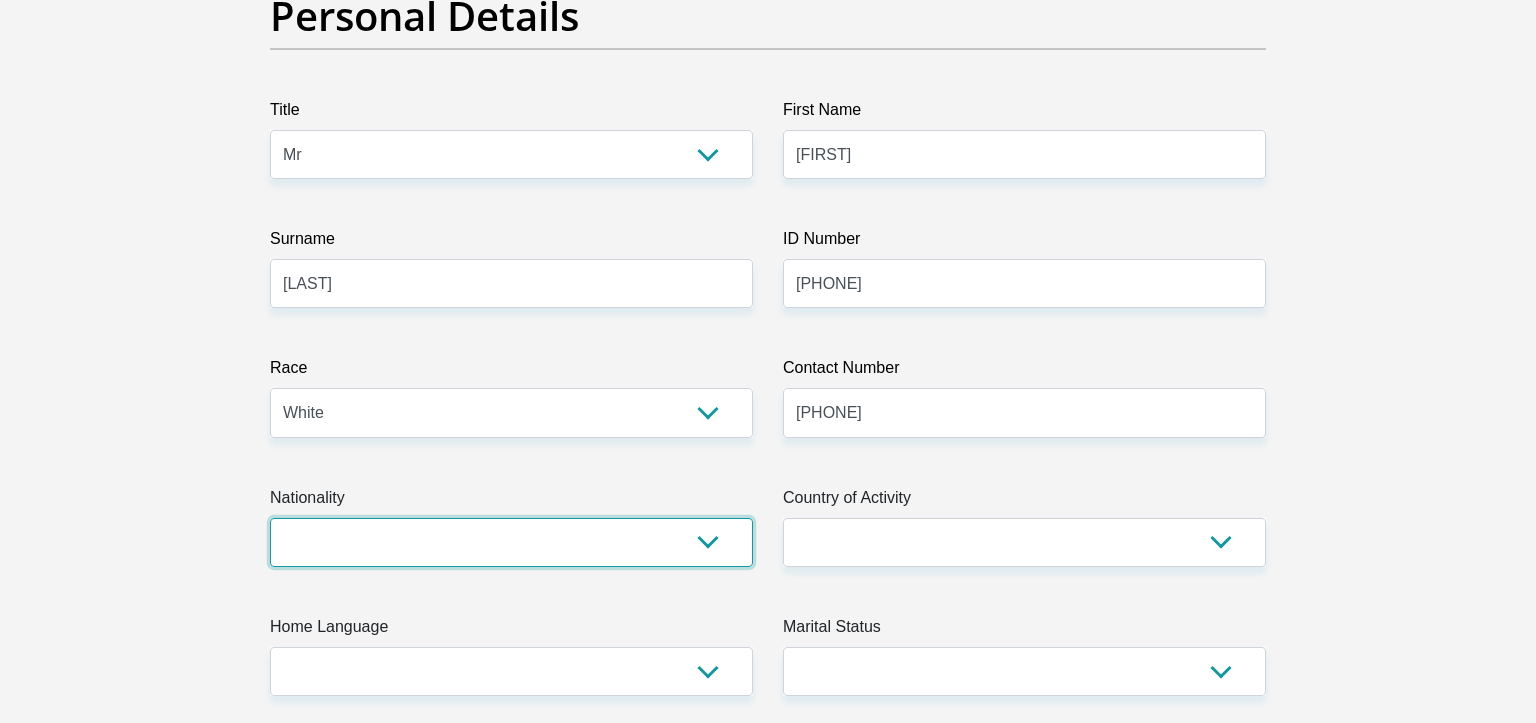 click on "South Africa
Afghanistan
Aland Islands
Albania
Algeria
America Samoa
American Virgin Islands
Andorra
Angola
Anguilla
Antarctica
Antigua and Barbuda
Argentina
Armenia
Aruba
Ascension Island
Australia
Austria
Azerbaijan
Bahamas
Bahrain
Bangladesh
Barbados
Chad" at bounding box center (511, 542) 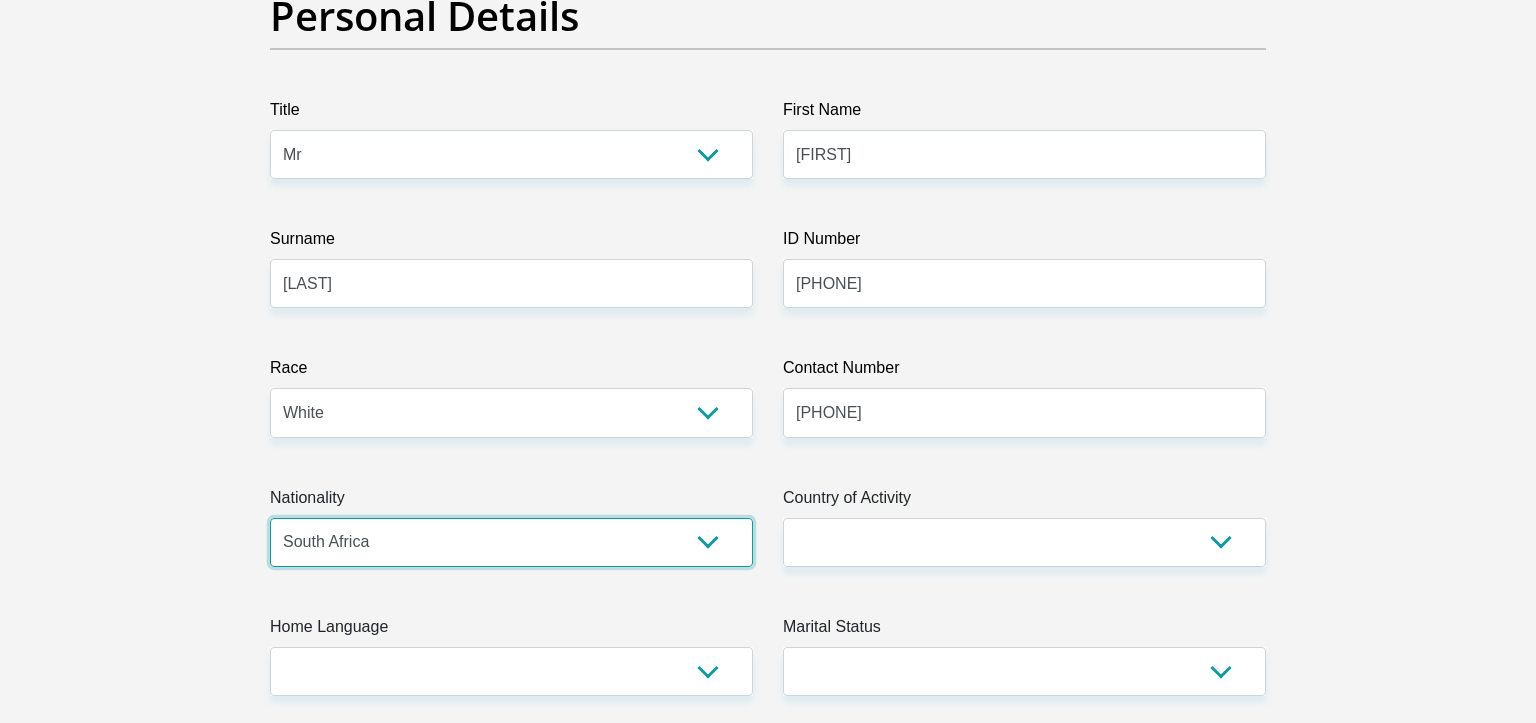 click on "South Africa" at bounding box center (0, 0) 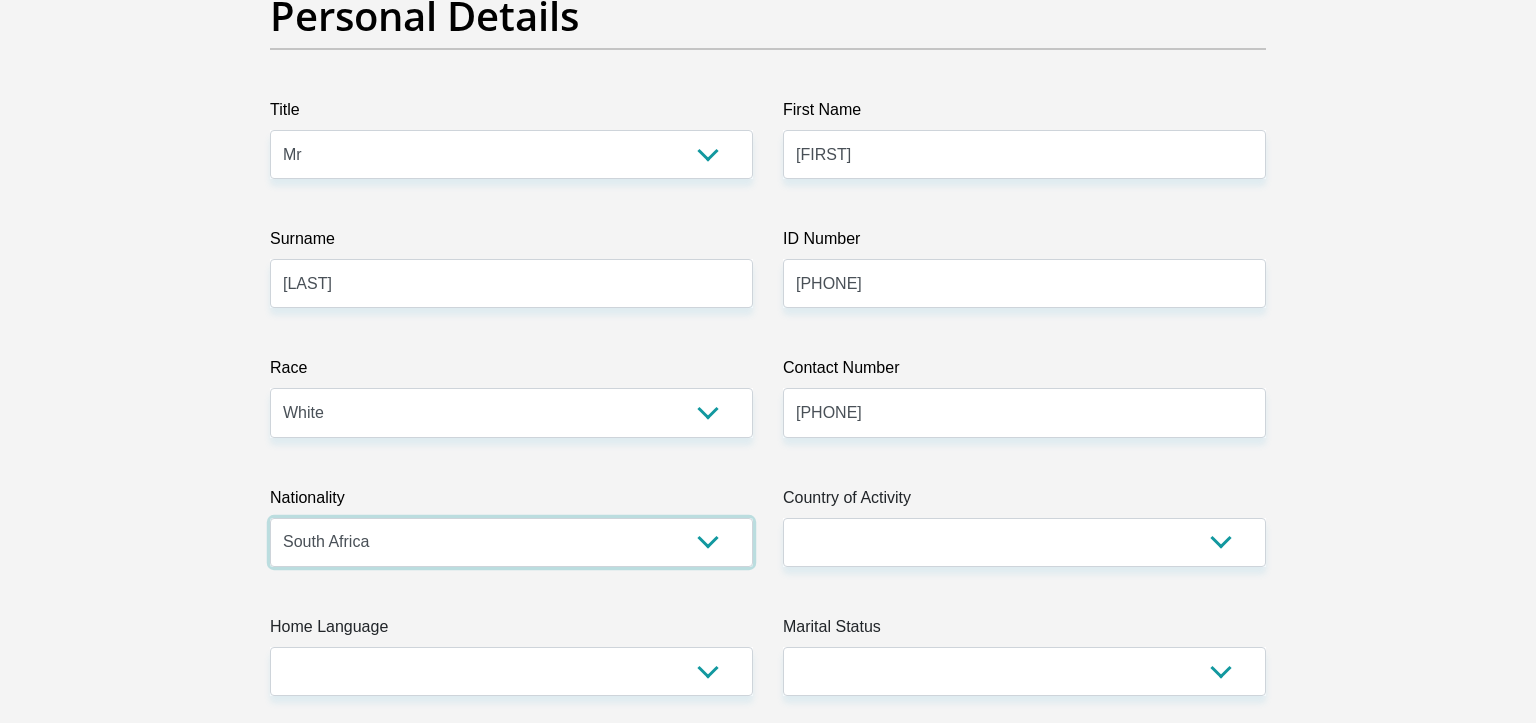 scroll, scrollTop: 432, scrollLeft: 0, axis: vertical 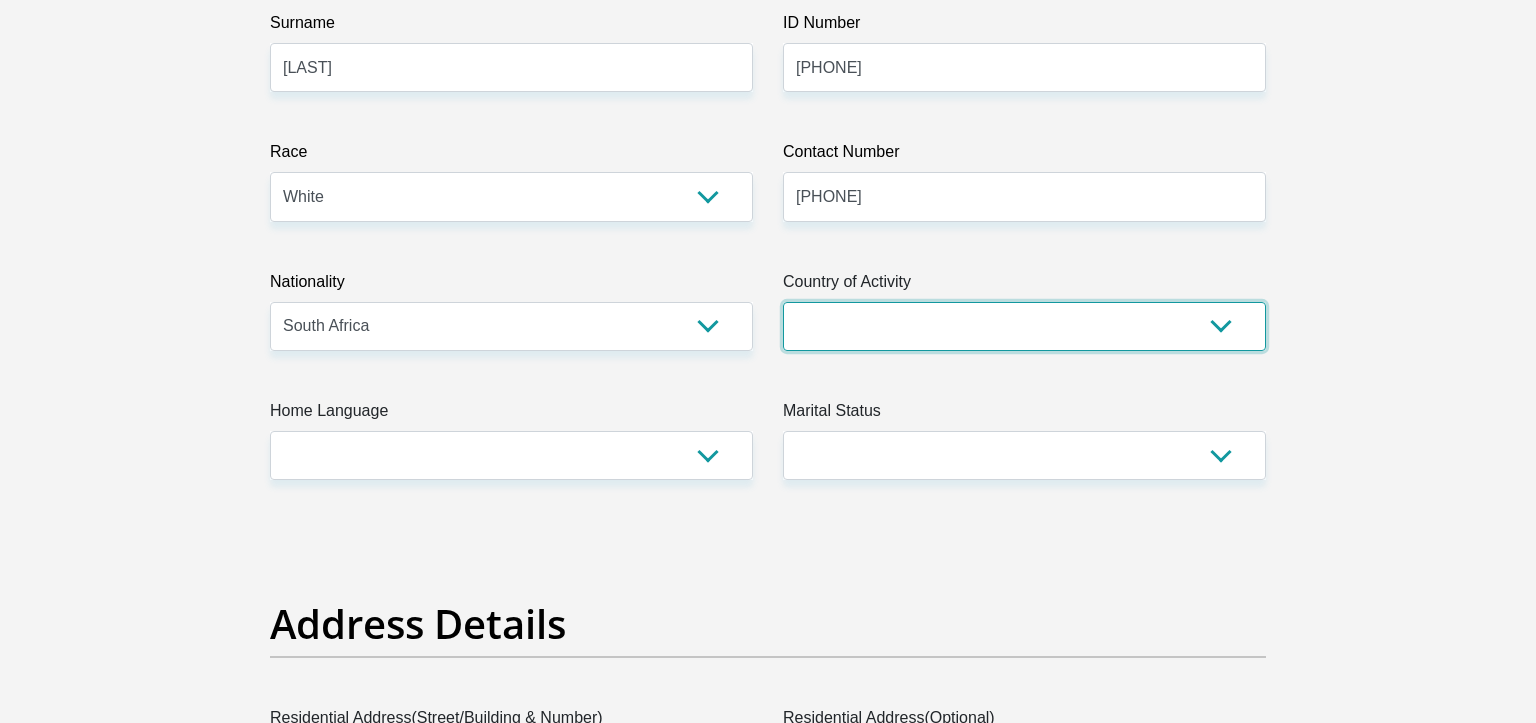 click on "South Africa
Afghanistan
Aland Islands
Albania
Algeria
America Samoa
American Virgin Islands
Andorra
Angola
Anguilla
Antarctica
Antigua and Barbuda
Argentina
Armenia
Aruba
Ascension Island
Australia
Austria
Azerbaijan
Chad" at bounding box center [1024, 326] 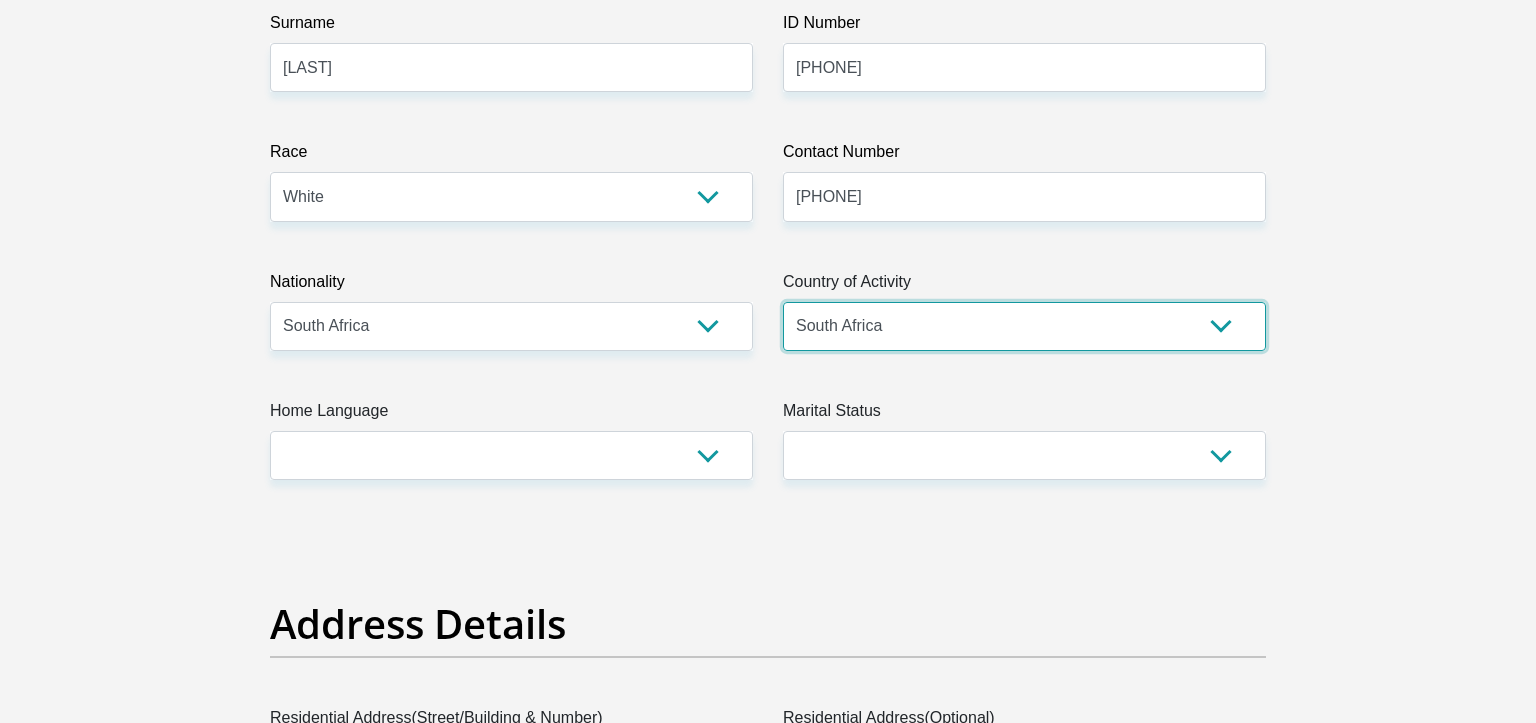 click on "South Africa" at bounding box center [0, 0] 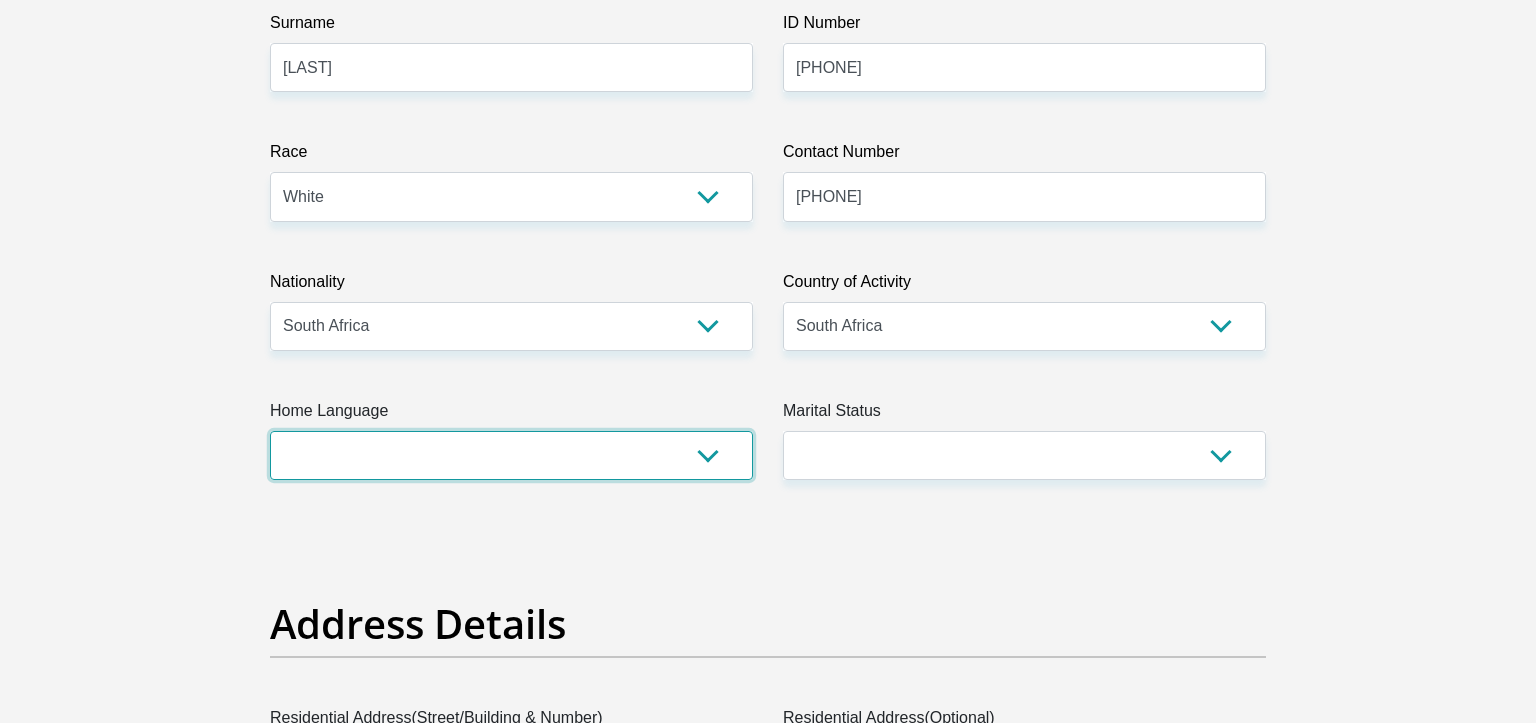 click on "Afrikaans
English
Sepedi
South Ndebele
Southern Sotho
Swati
Tsonga
Tswana
Venda
Xhosa
Zulu
Other" at bounding box center [511, 455] 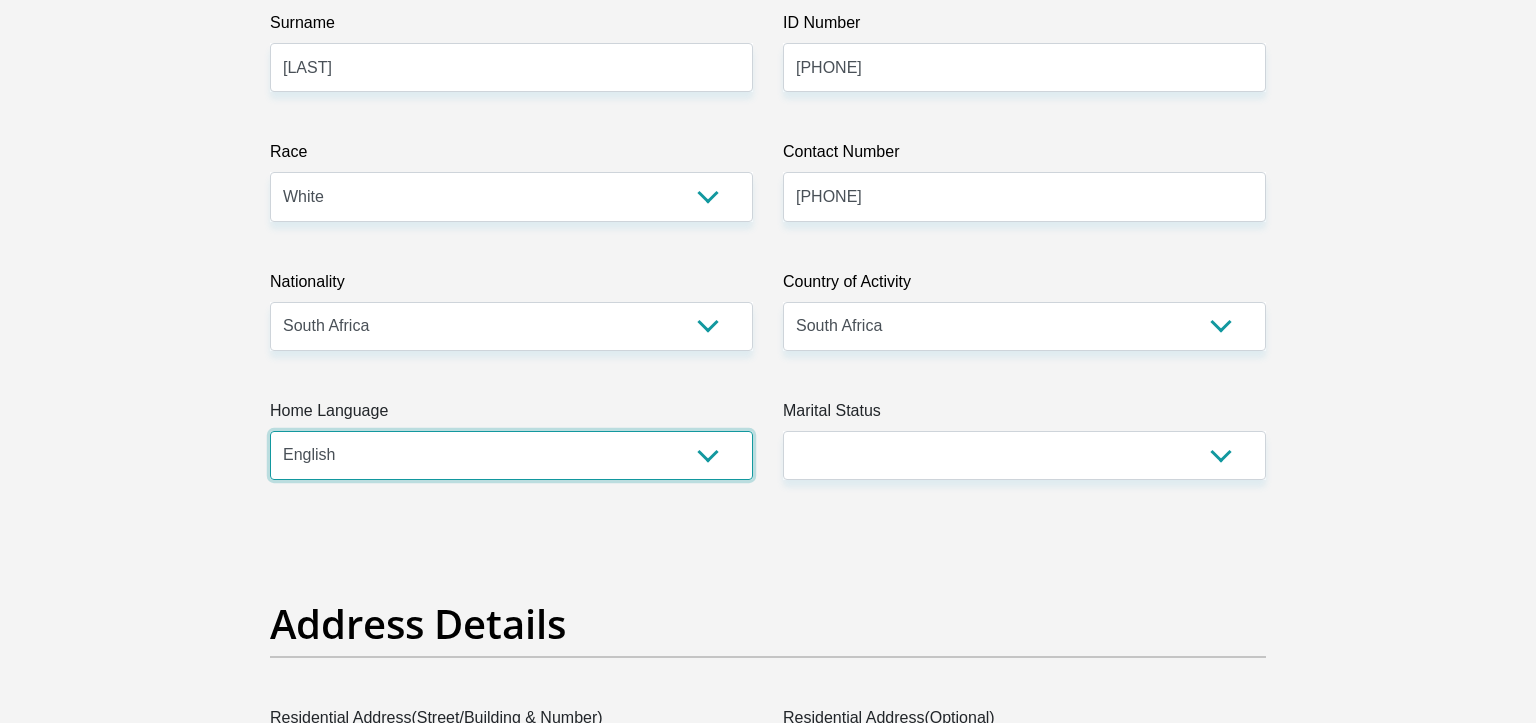 click on "English" at bounding box center (0, 0) 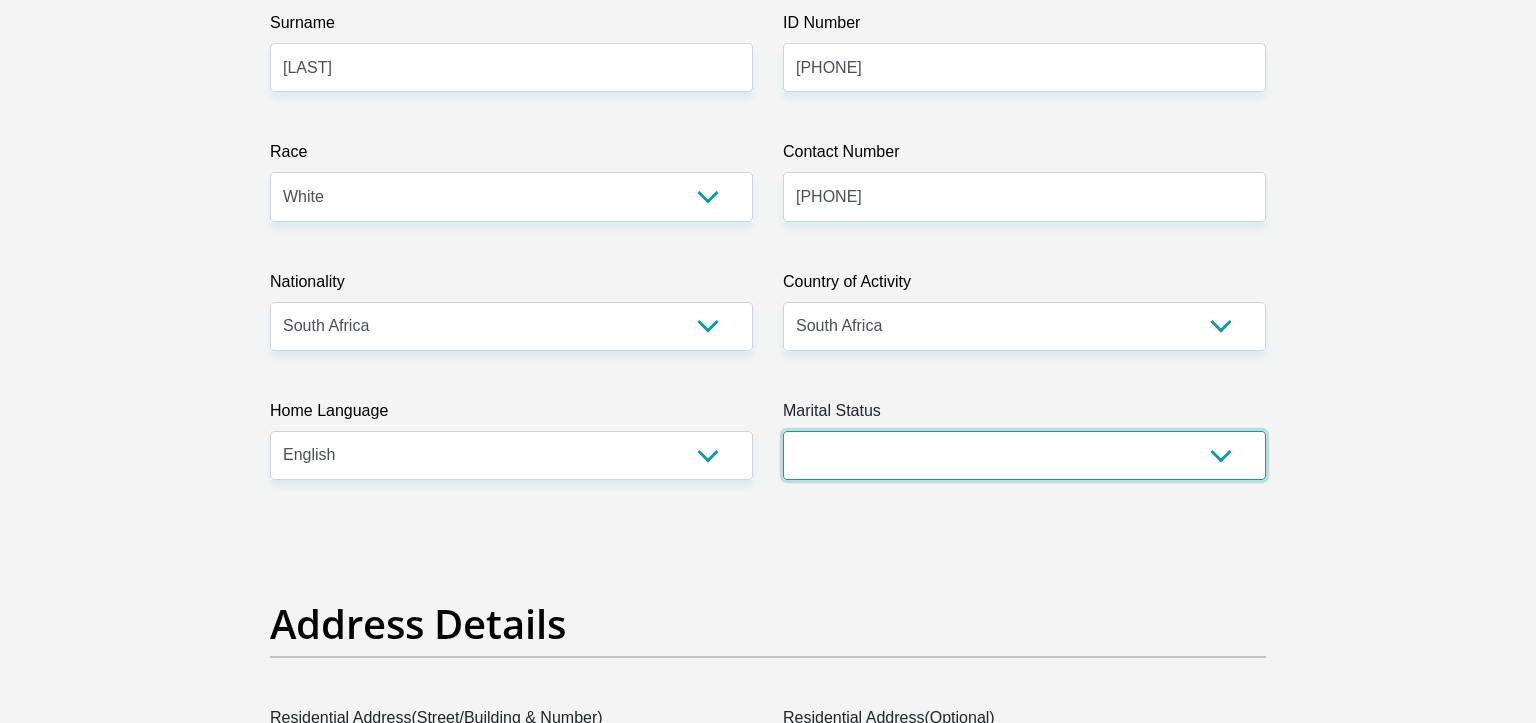 click on "Married ANC
Single
Divorced
Widowed
Married COP or Customary Law" at bounding box center (1024, 455) 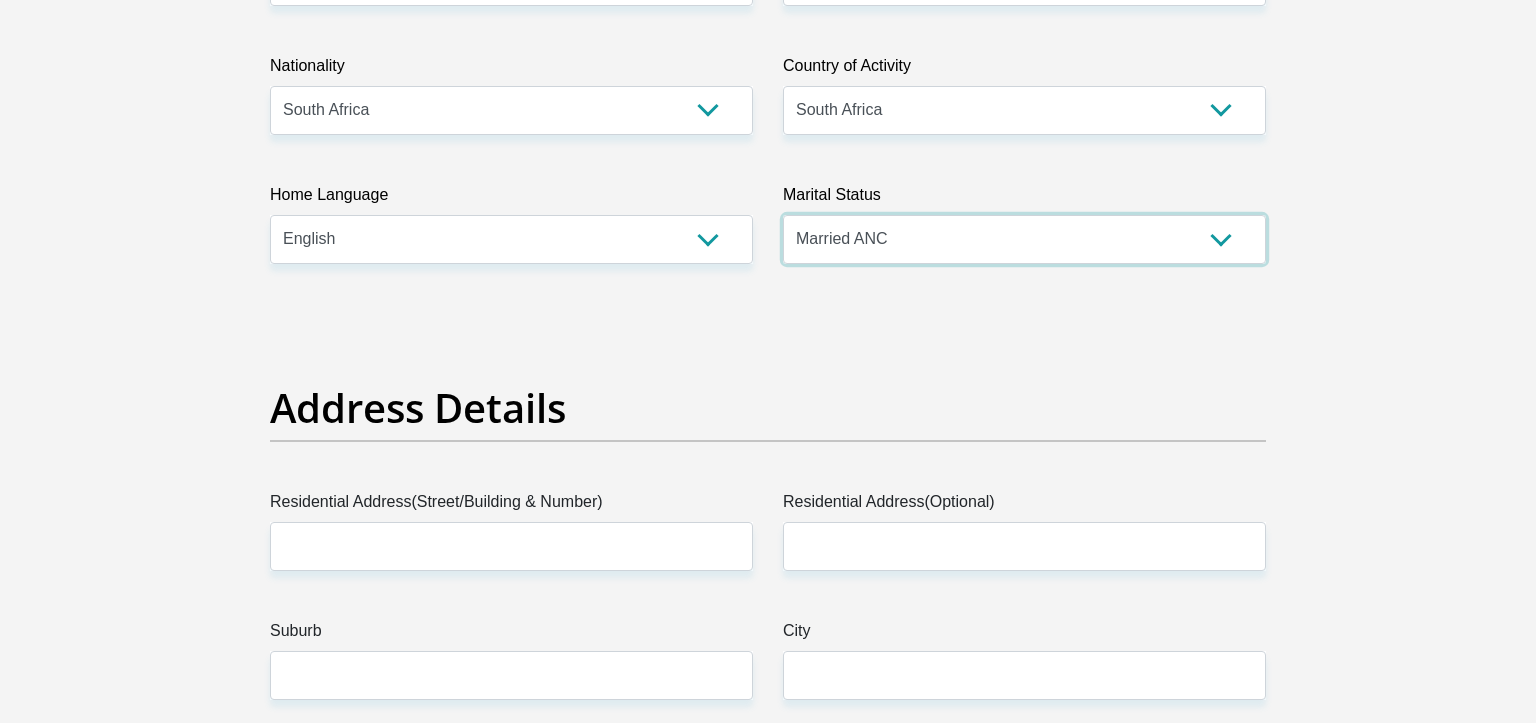 scroll, scrollTop: 864, scrollLeft: 0, axis: vertical 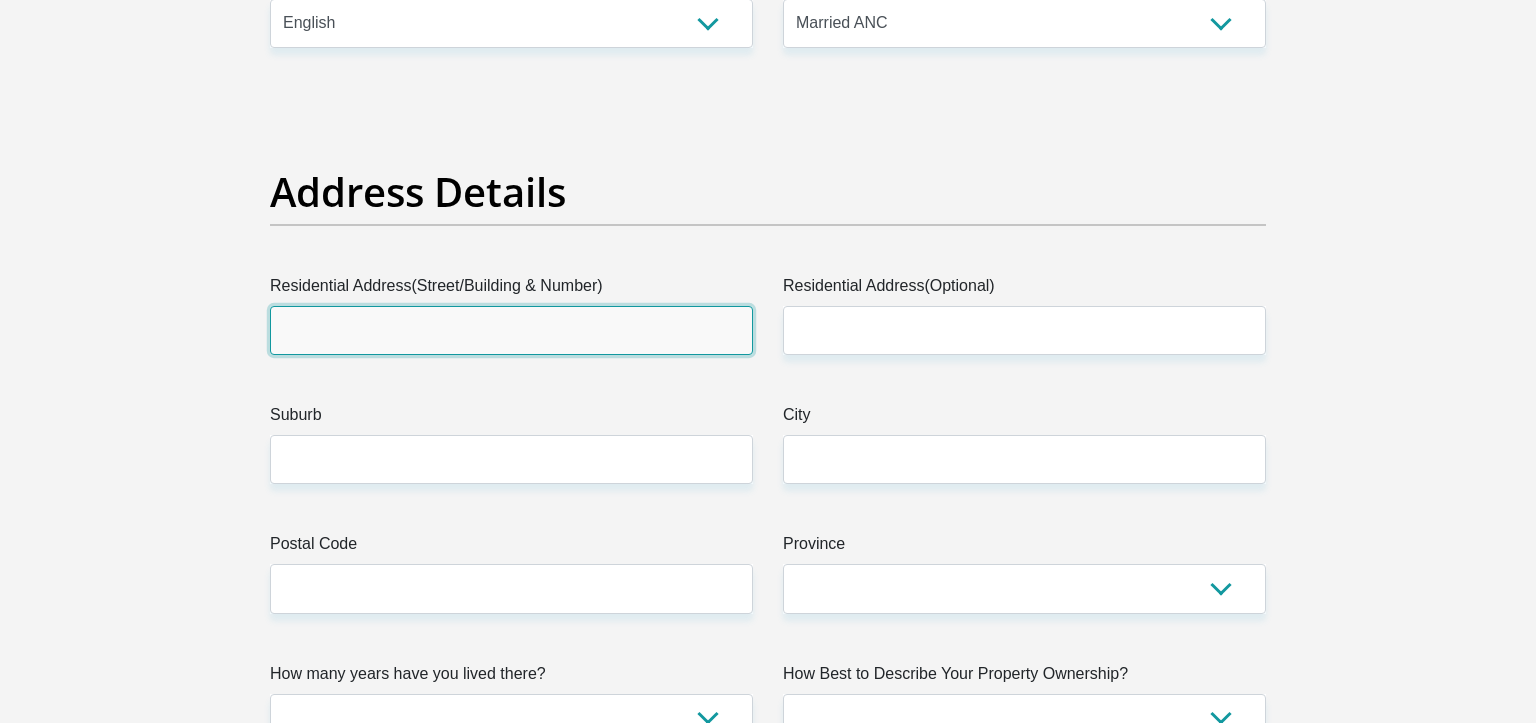 click on "Residential Address(Street/Building & Number)" at bounding box center (511, 330) 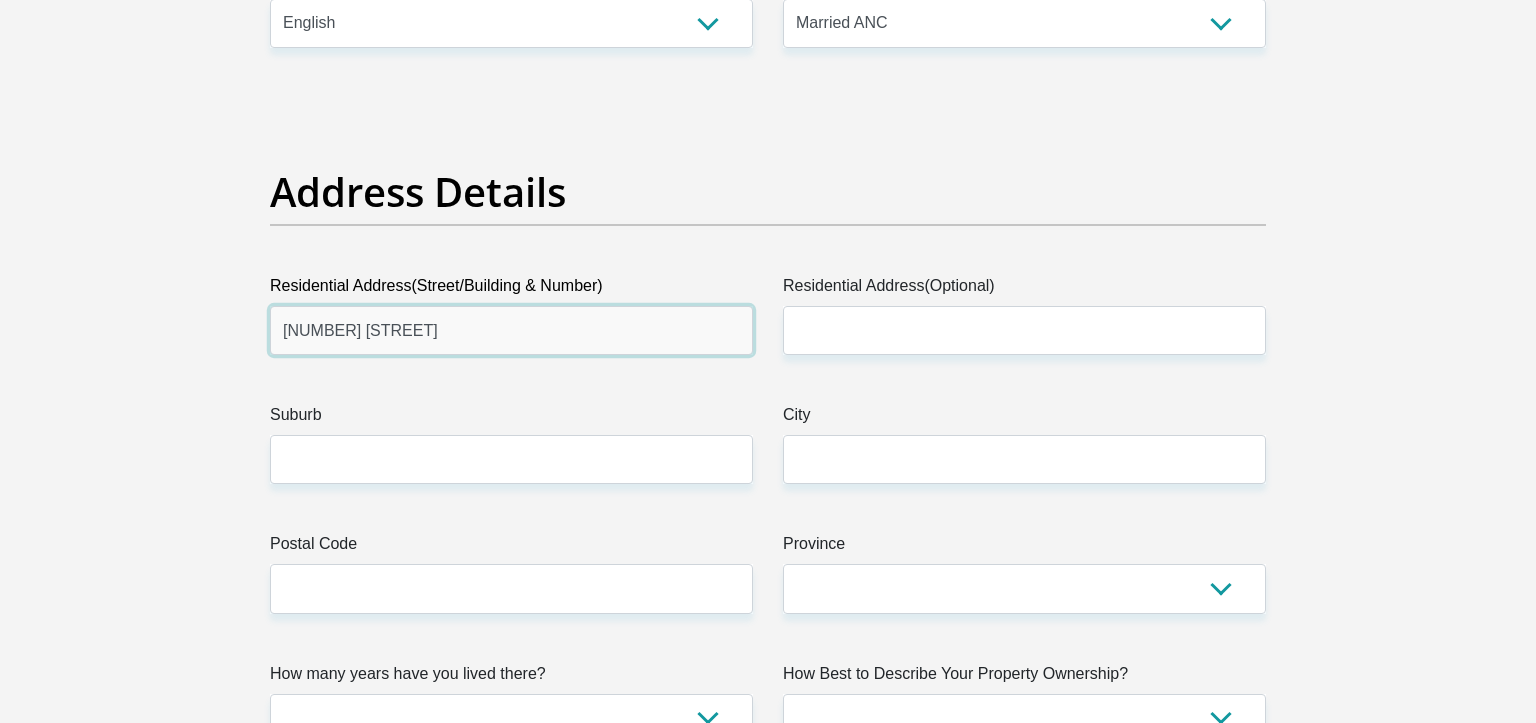 type on "4 Carlton Place" 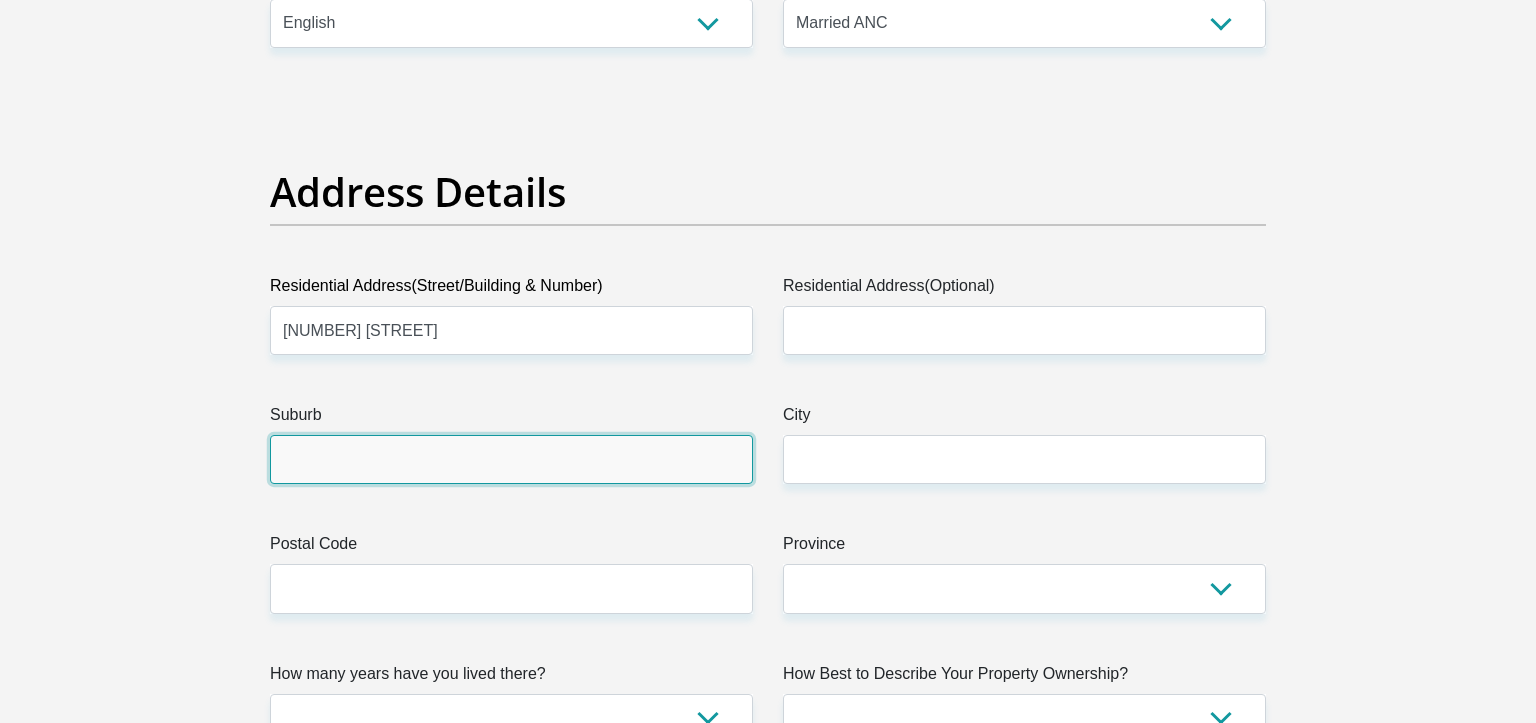 click on "Suburb" at bounding box center (511, 459) 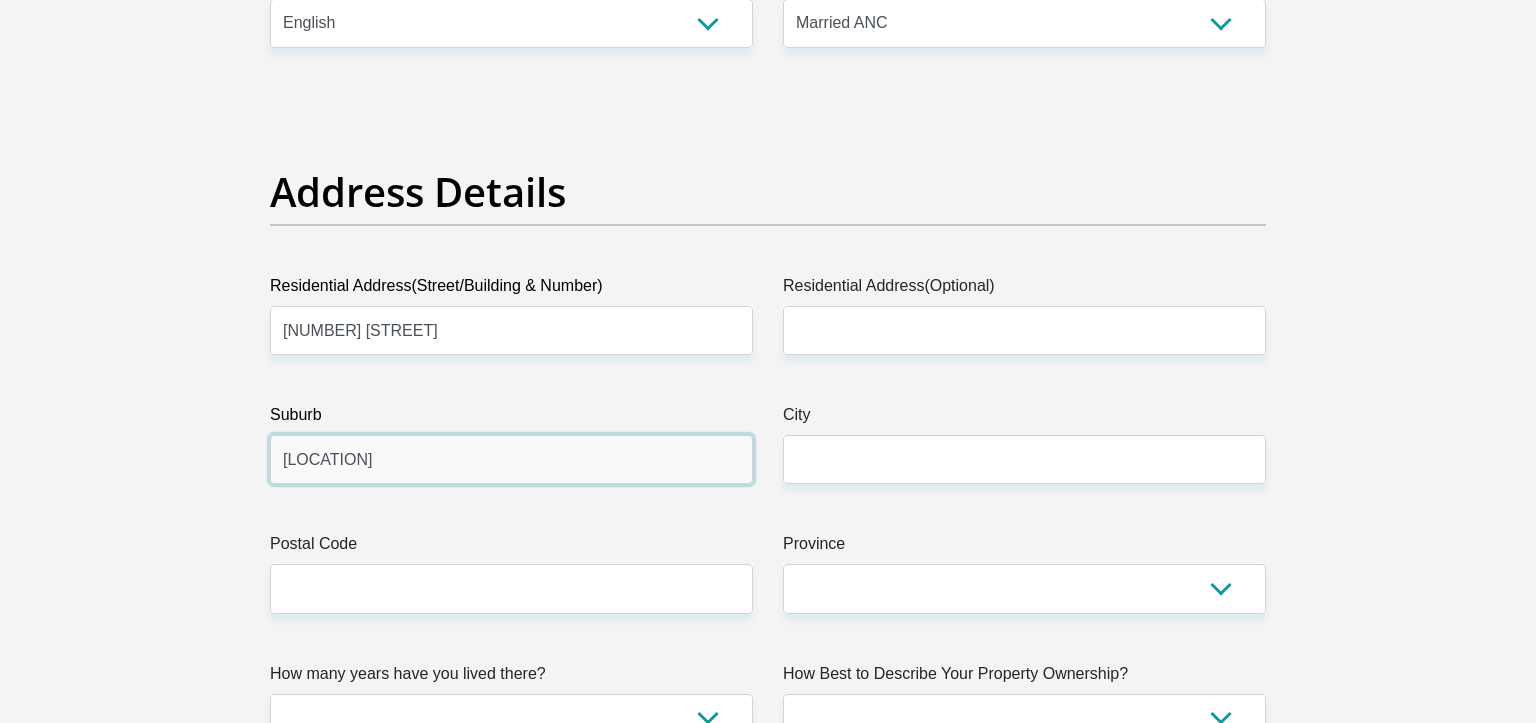 type on "Parklands" 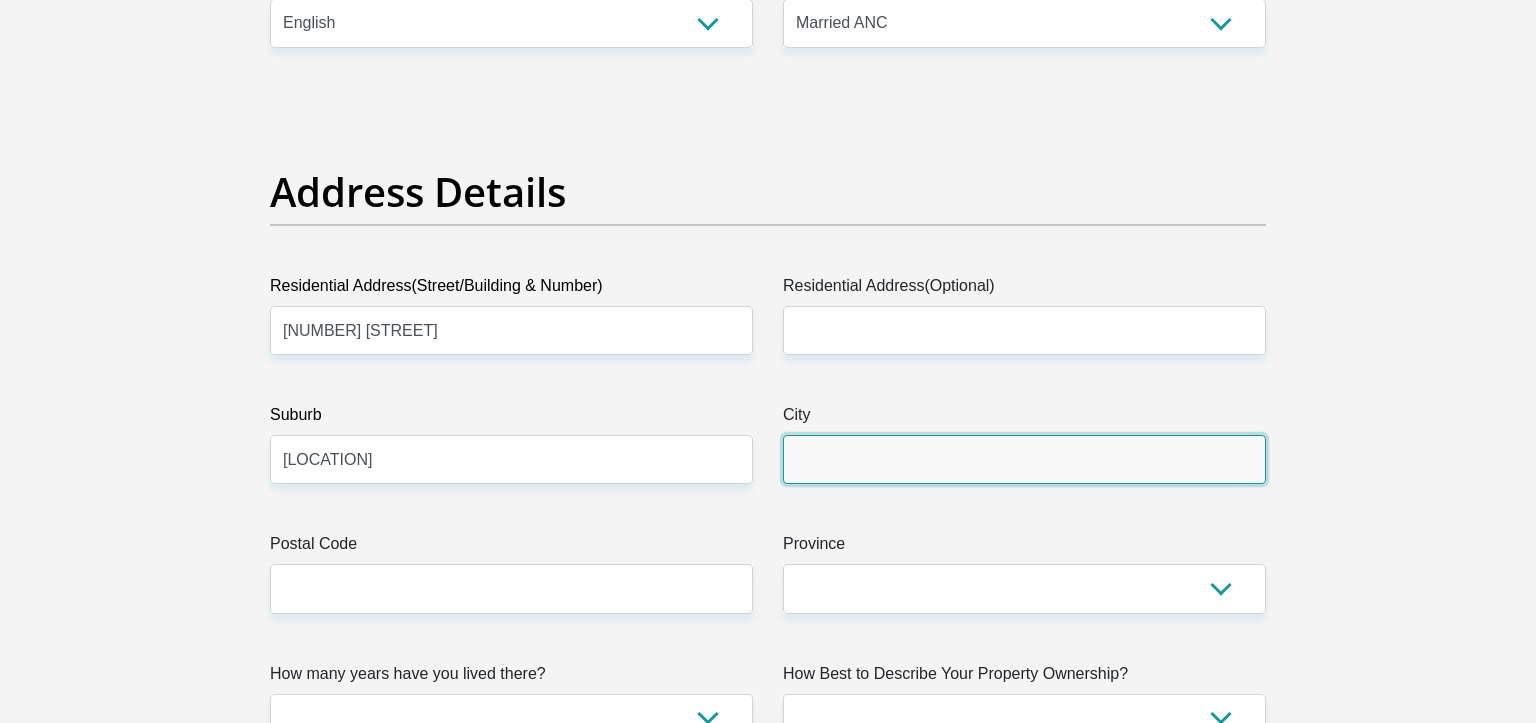 click on "City" at bounding box center (1024, 459) 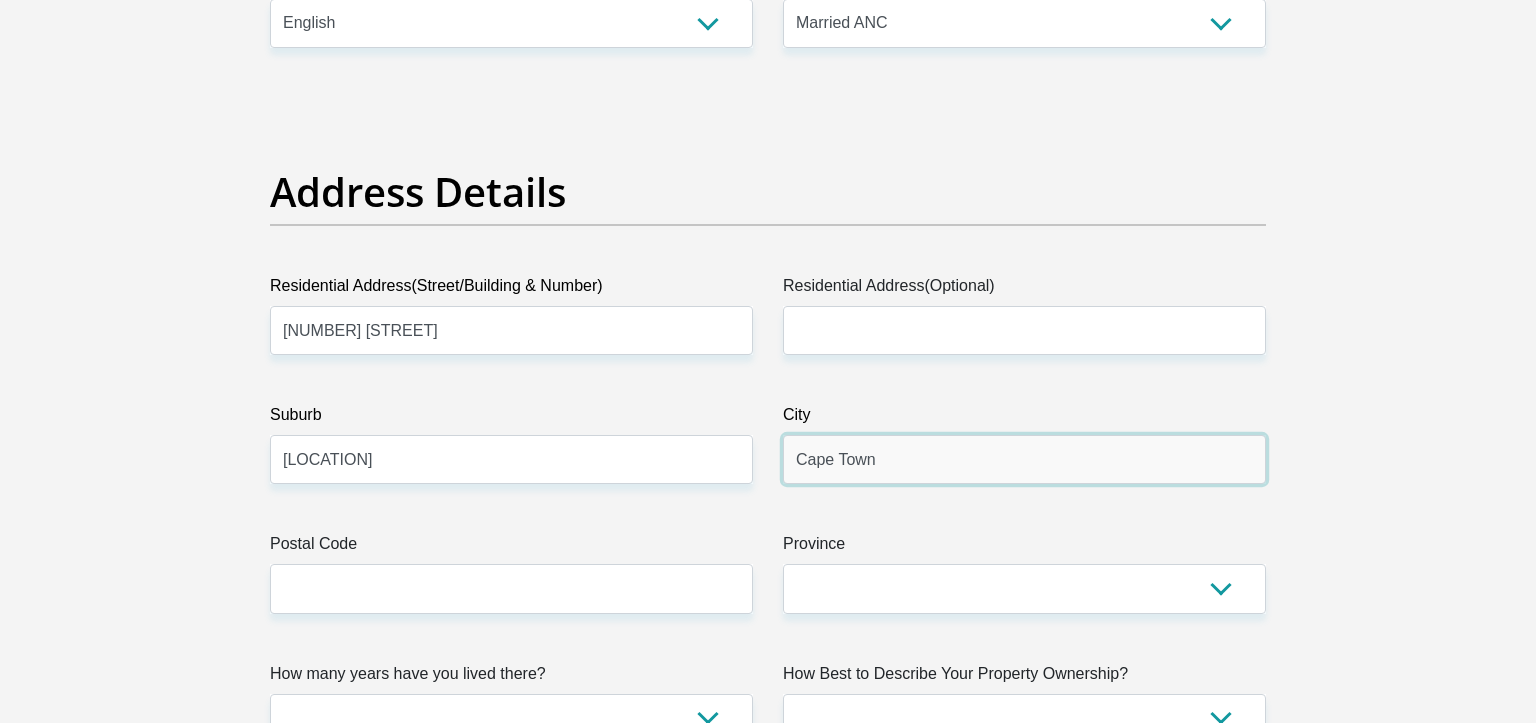 type on "Cape Town" 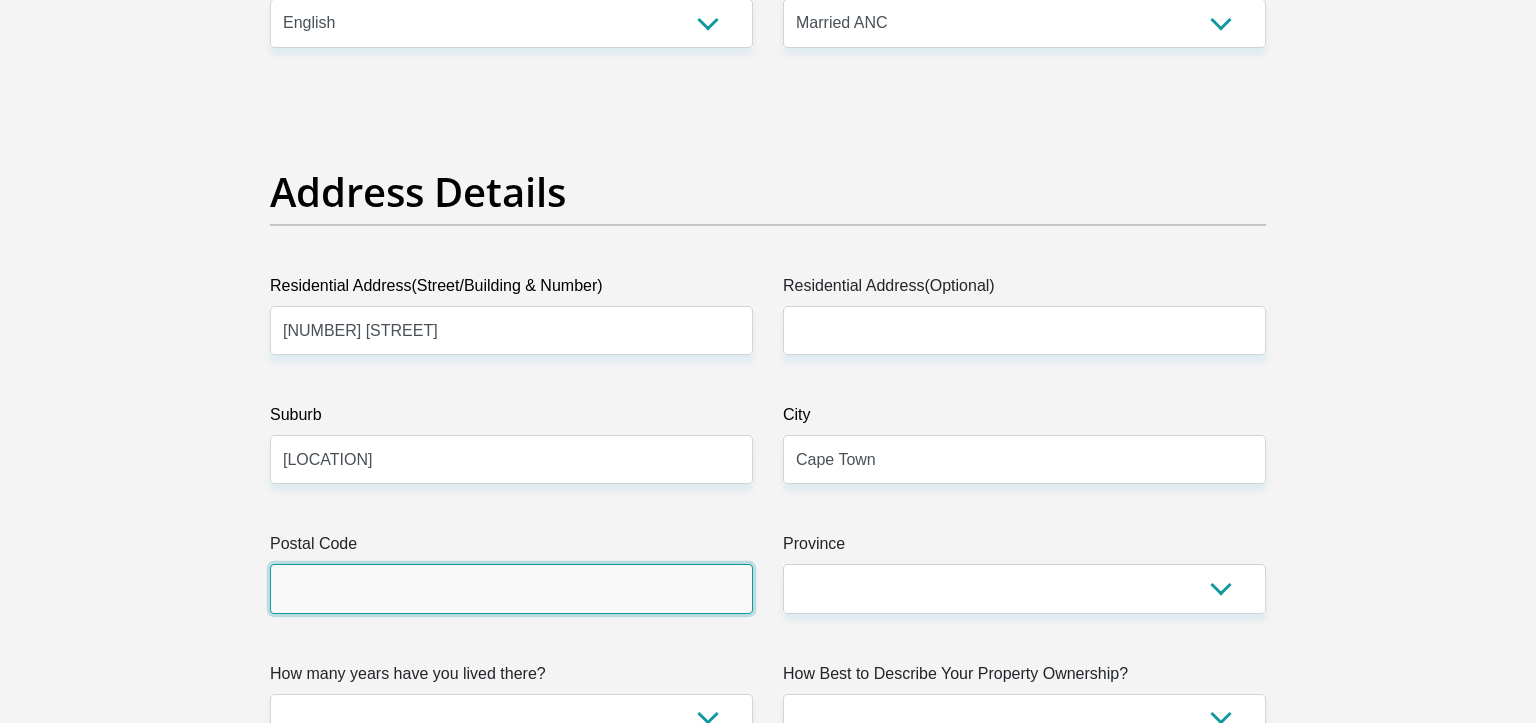 click on "Postal Code" at bounding box center [511, 588] 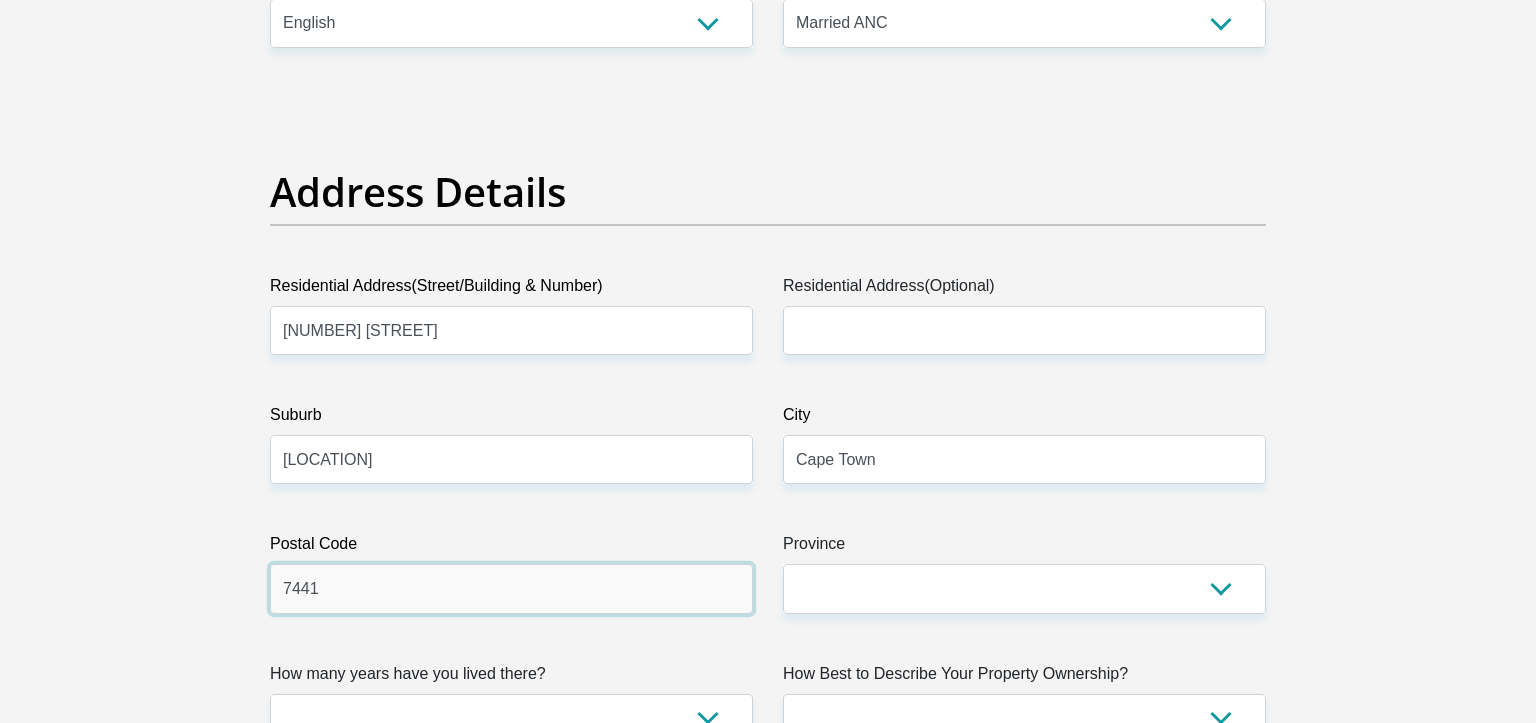 type on "7441" 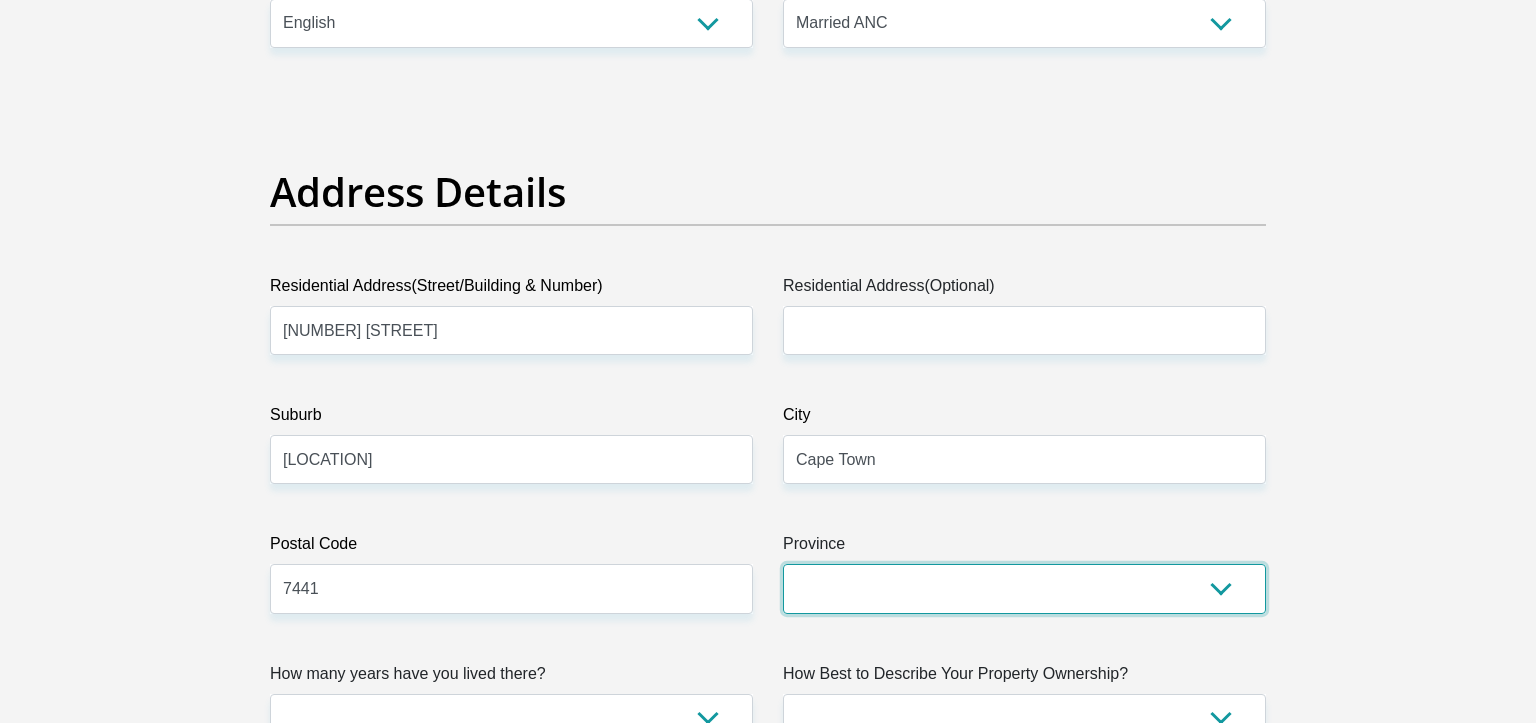 click on "Eastern Cape
Free State
Gauteng
KwaZulu-Natal
Limpopo
Mpumalanga
Northern Cape
North West
Western Cape" at bounding box center [1024, 588] 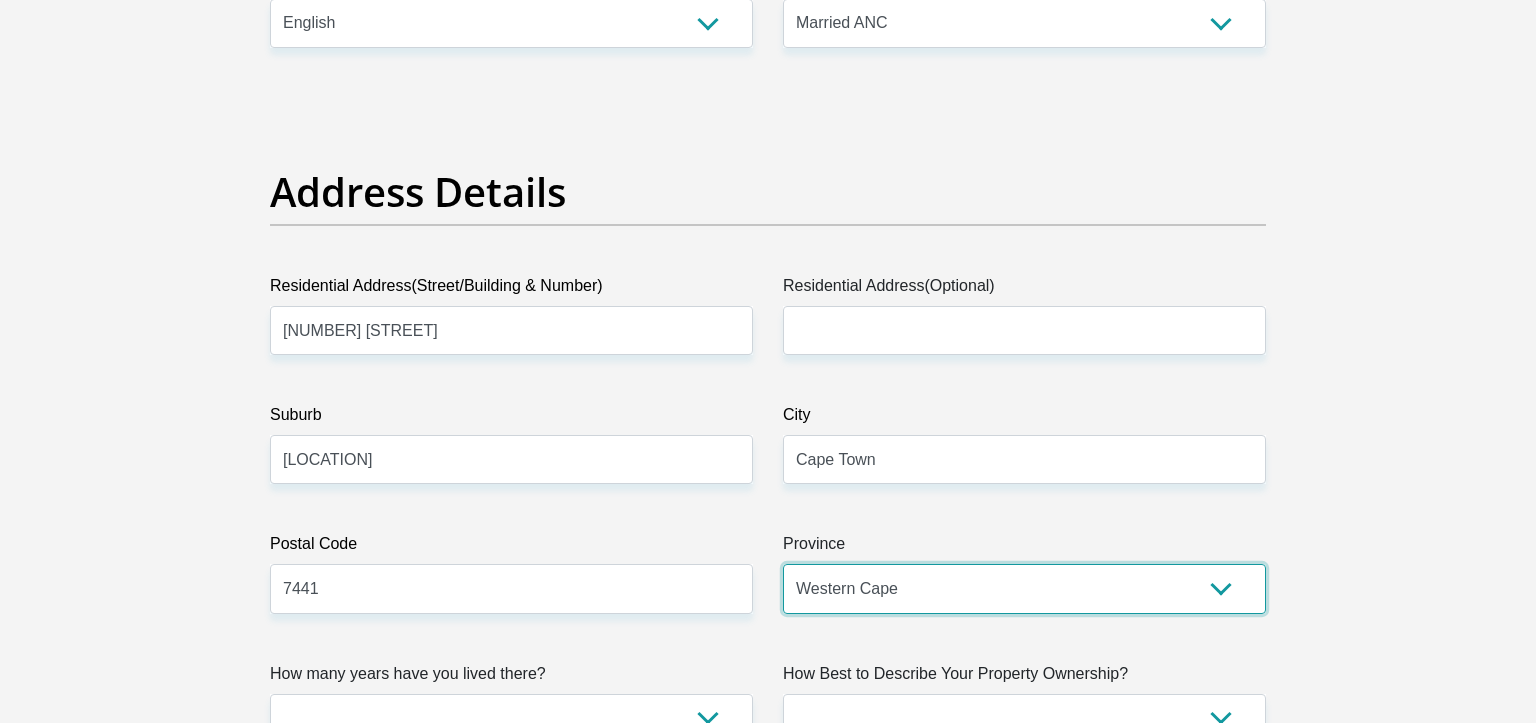 click on "Western Cape" at bounding box center (0, 0) 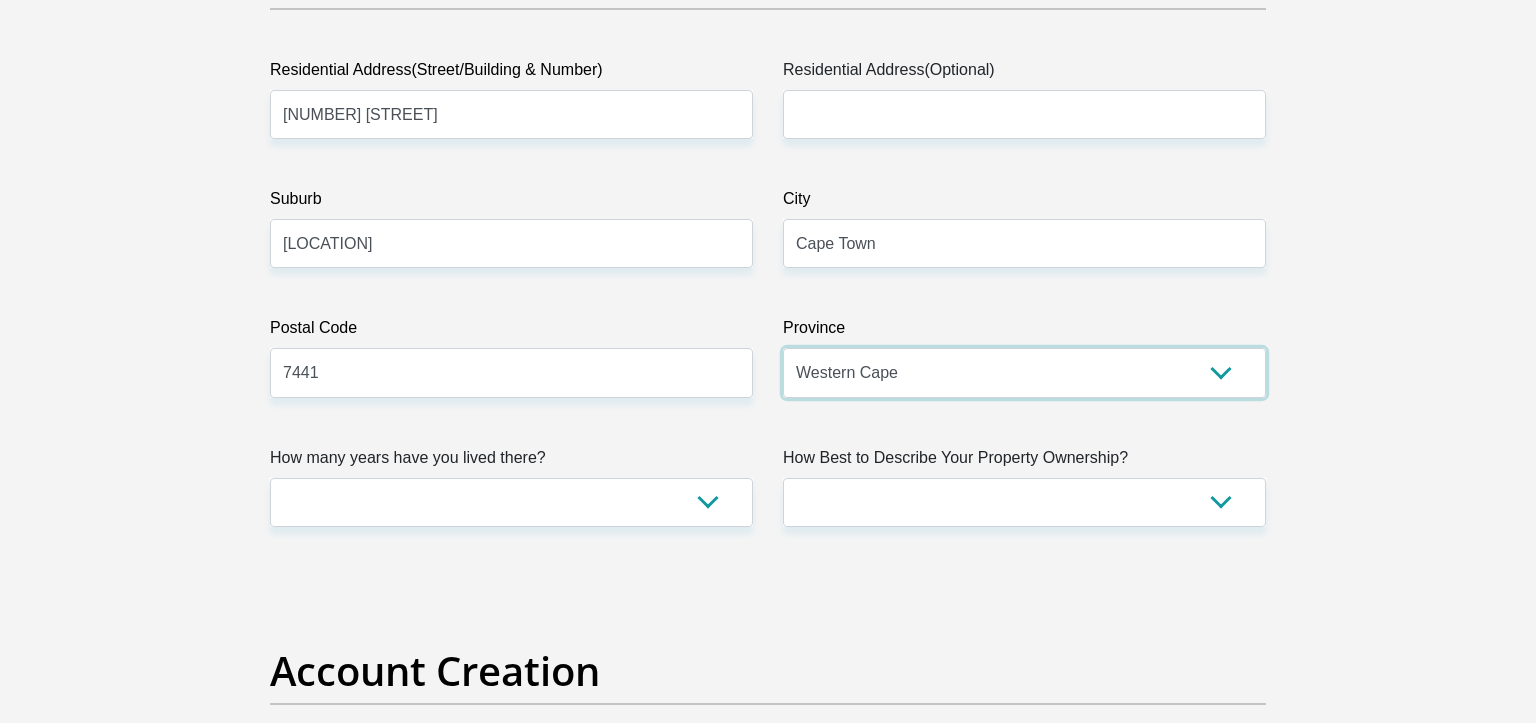 scroll, scrollTop: 1188, scrollLeft: 0, axis: vertical 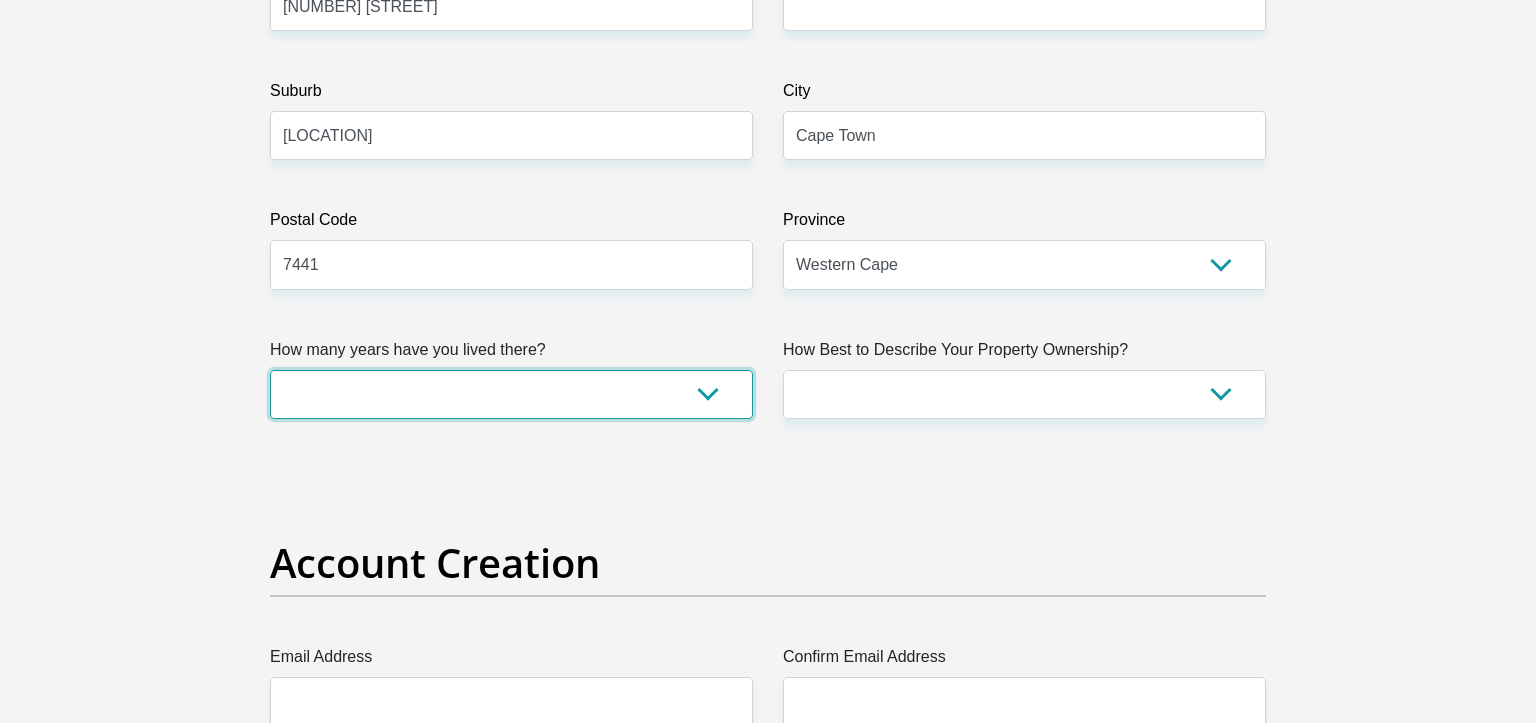 click on "less than 1 year
1-3 years
3-5 years
5+ years" at bounding box center (511, 394) 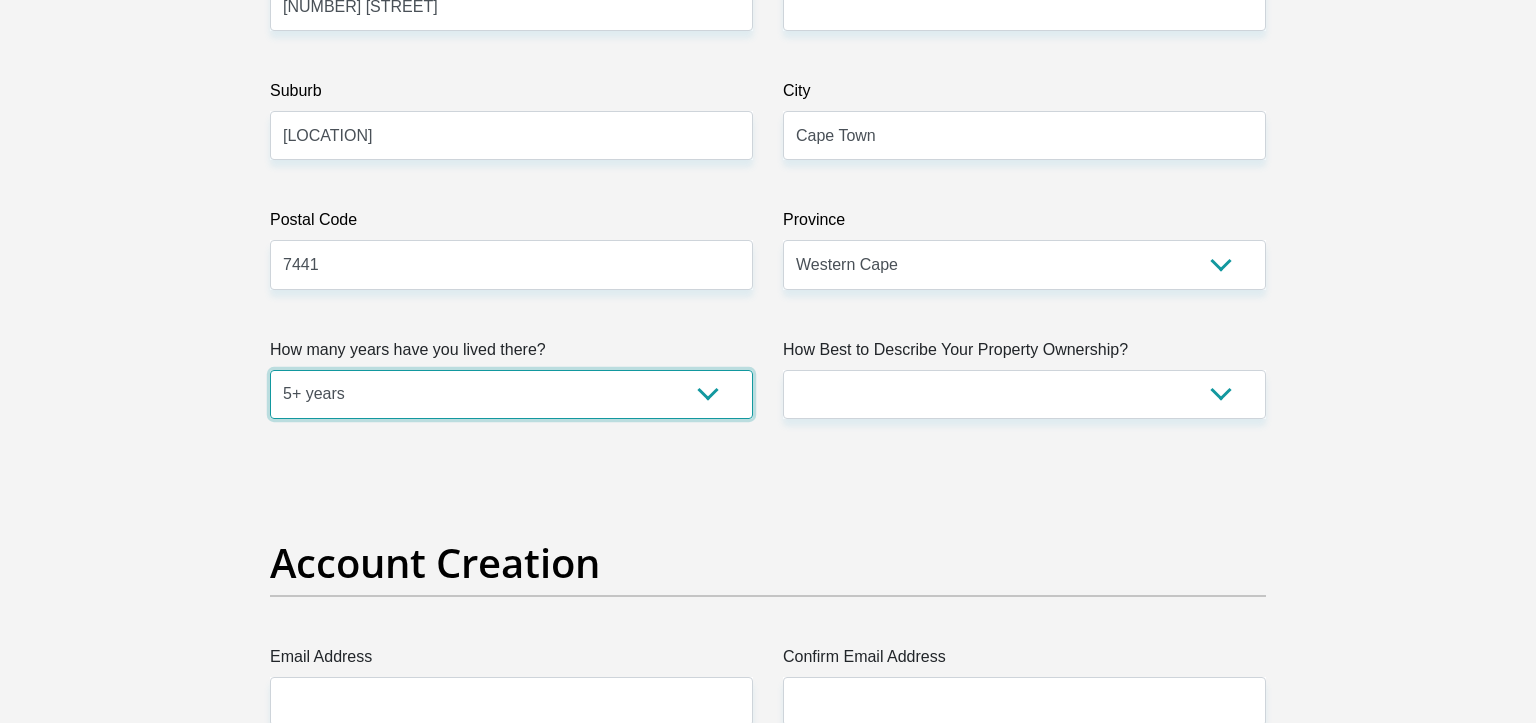 click on "5+ years" at bounding box center (0, 0) 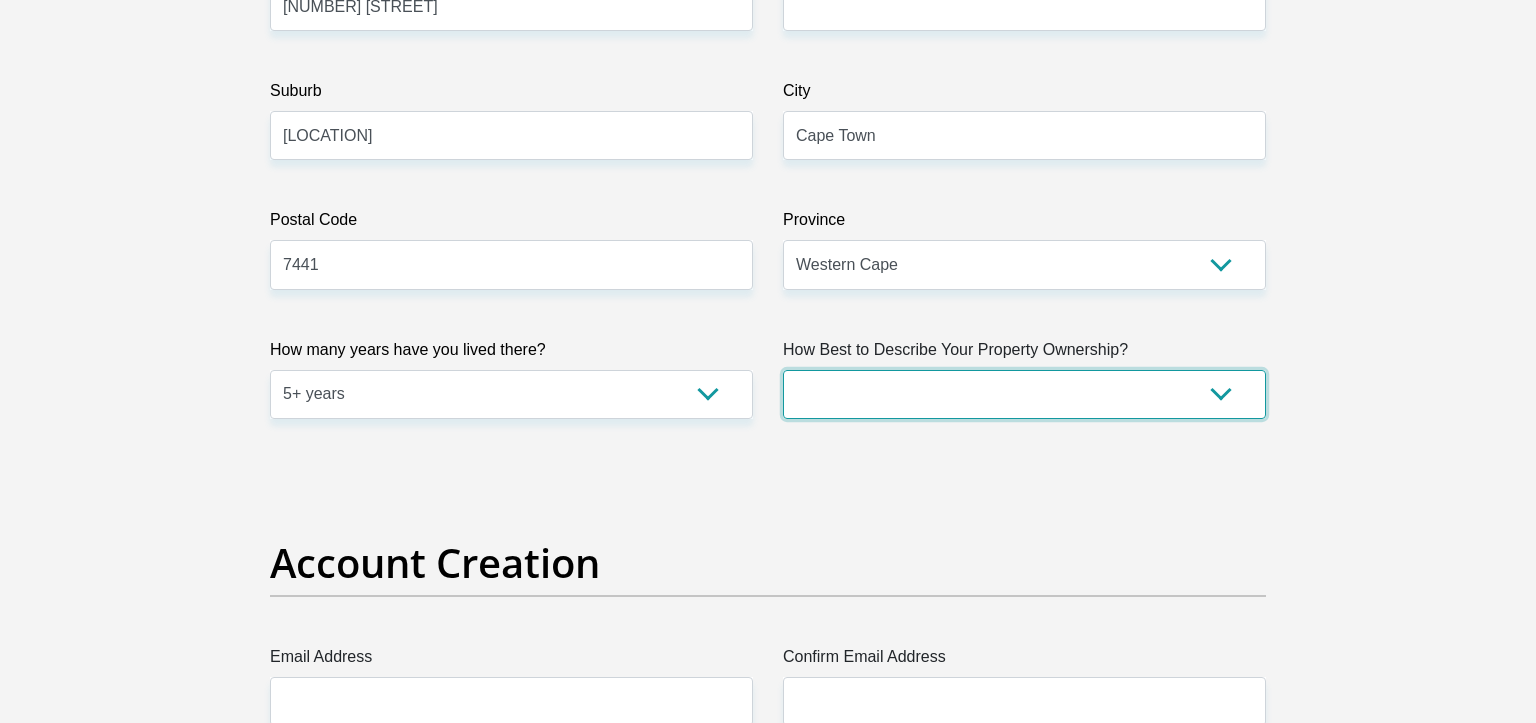 click on "Owned
Rented
Family Owned
Company Dwelling" at bounding box center [1024, 394] 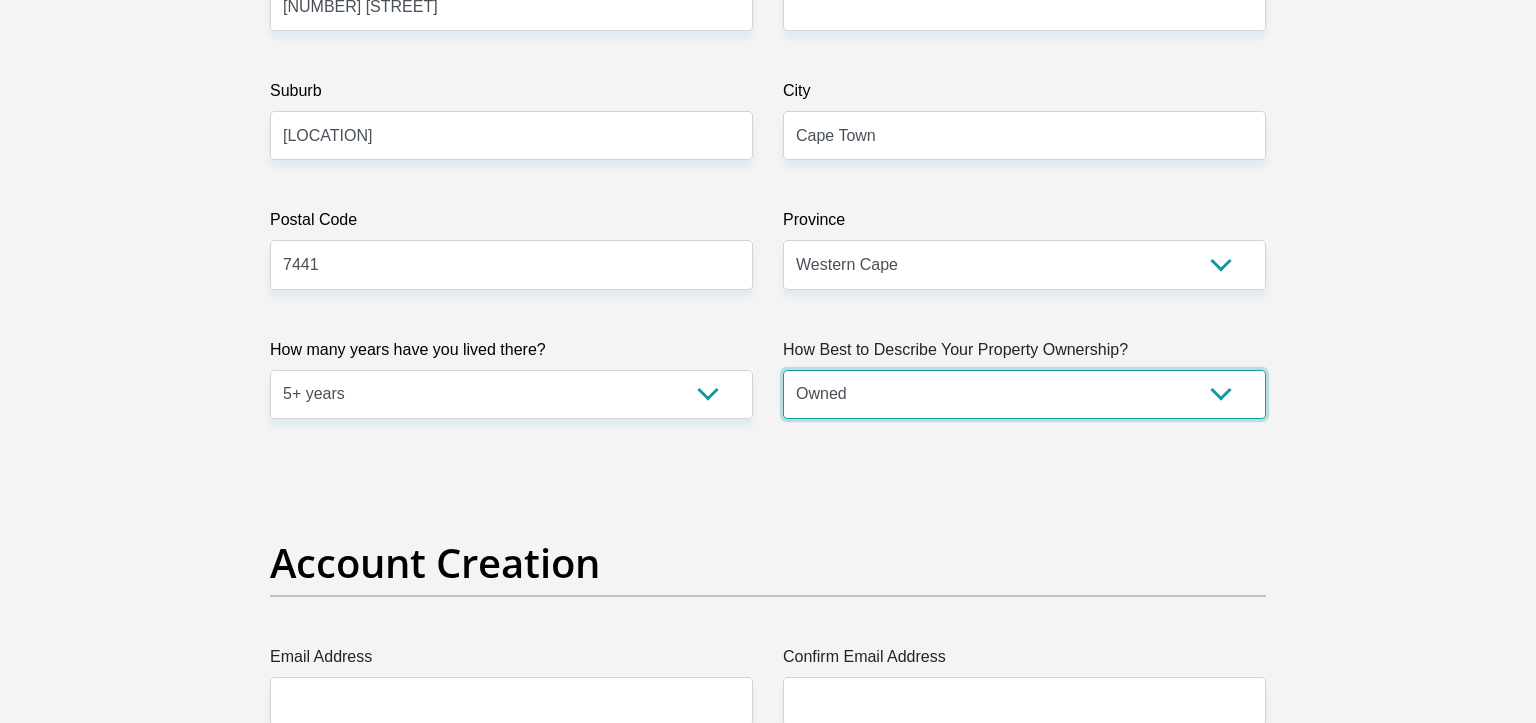 click on "Owned" at bounding box center [0, 0] 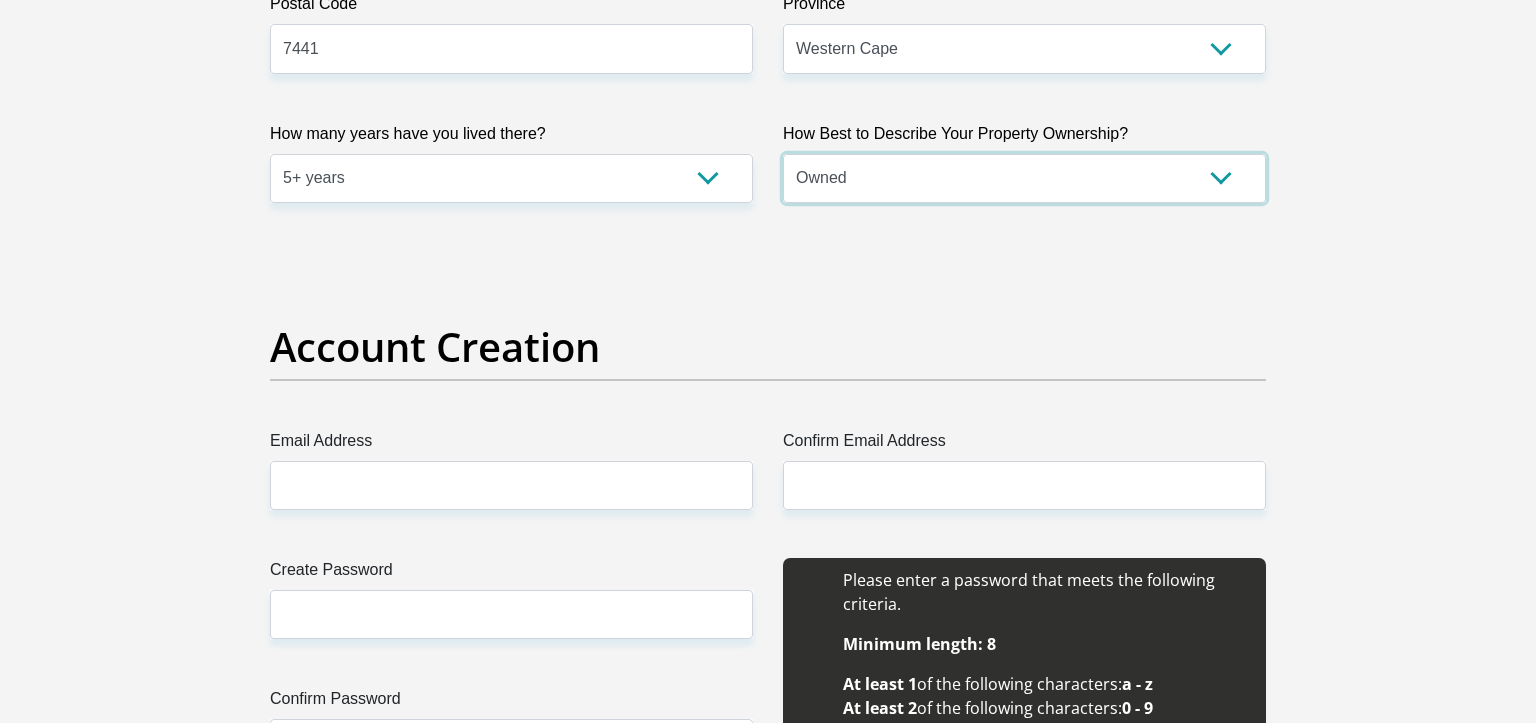 scroll, scrollTop: 1620, scrollLeft: 0, axis: vertical 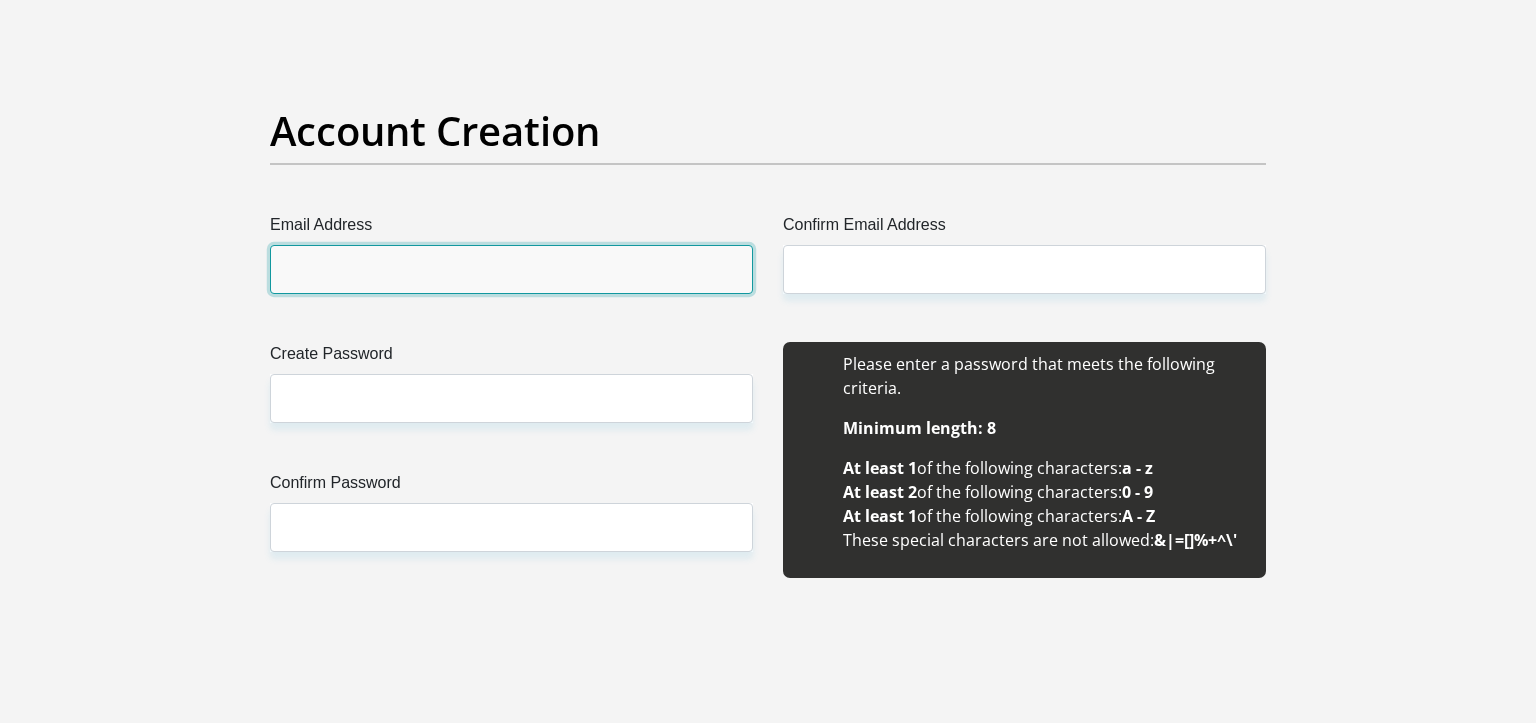 click on "Email Address" at bounding box center (511, 269) 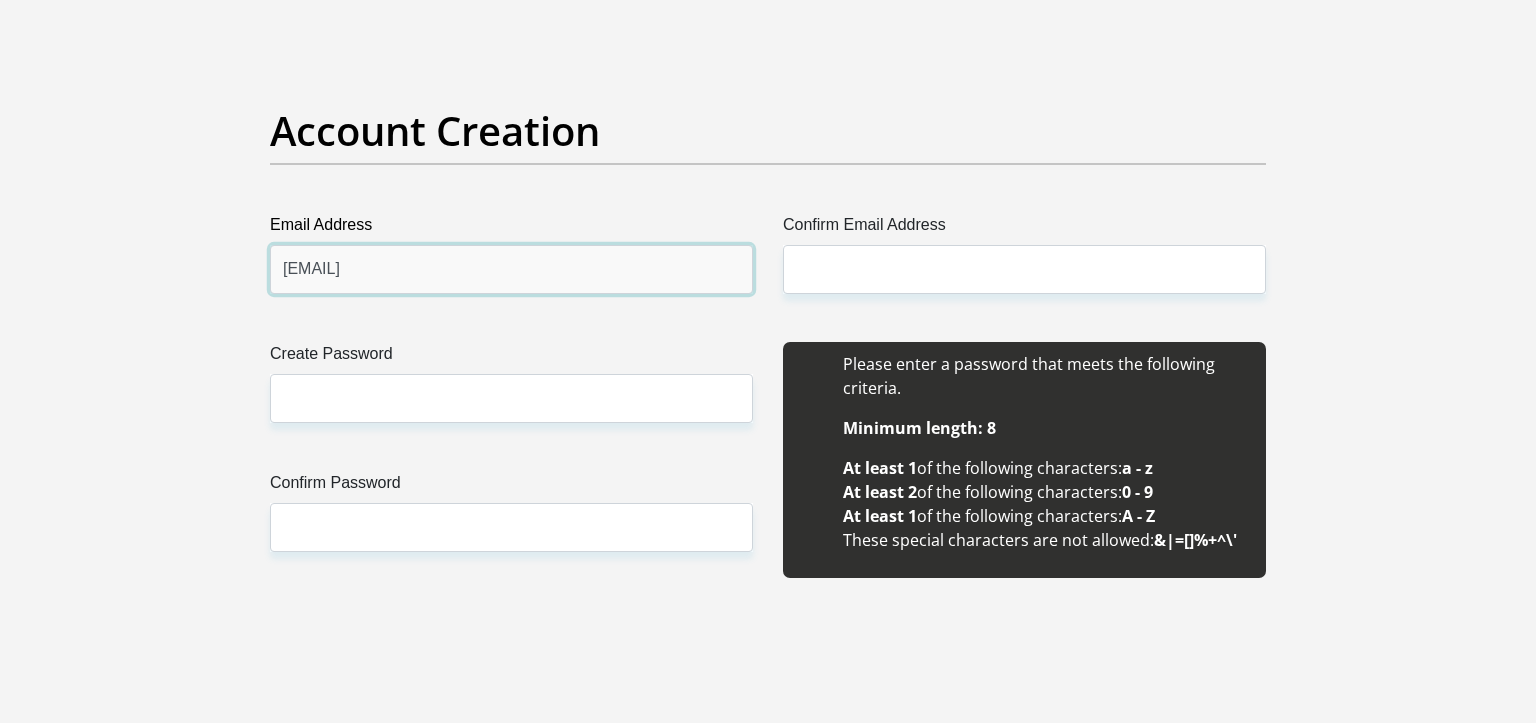 type on "pabransby@gmail.com" 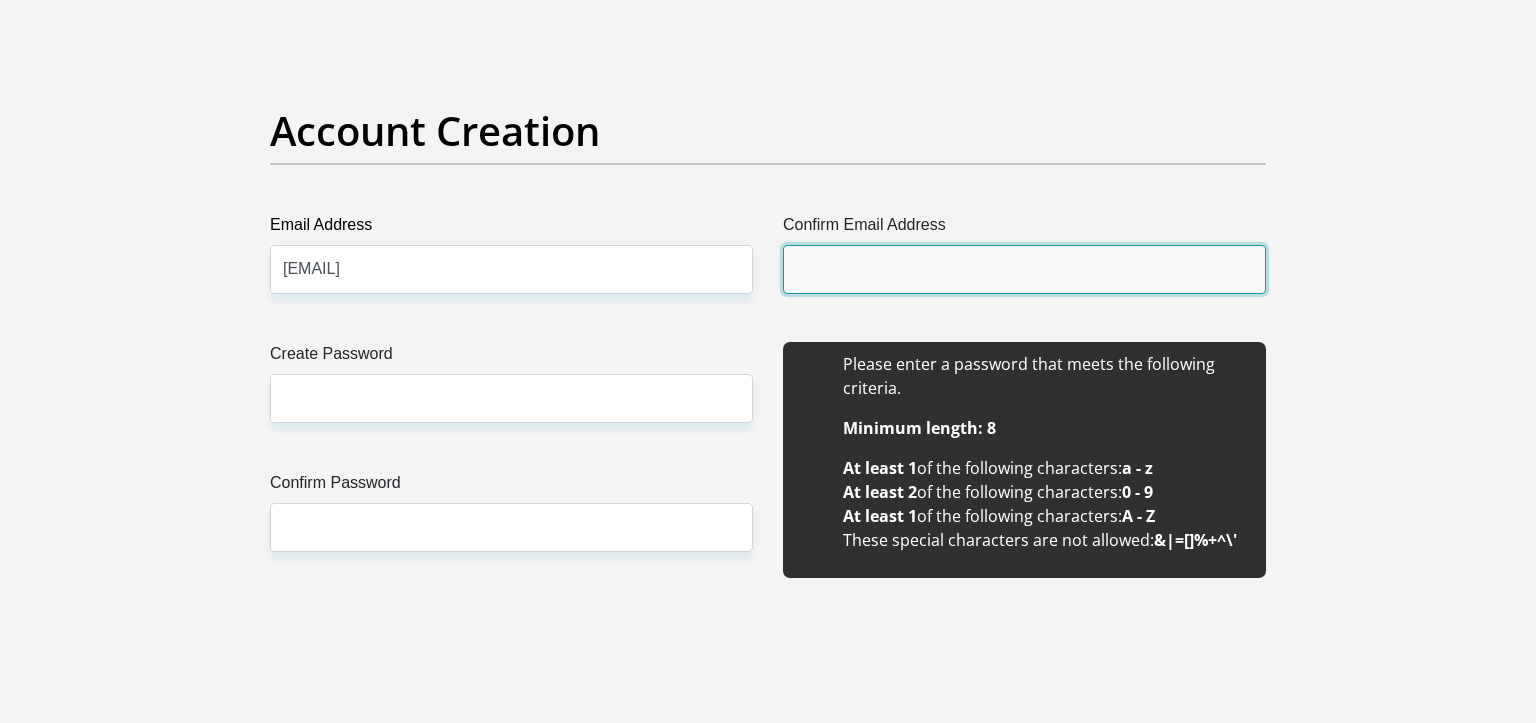 click on "Confirm Email Address" at bounding box center (1024, 269) 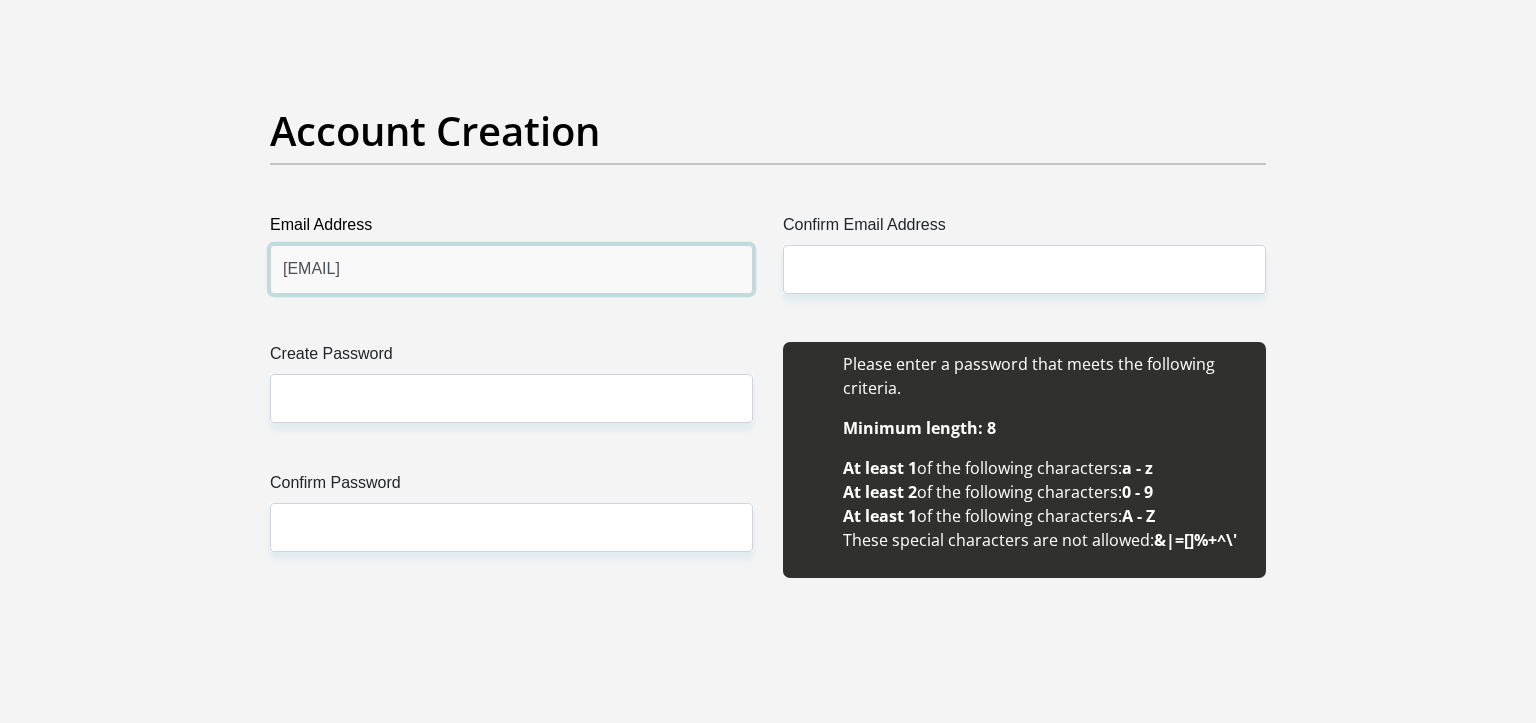 click on "pabransby@gmail.com" at bounding box center [511, 269] 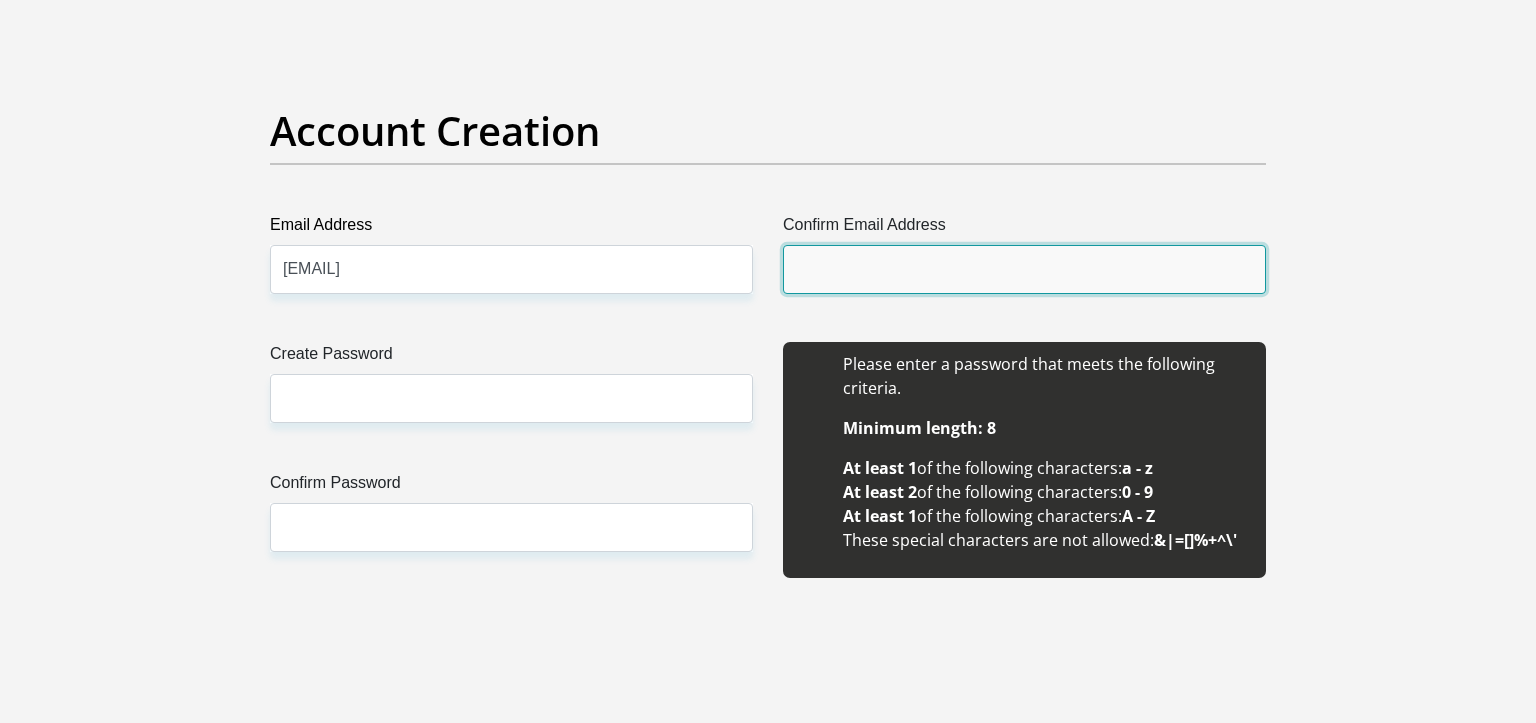 click on "Confirm Email Address" at bounding box center [1024, 269] 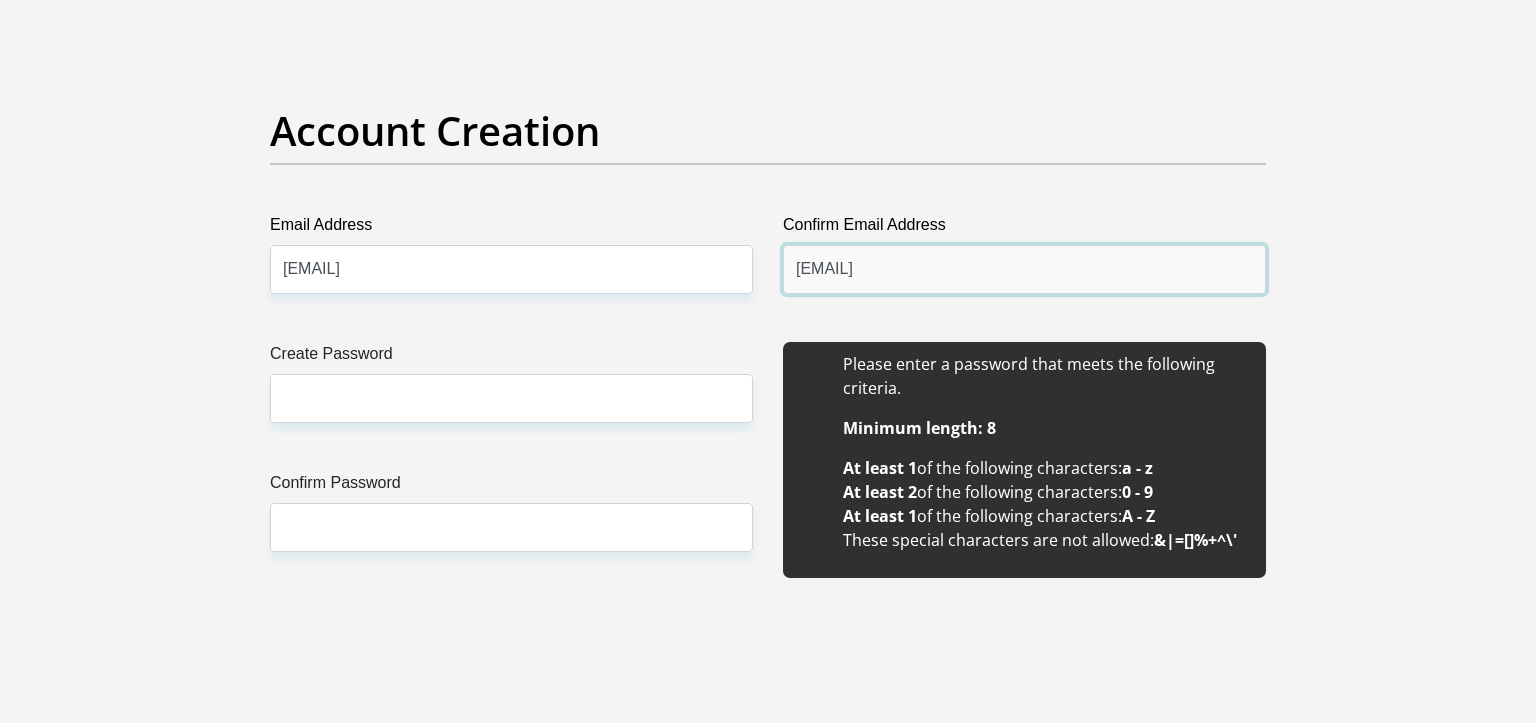 type on "pabransby@gmail.com" 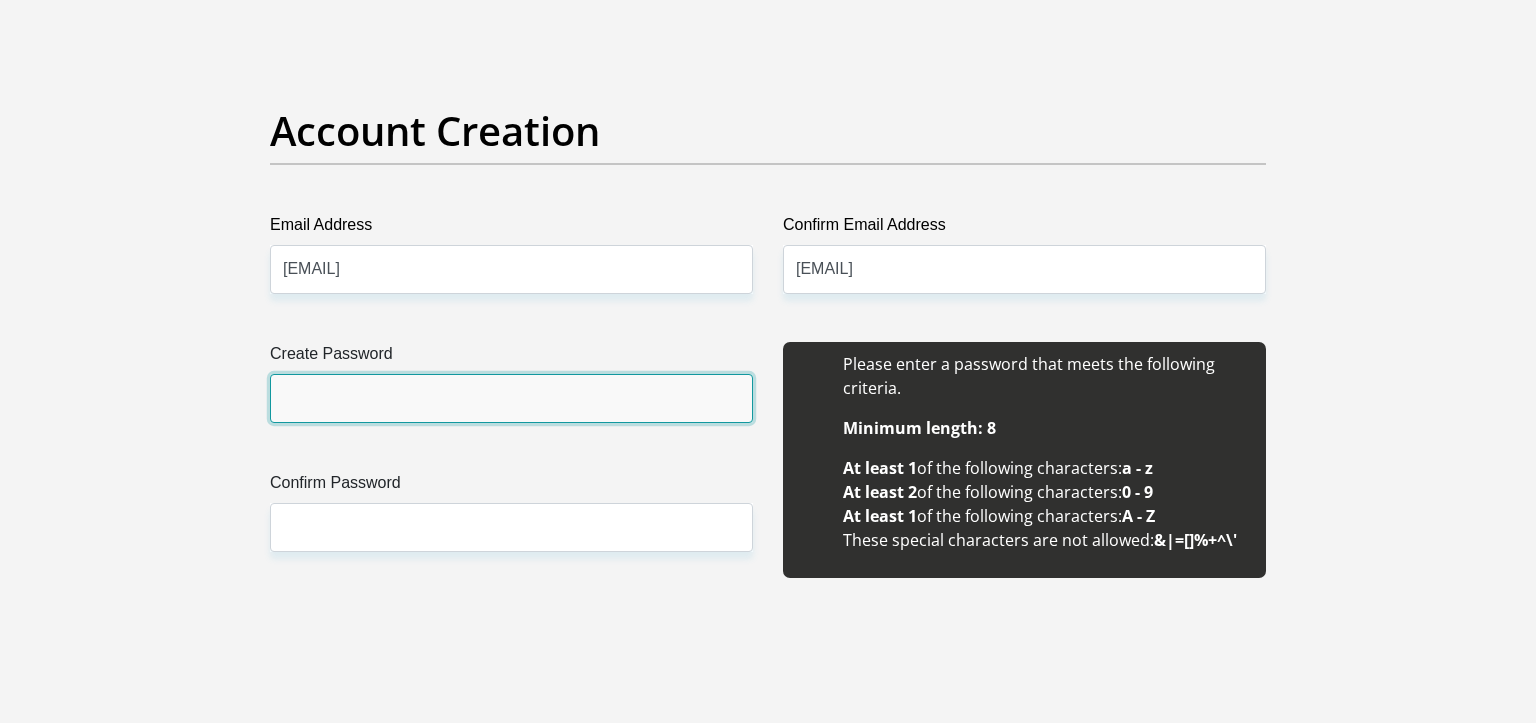 click on "Create Password" at bounding box center (511, 398) 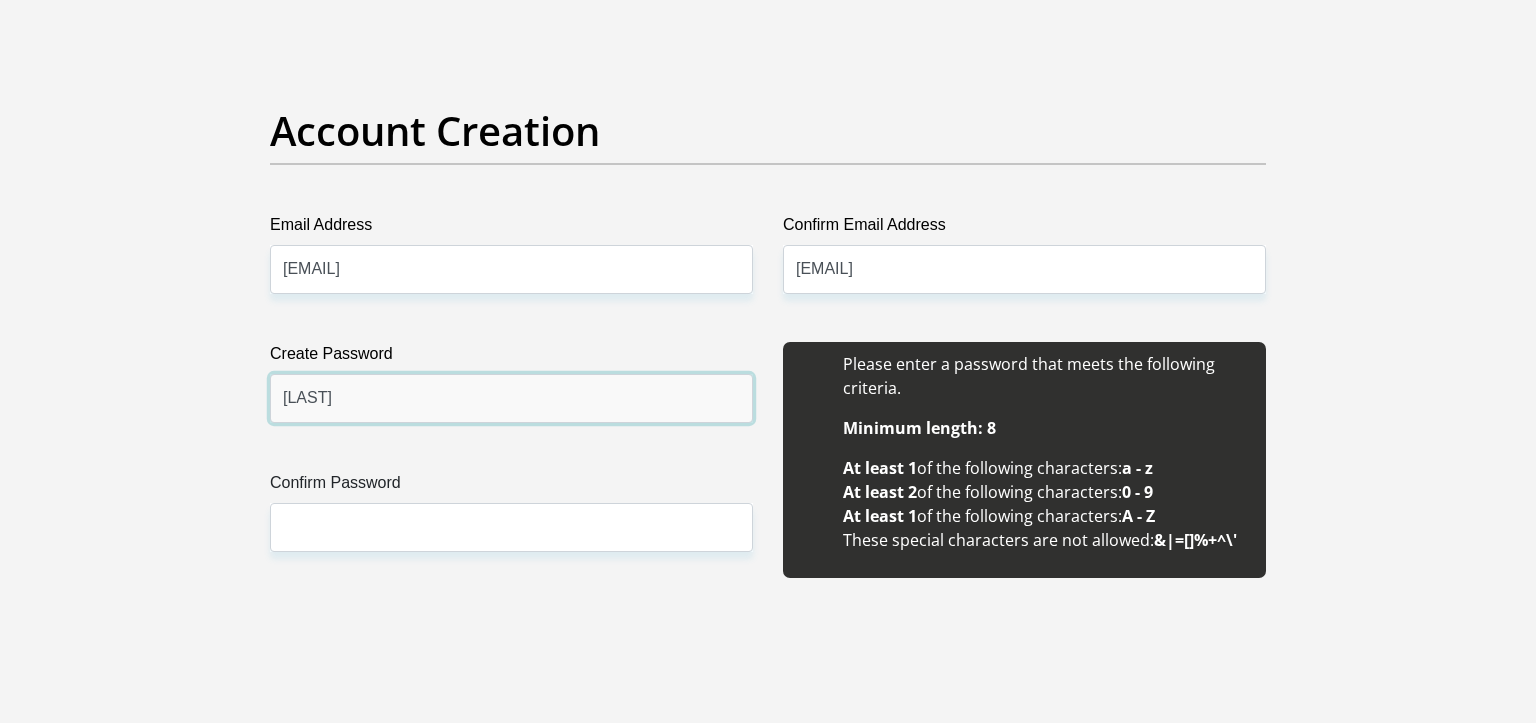 scroll, scrollTop: 1728, scrollLeft: 0, axis: vertical 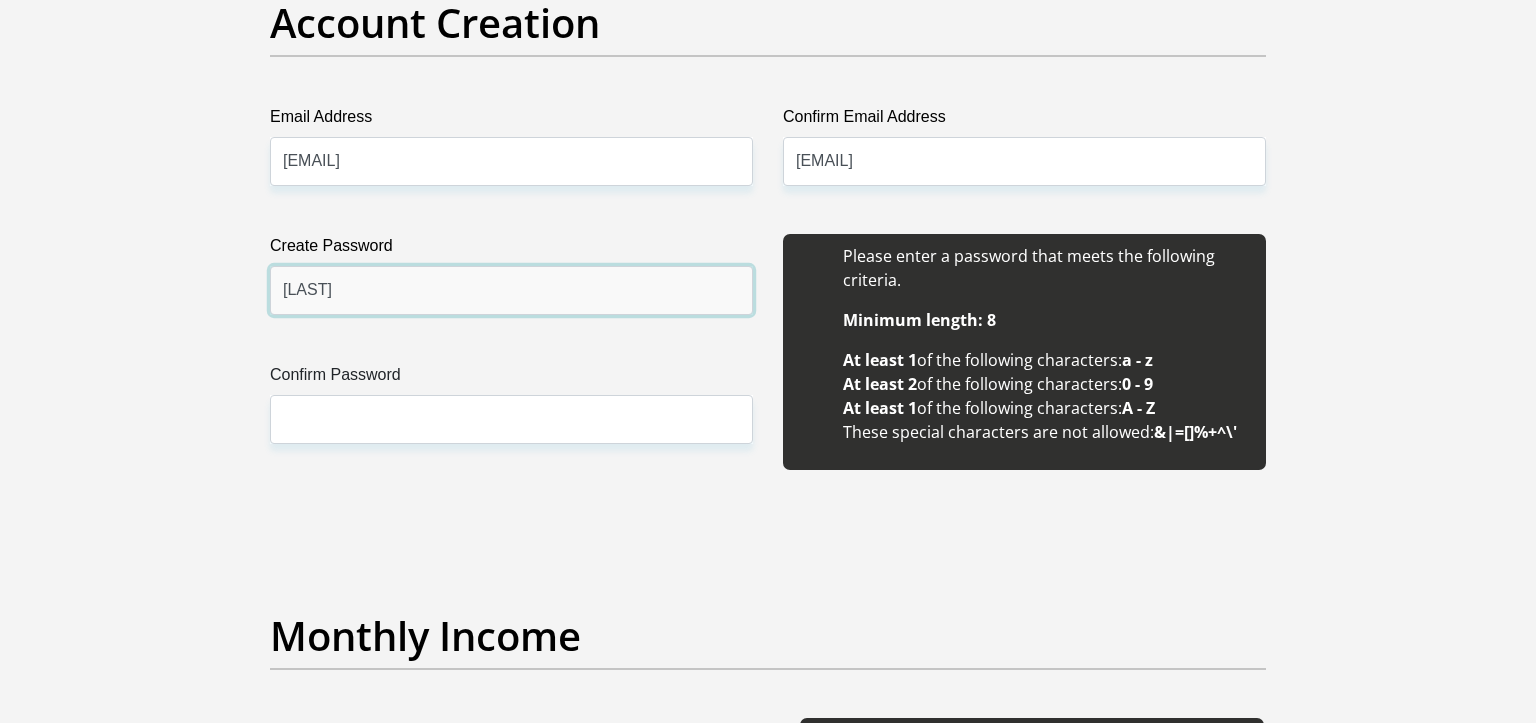 type on "PABransby1879" 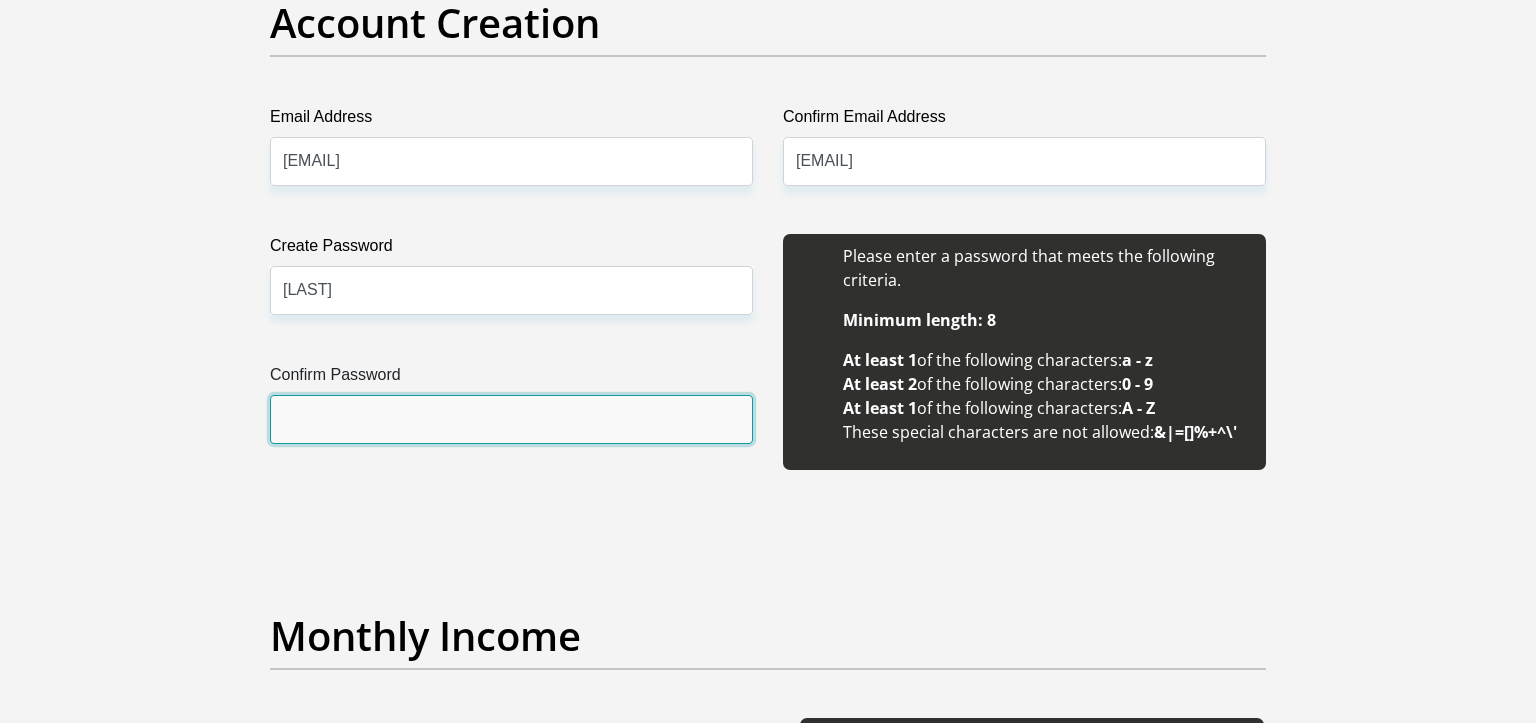 click on "Confirm Password" at bounding box center [511, 419] 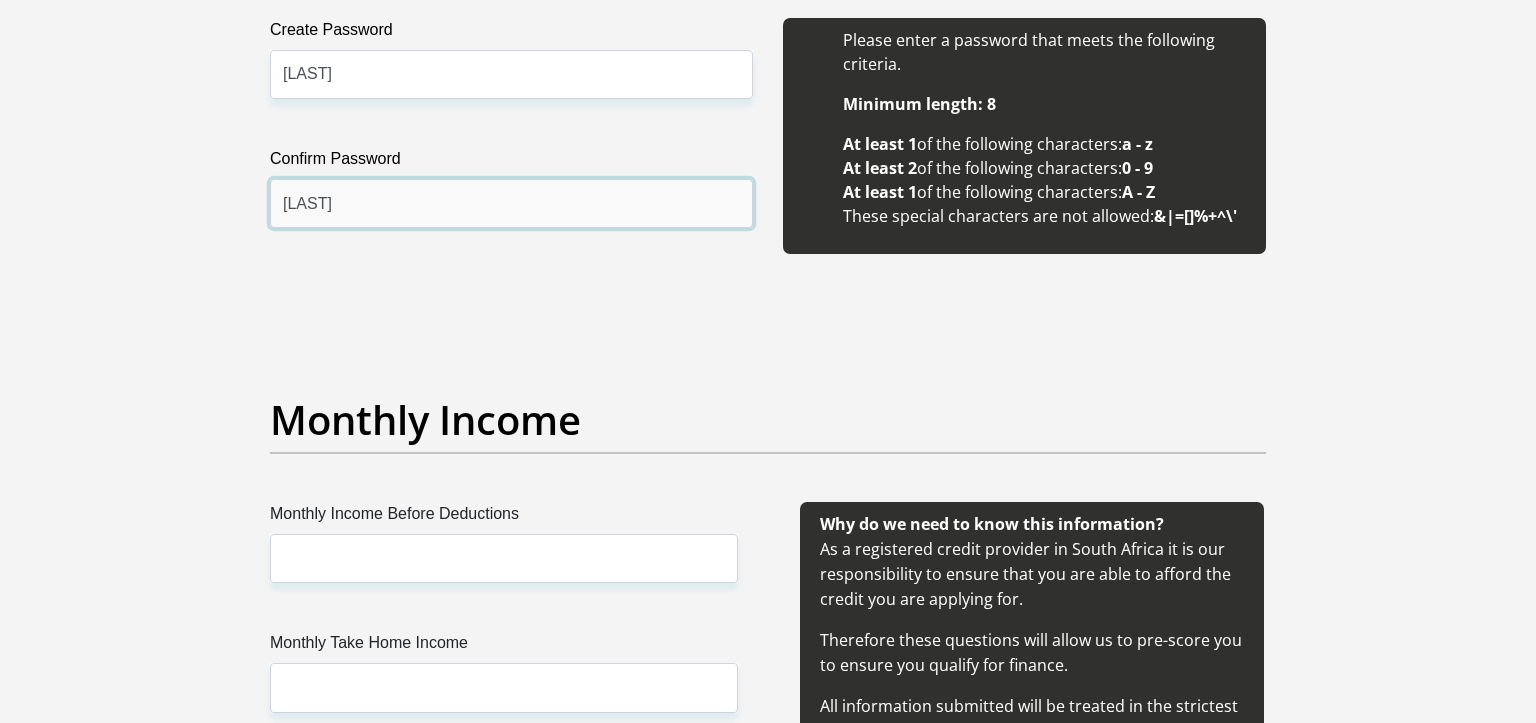 scroll, scrollTop: 2160, scrollLeft: 0, axis: vertical 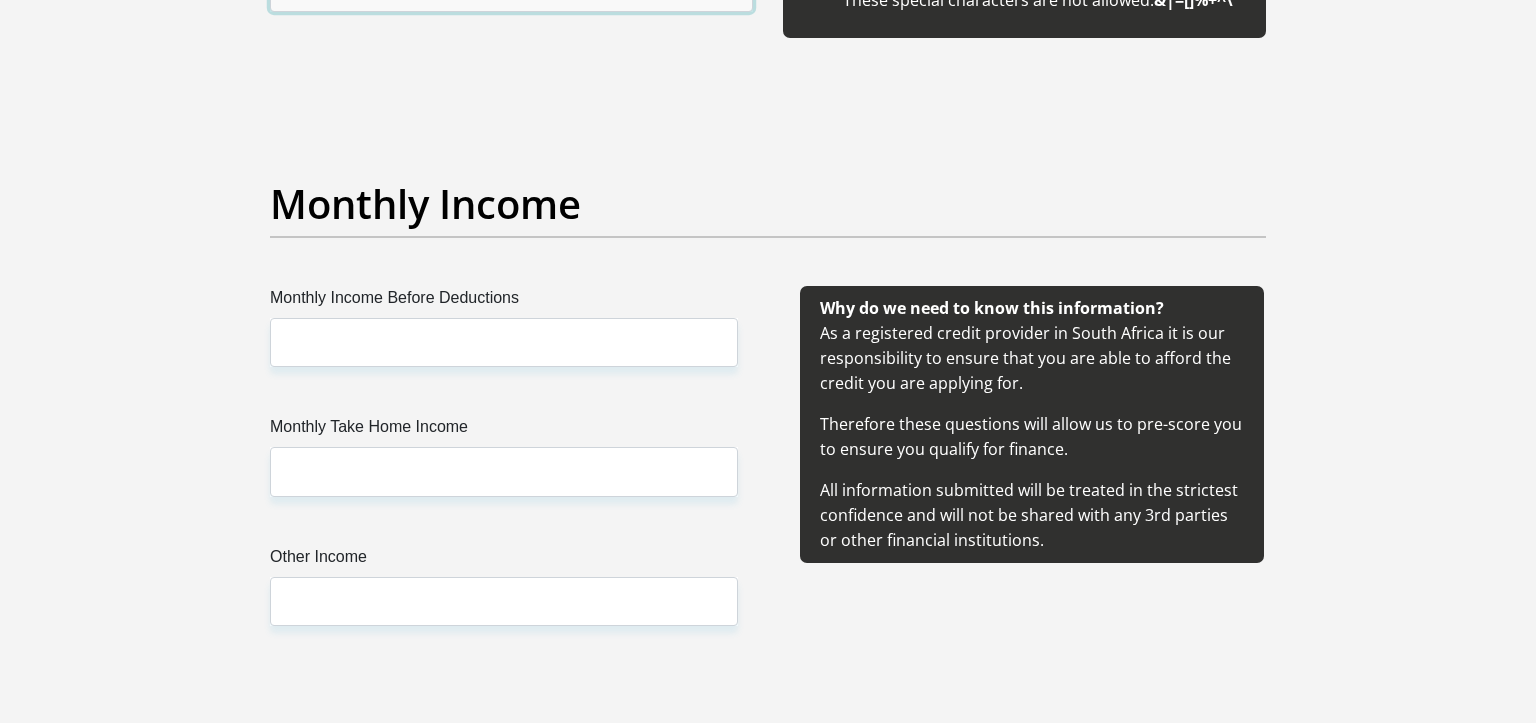 type on "PABransby1879" 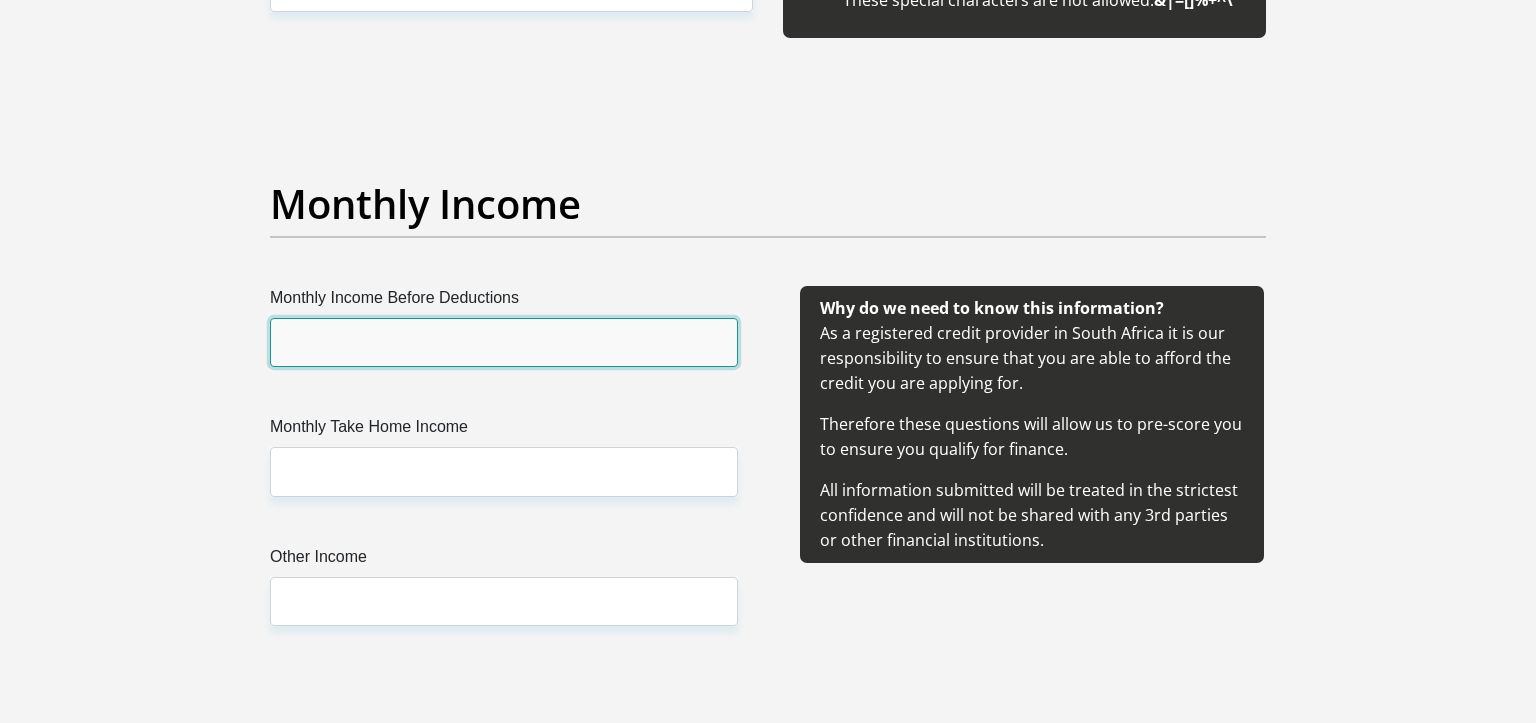 click on "Monthly Income Before Deductions" at bounding box center [504, 342] 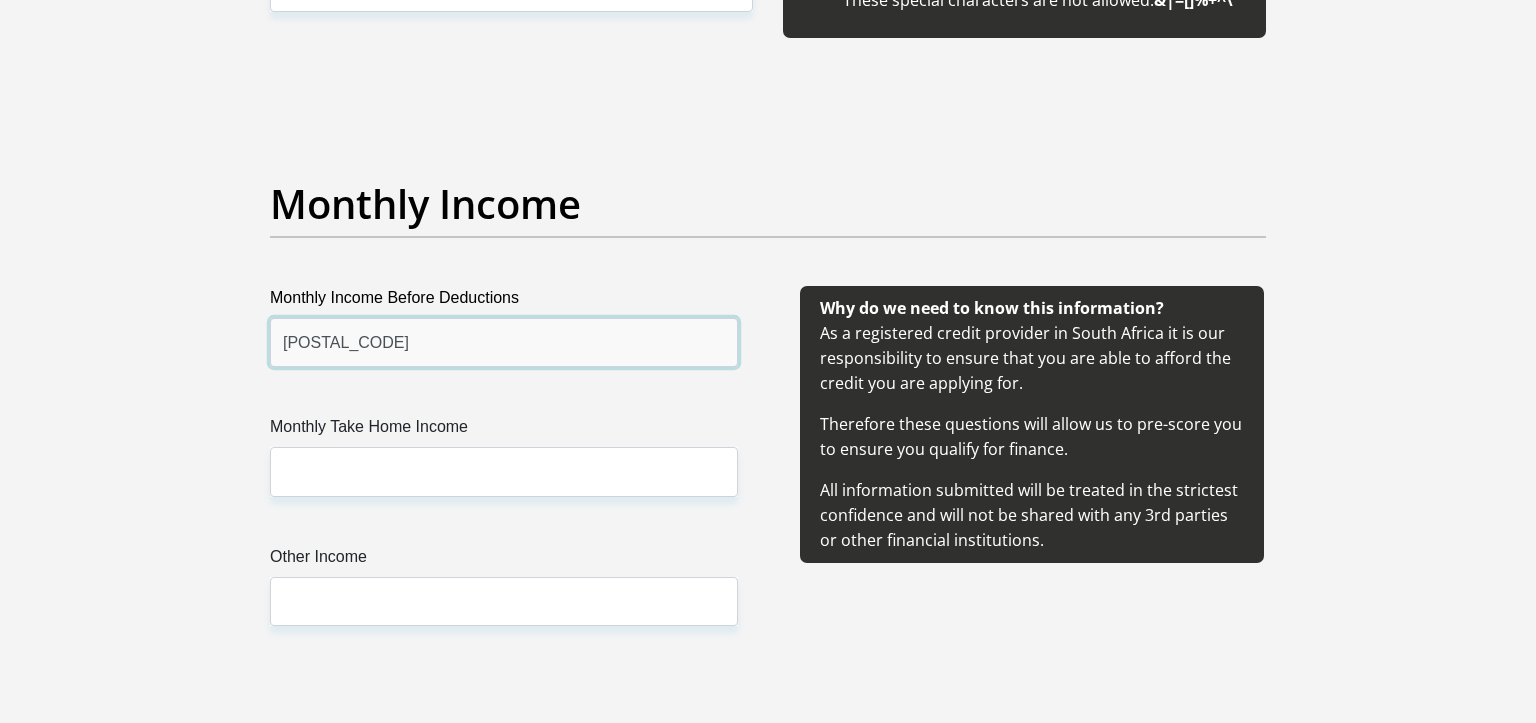 type on "48500" 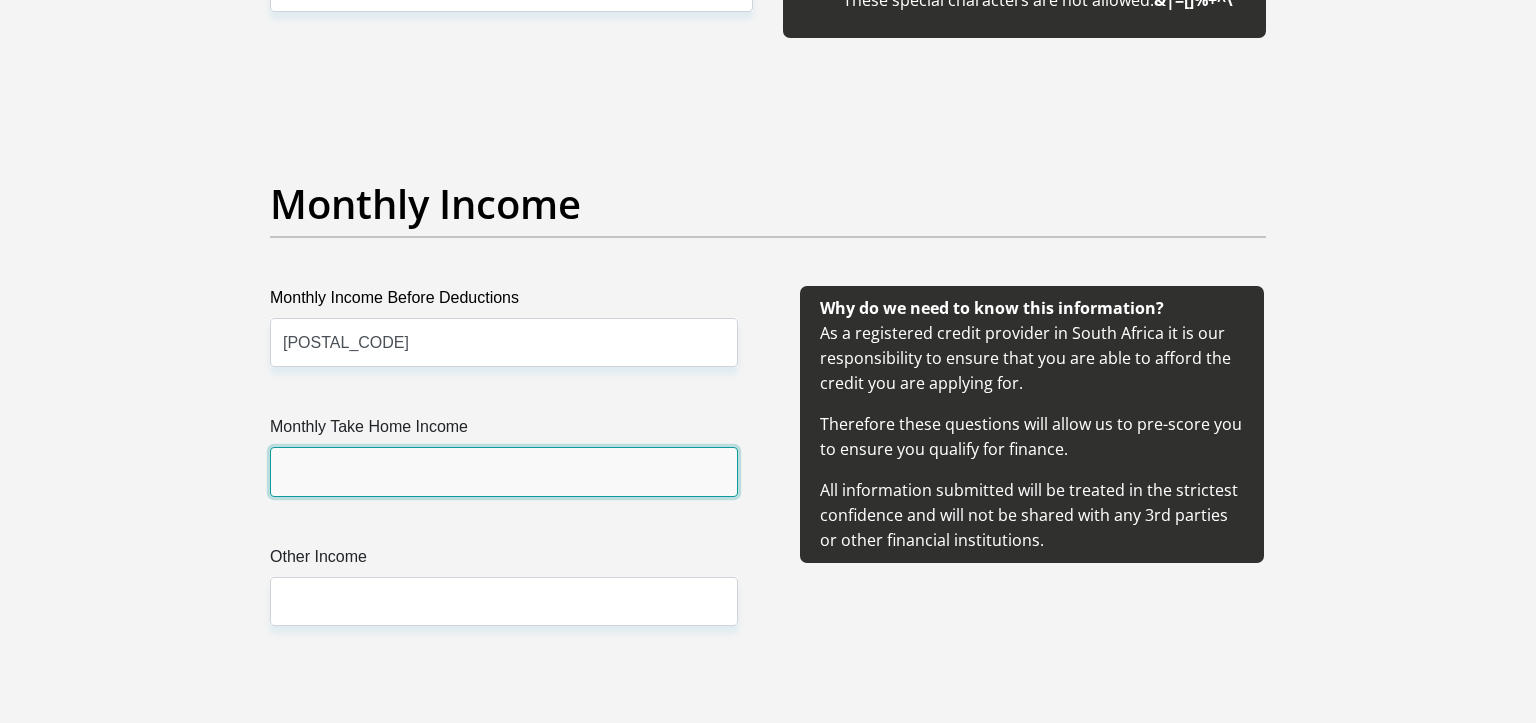 click on "Monthly Take Home Income" at bounding box center (504, 471) 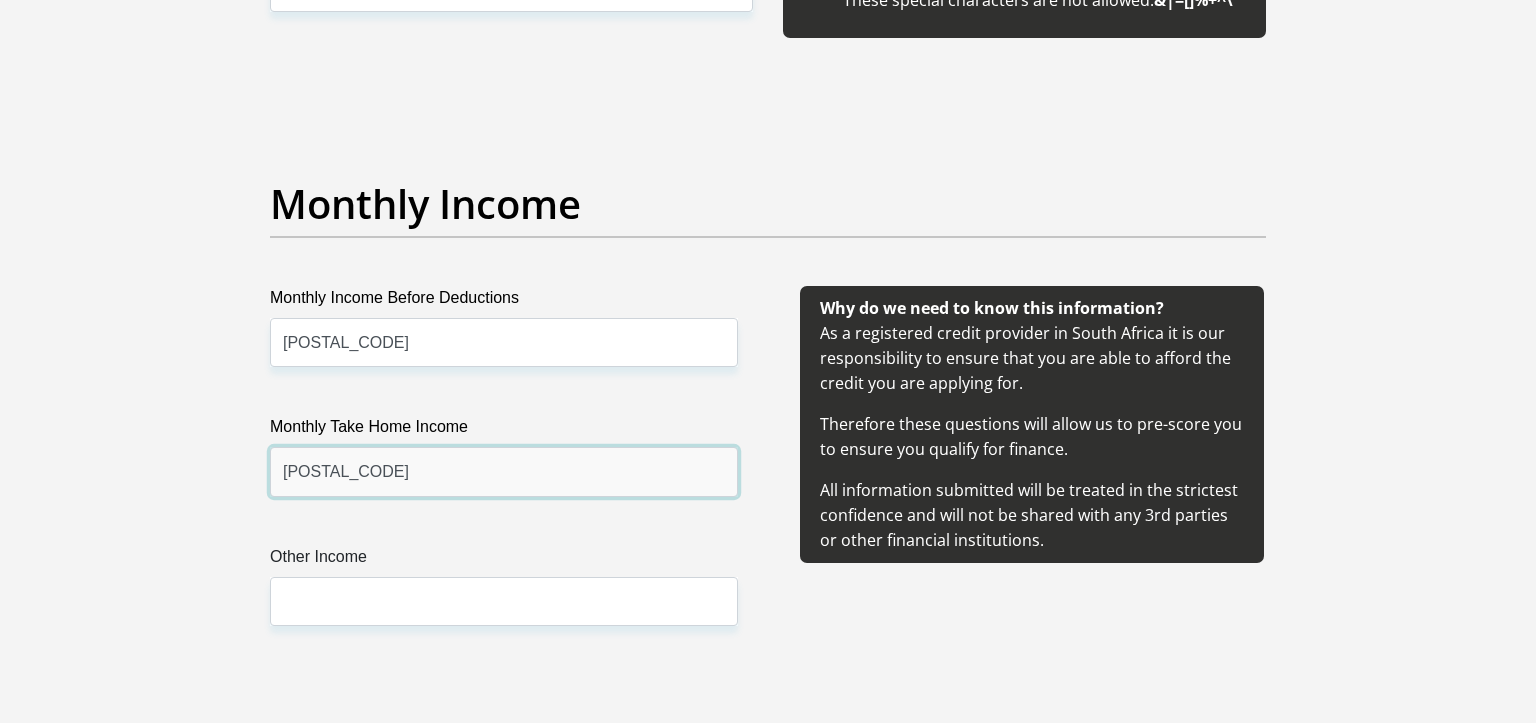 scroll, scrollTop: 2268, scrollLeft: 0, axis: vertical 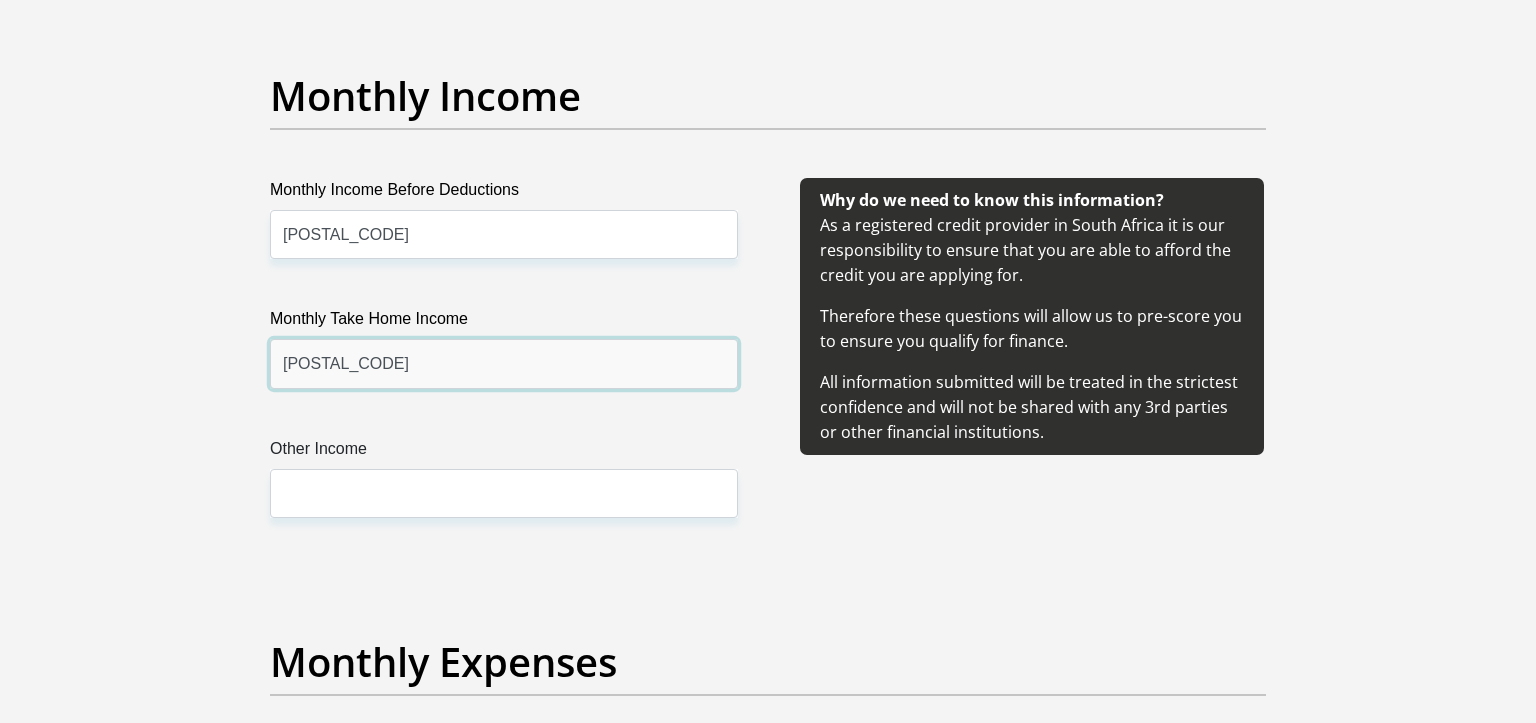 type on "28700" 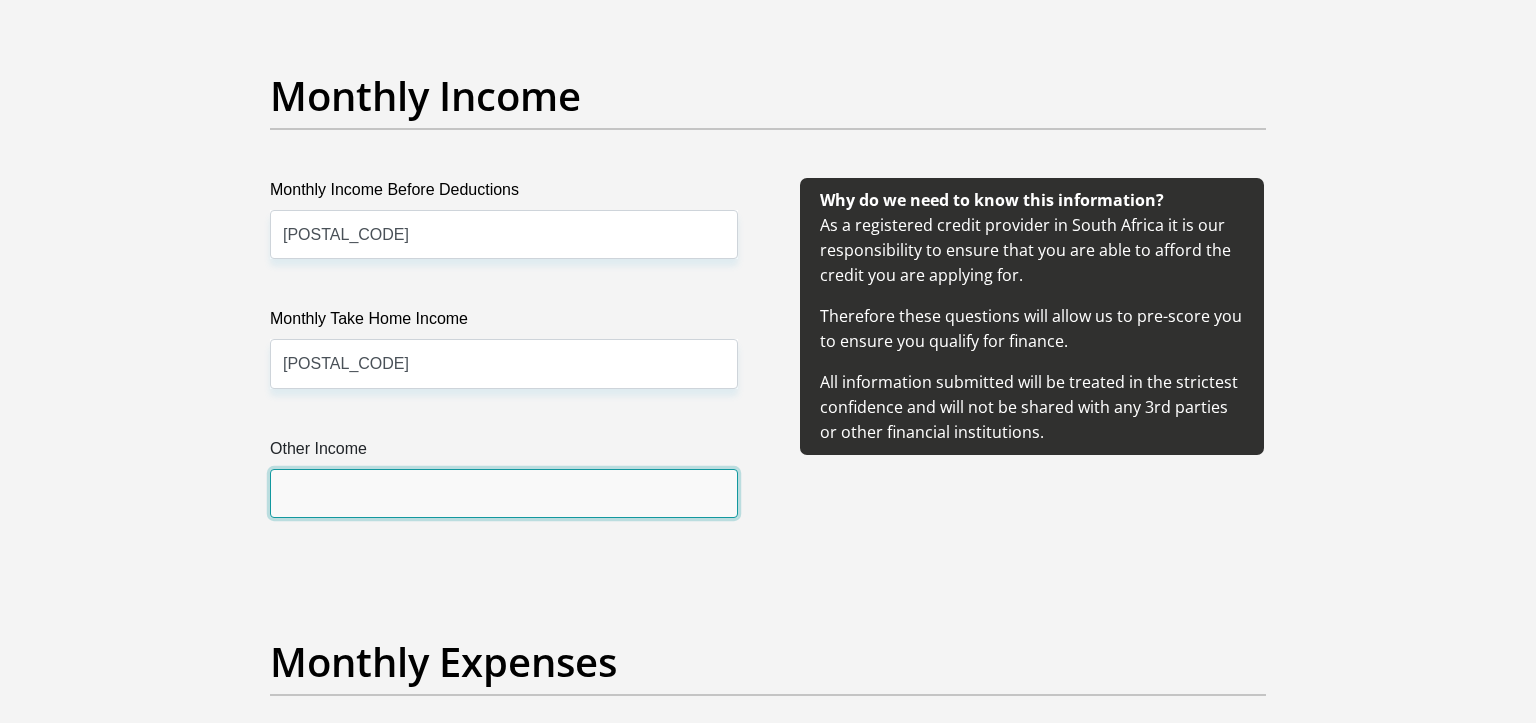 click on "Other Income" at bounding box center [504, 493] 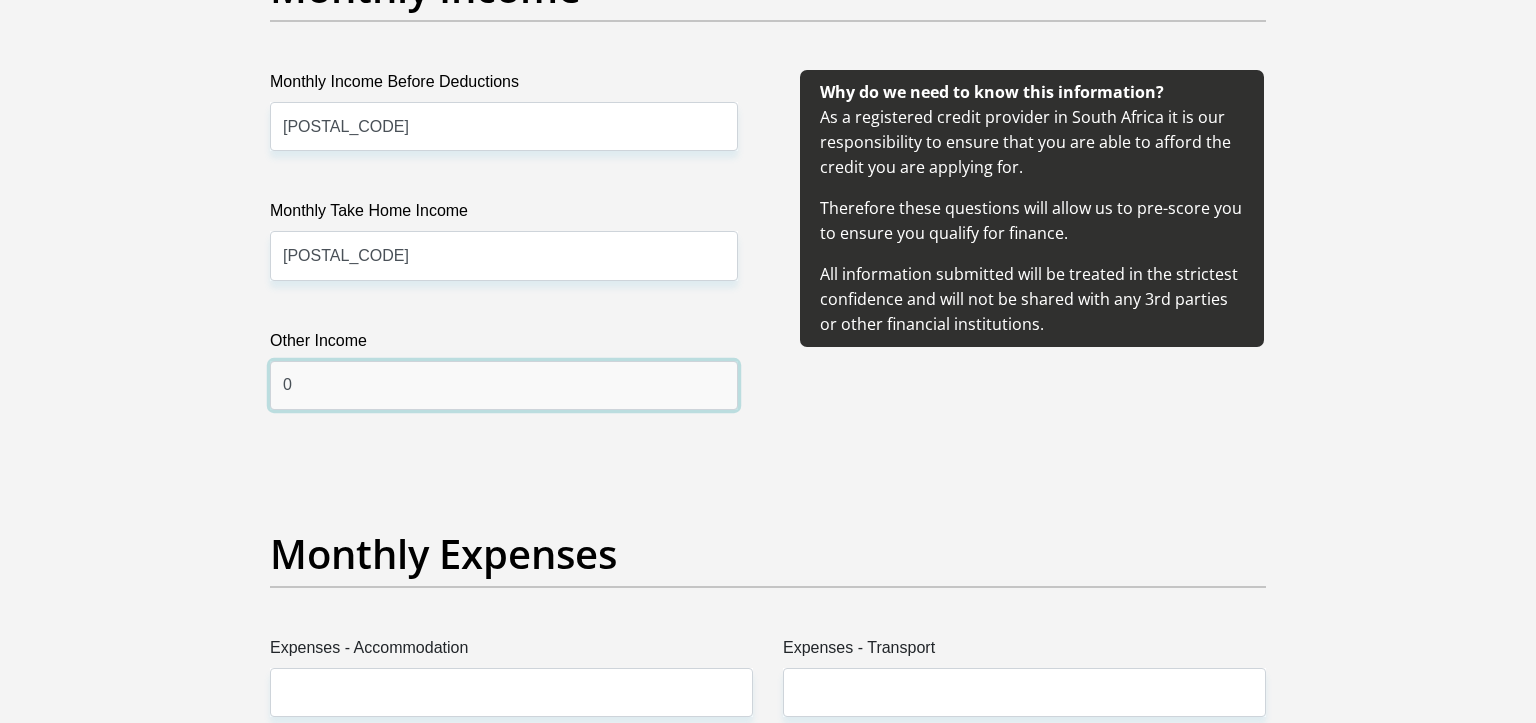 scroll, scrollTop: 2484, scrollLeft: 0, axis: vertical 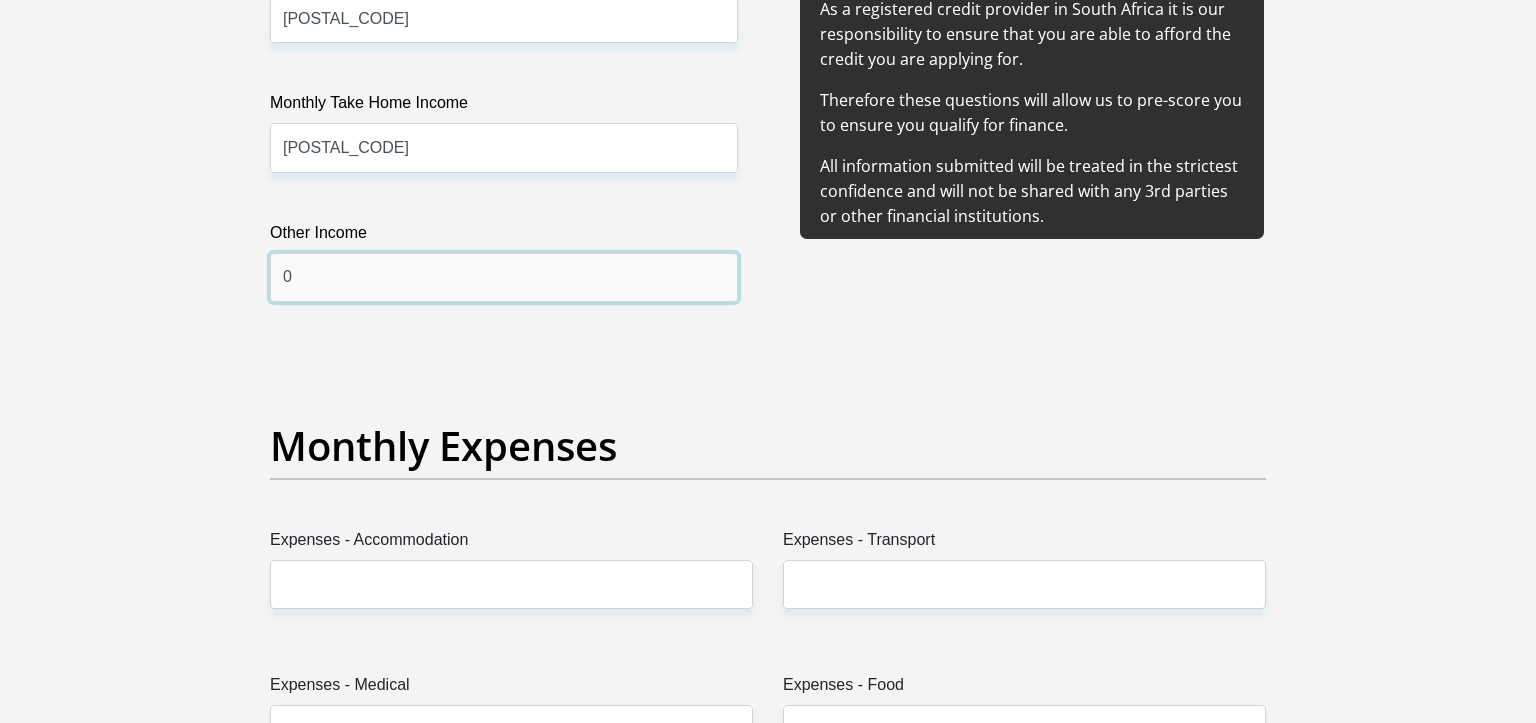 type on "0" 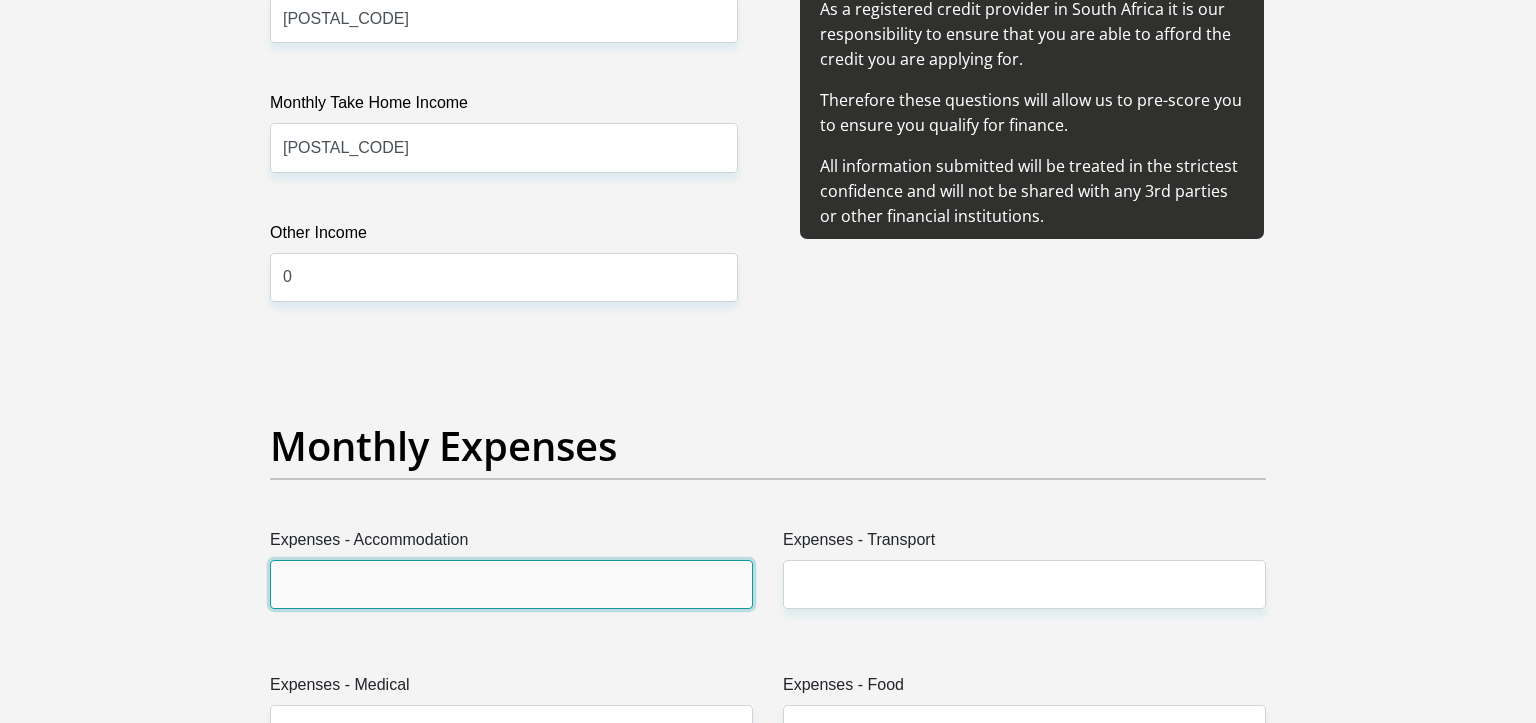 click on "Expenses - Accommodation" at bounding box center [511, 584] 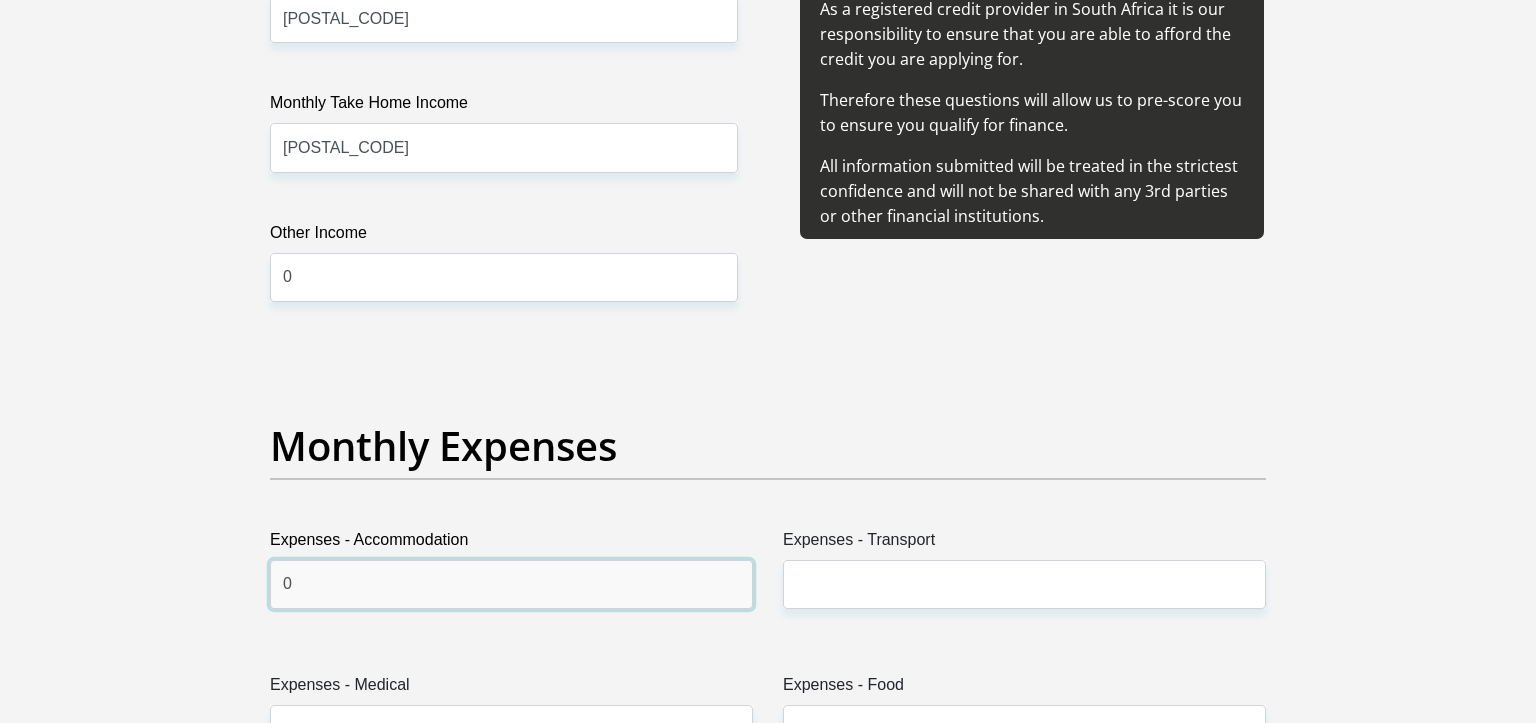 type on "0" 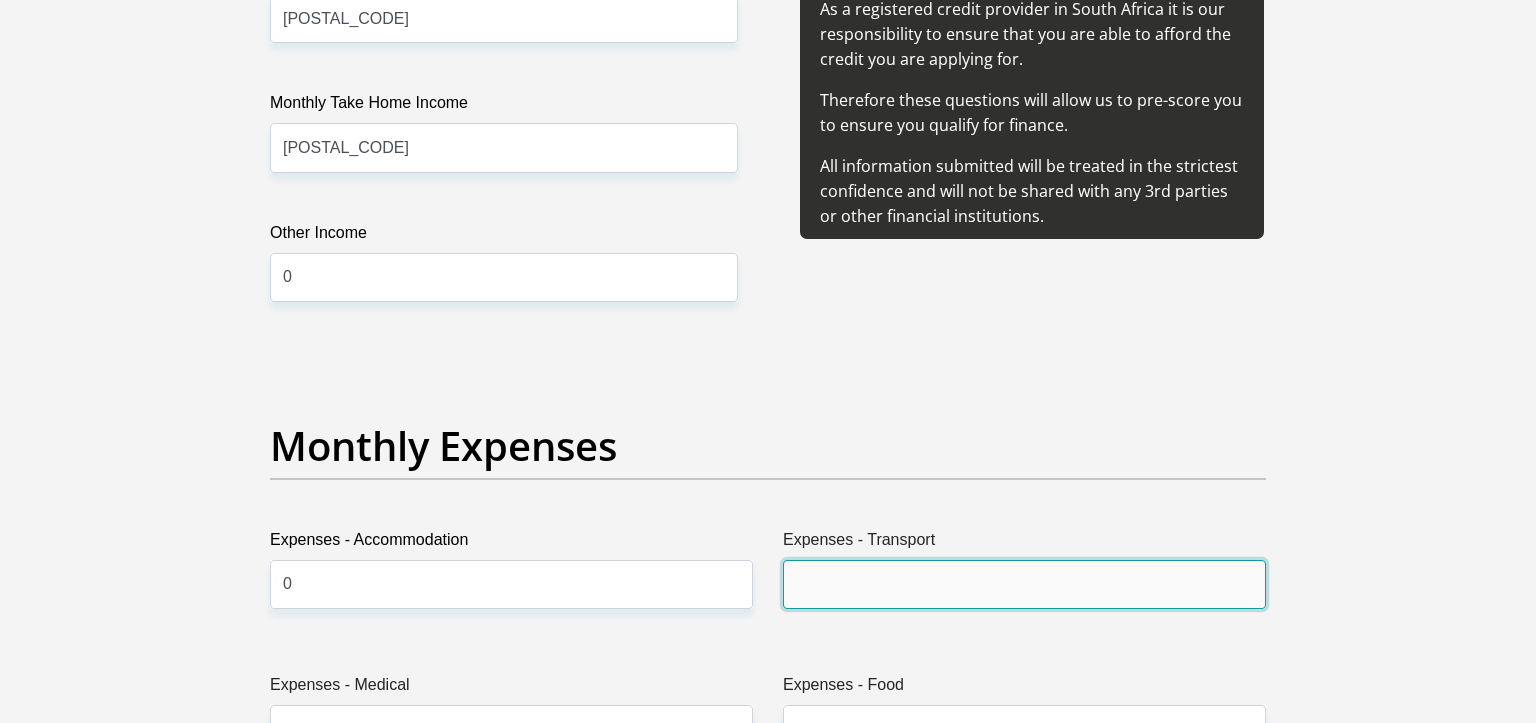 click on "Expenses - Transport" at bounding box center (1024, 584) 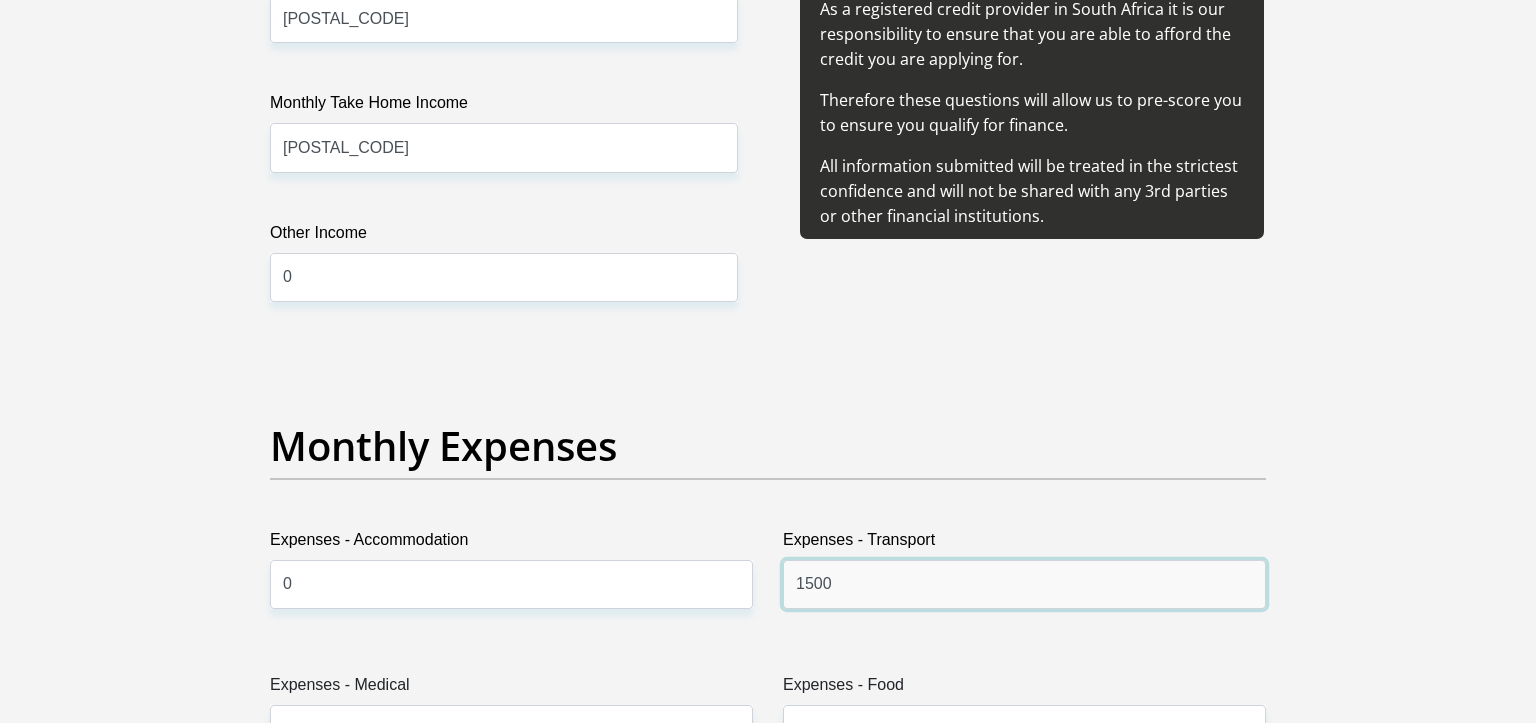 scroll, scrollTop: 2700, scrollLeft: 0, axis: vertical 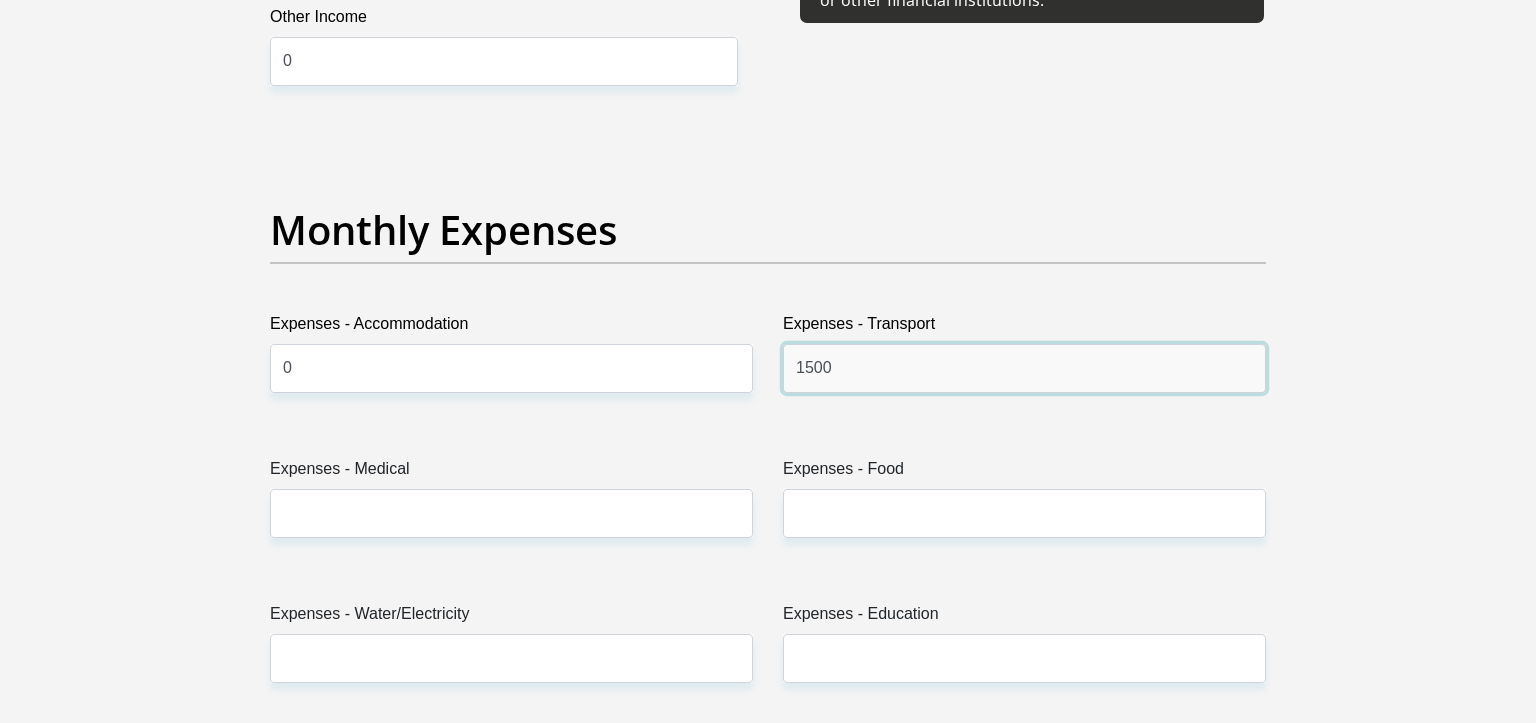 type on "1500" 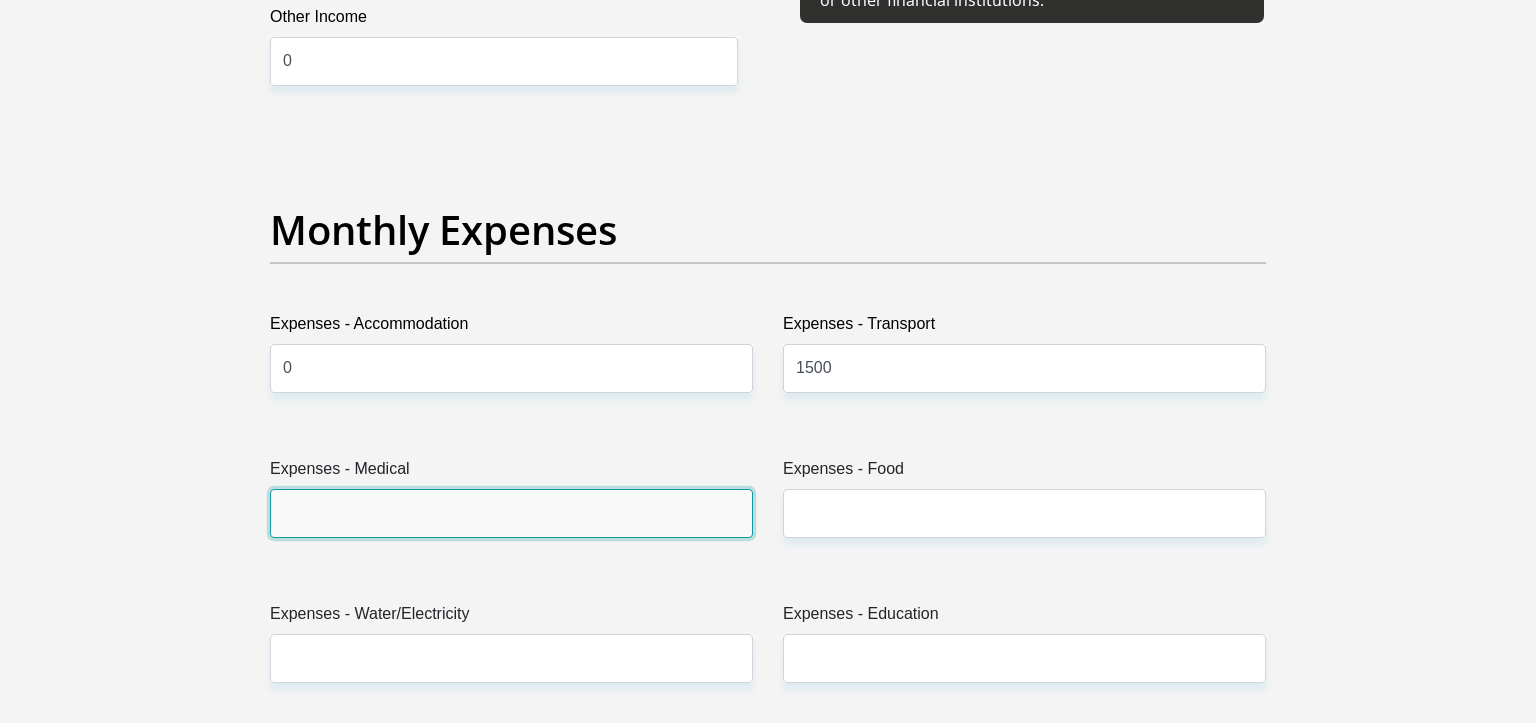 click on "Expenses - Medical" at bounding box center (511, 513) 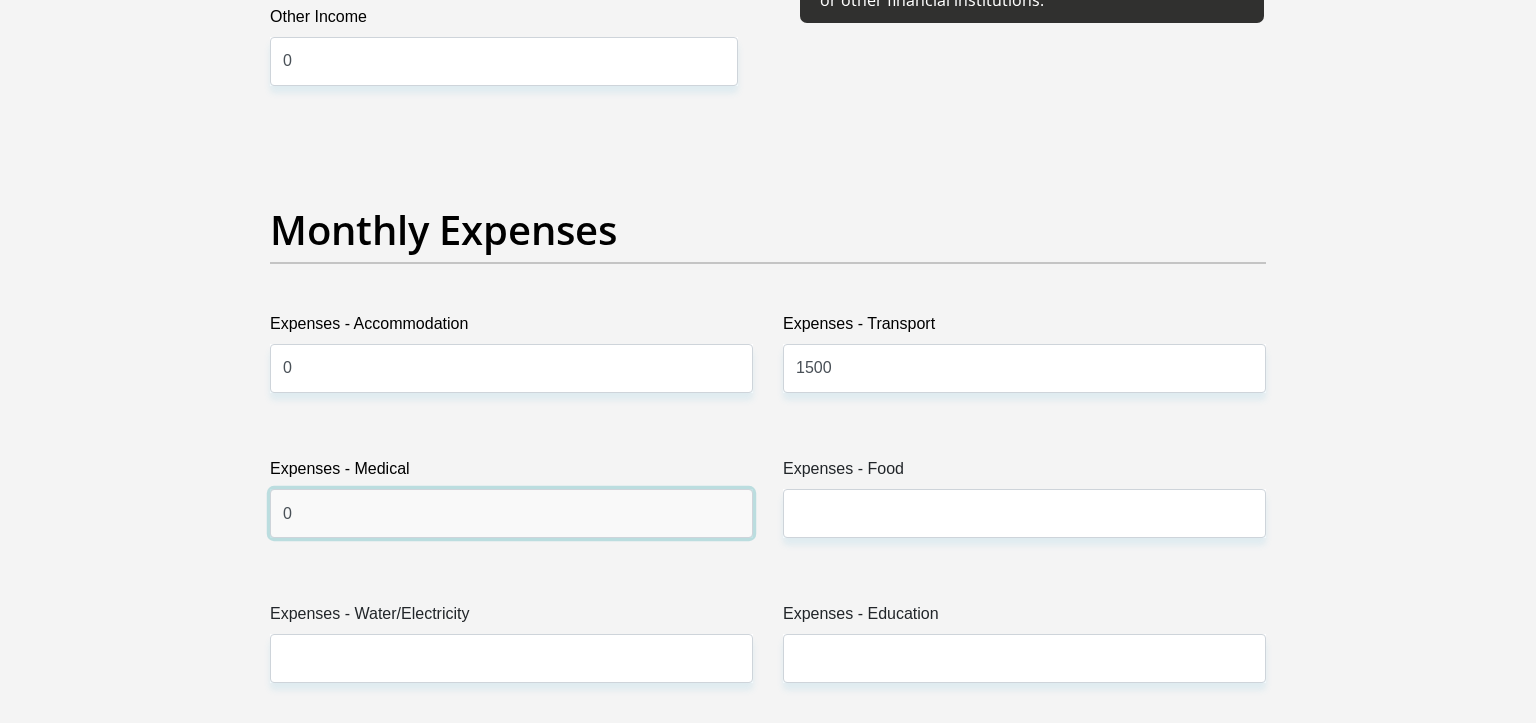 type on "0" 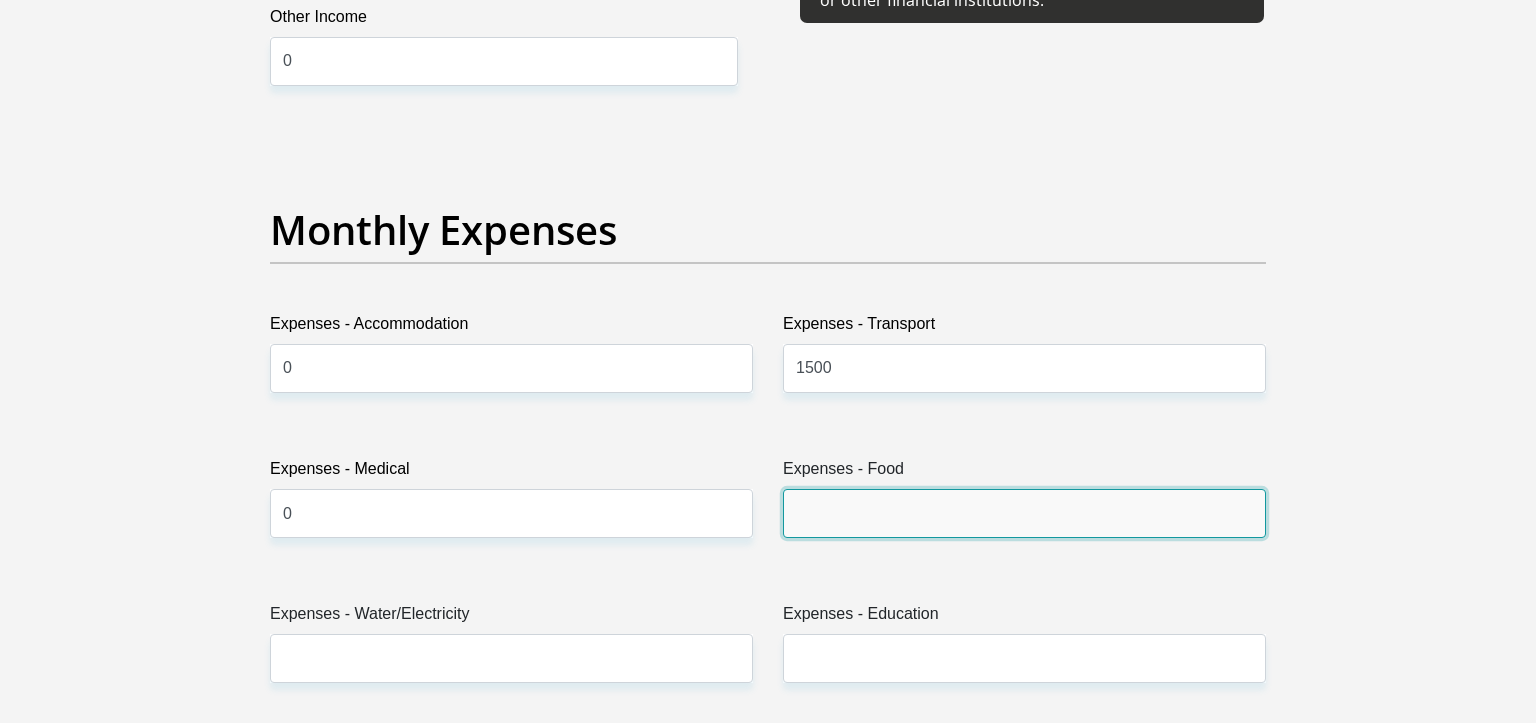 click on "Expenses - Food" at bounding box center [1024, 513] 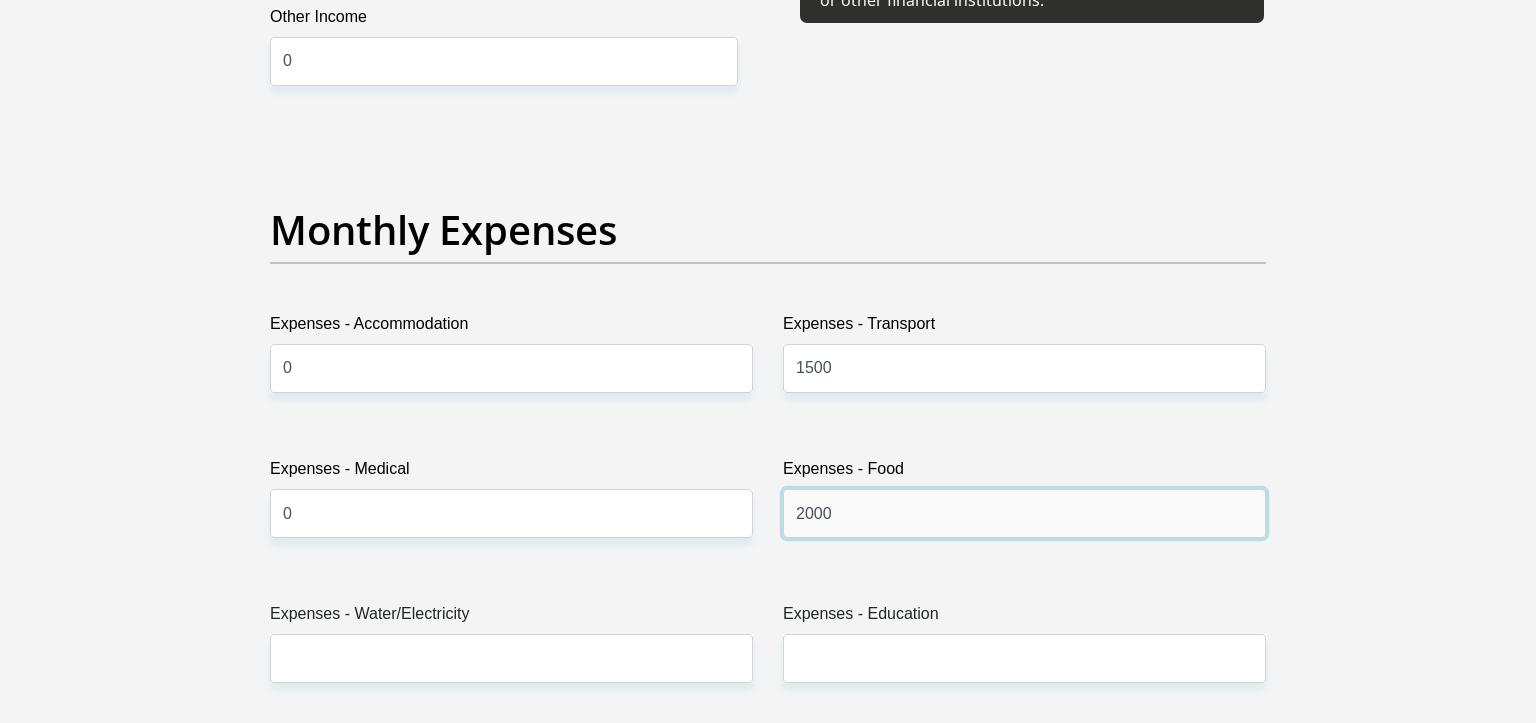 type on "2000" 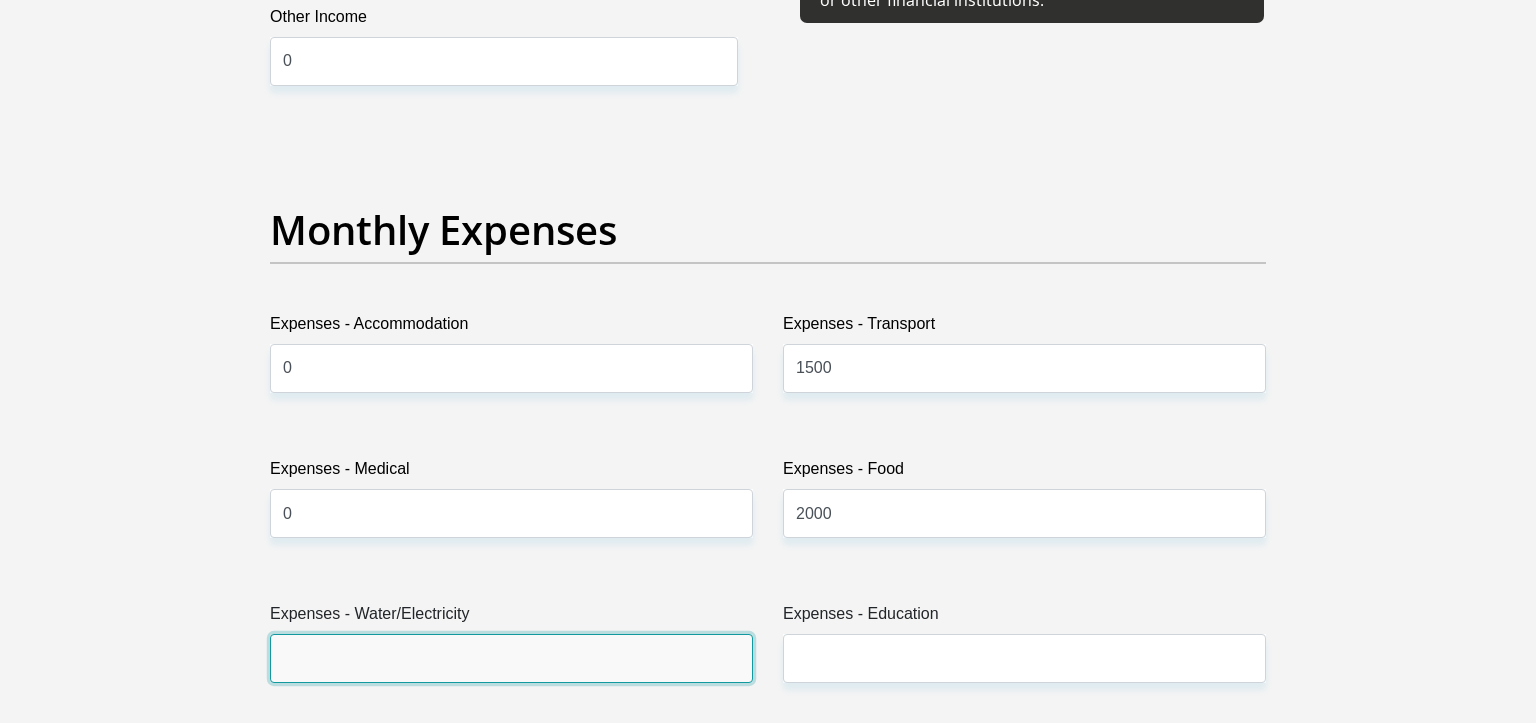 click on "Expenses - Water/Electricity" at bounding box center (511, 658) 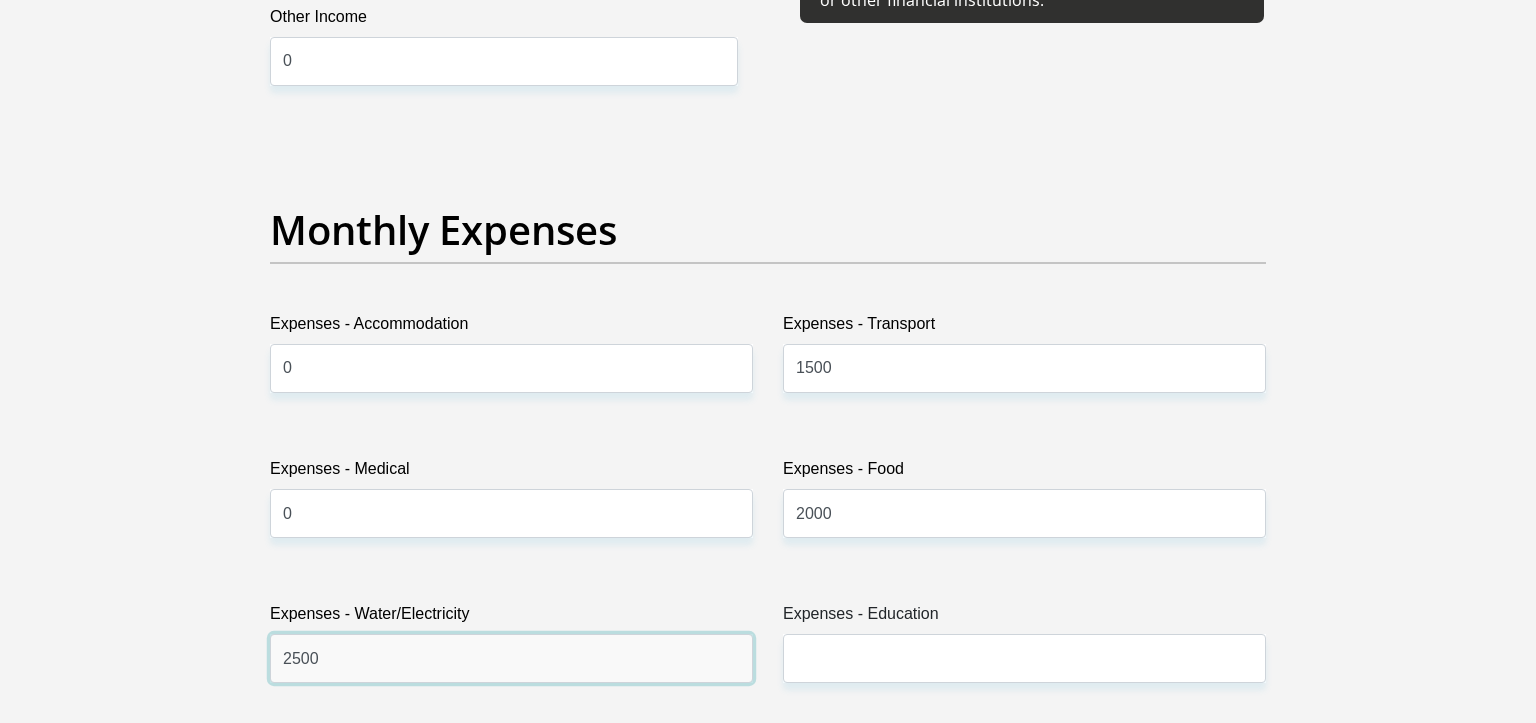 scroll, scrollTop: 2916, scrollLeft: 0, axis: vertical 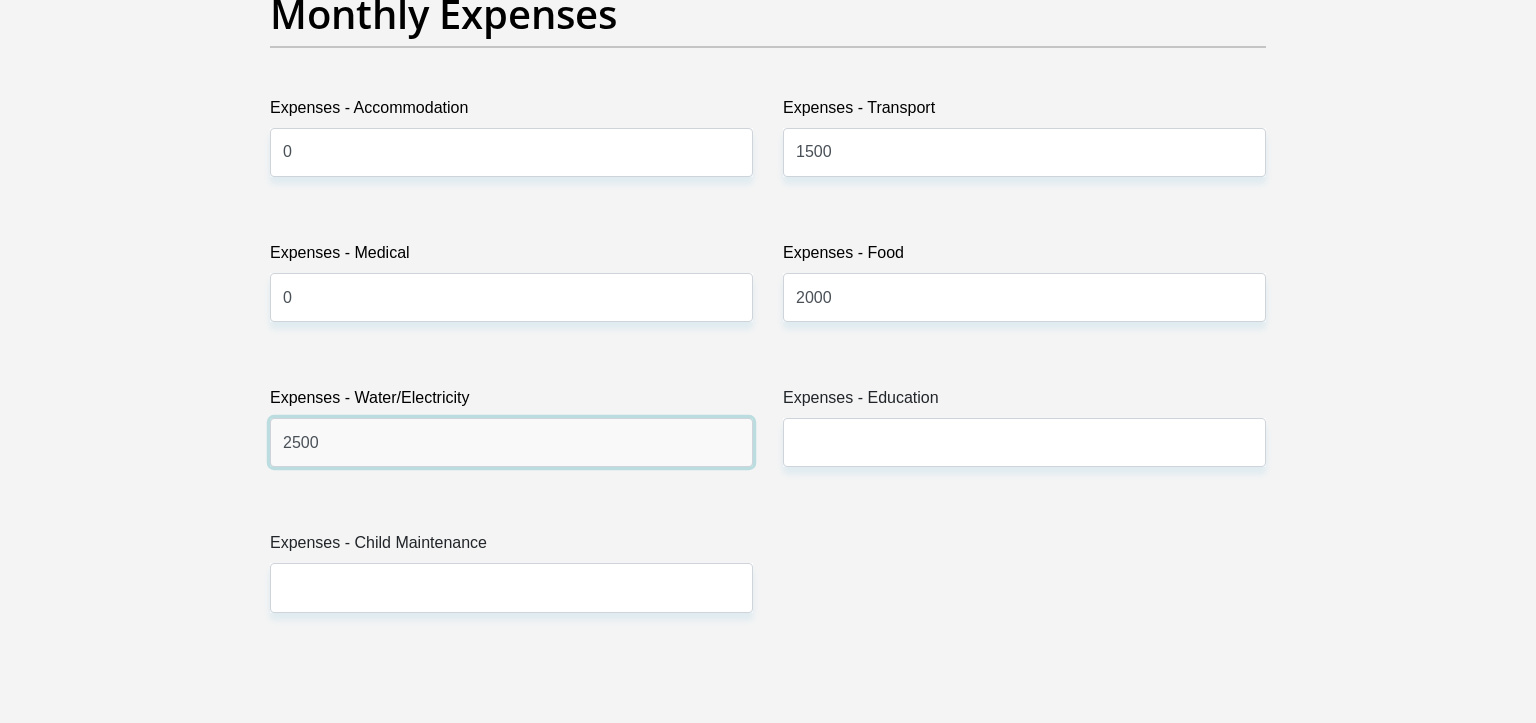type on "2500" 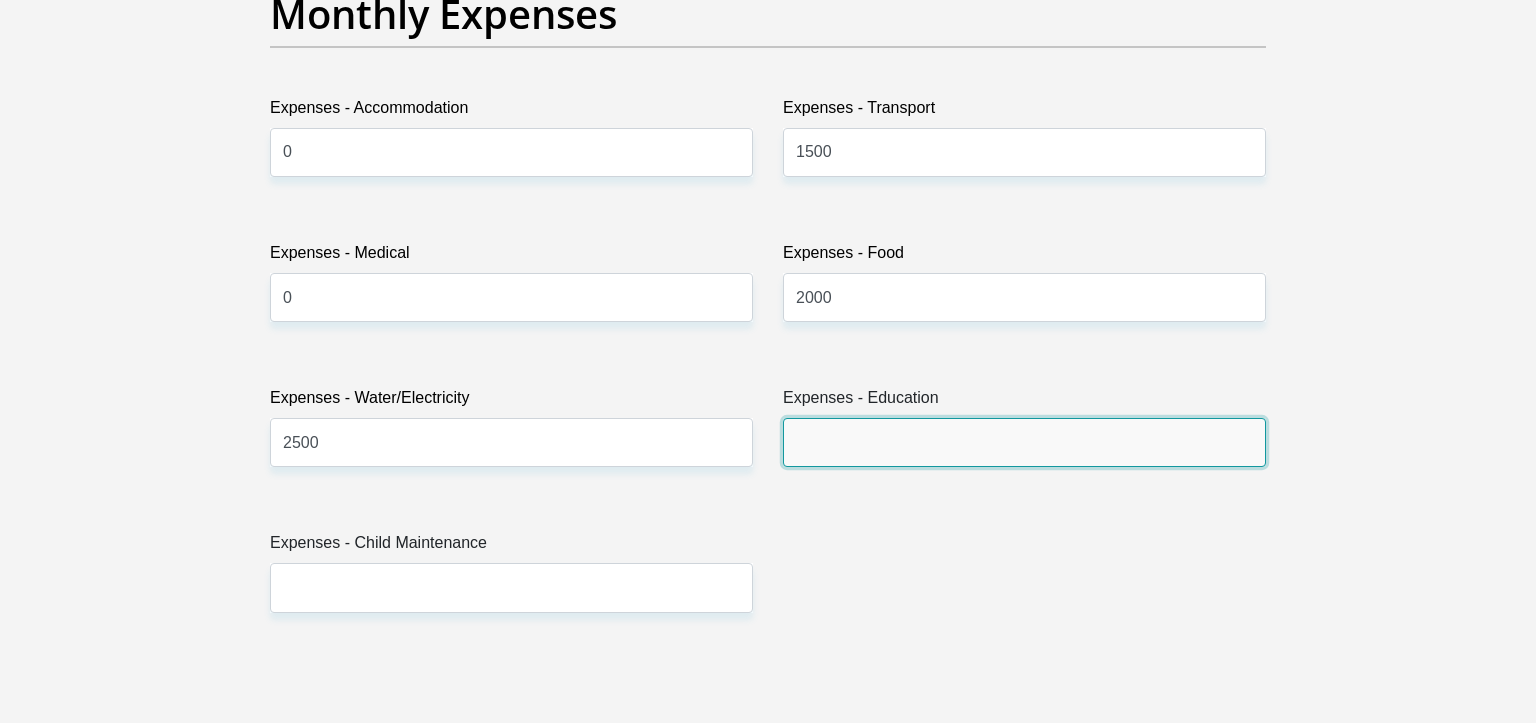 click on "Expenses - Education" at bounding box center (1024, 442) 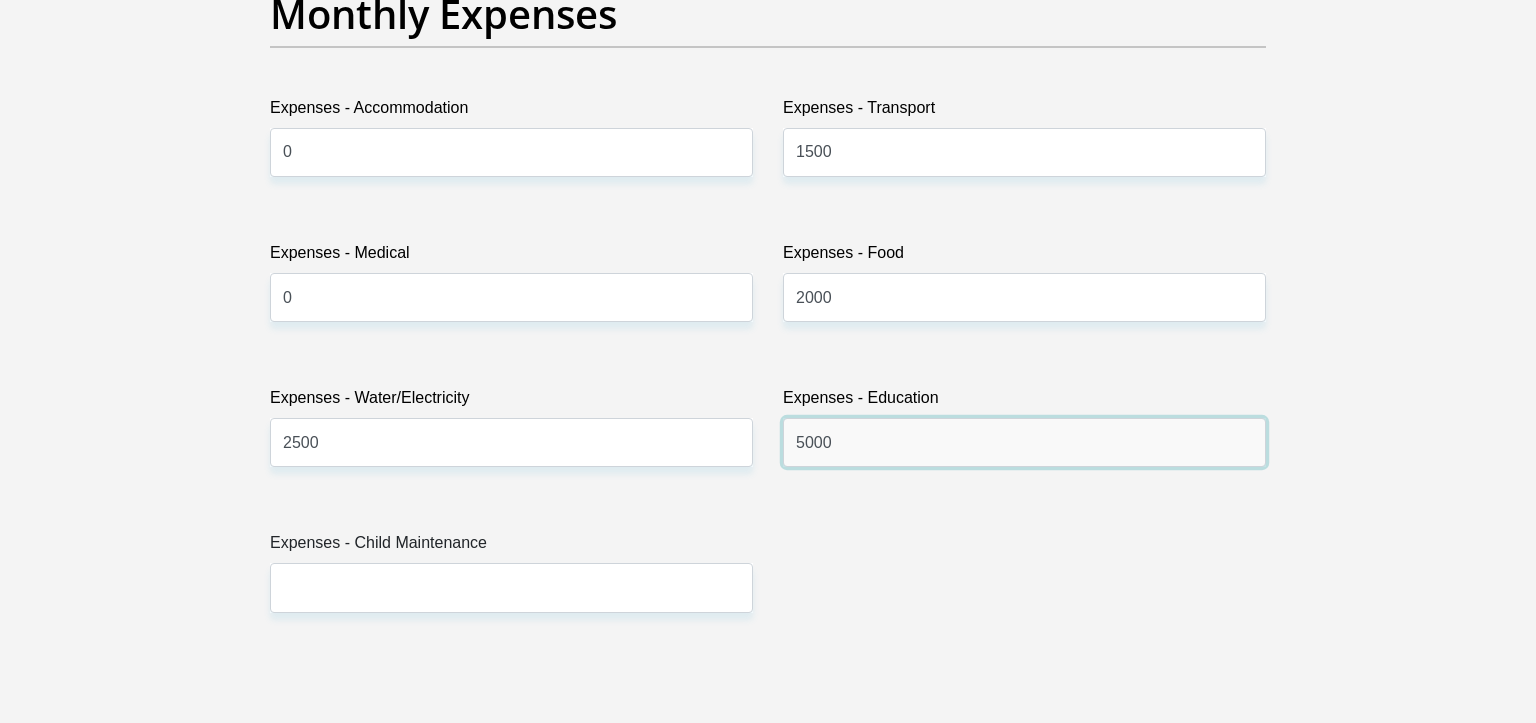 type on "5000" 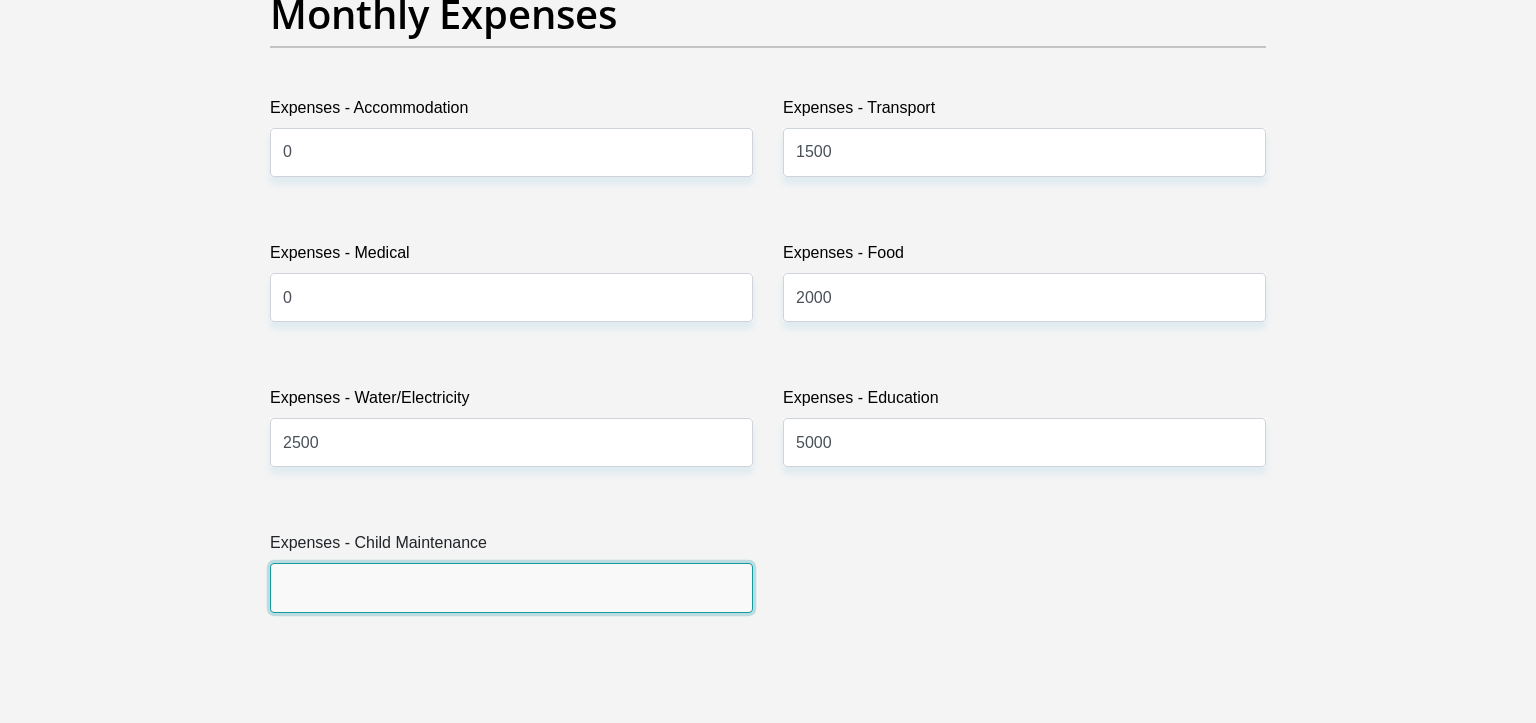 click on "Expenses - Child Maintenance" at bounding box center [511, 587] 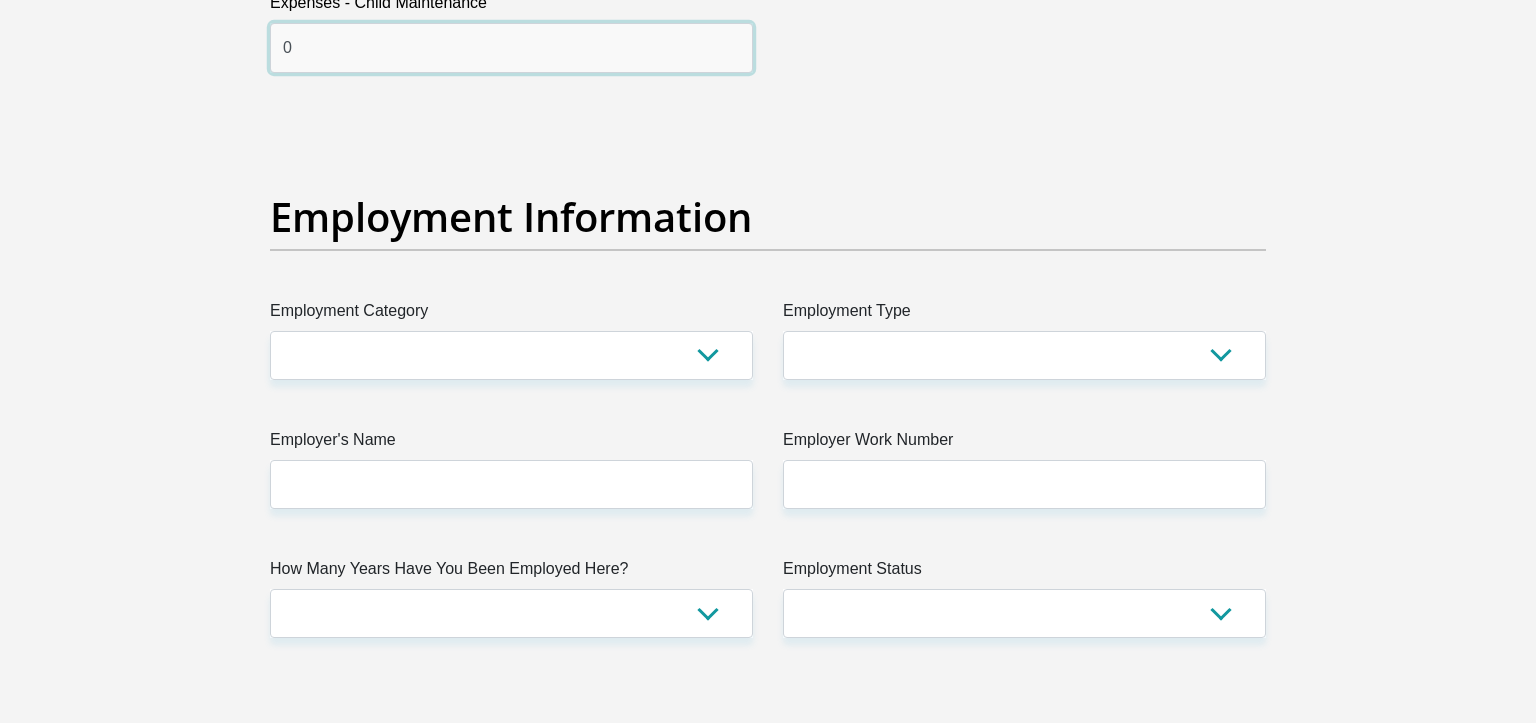 scroll, scrollTop: 3672, scrollLeft: 0, axis: vertical 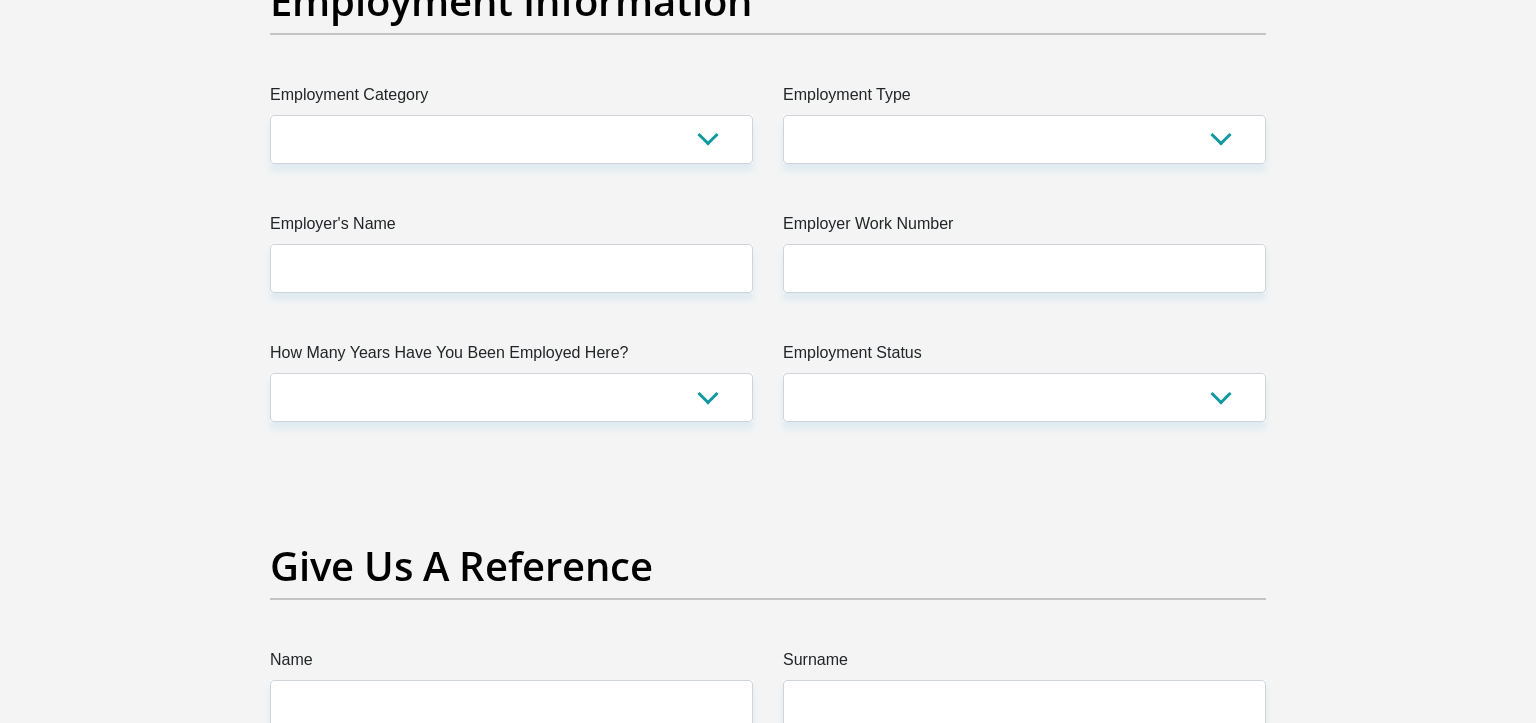 type on "0" 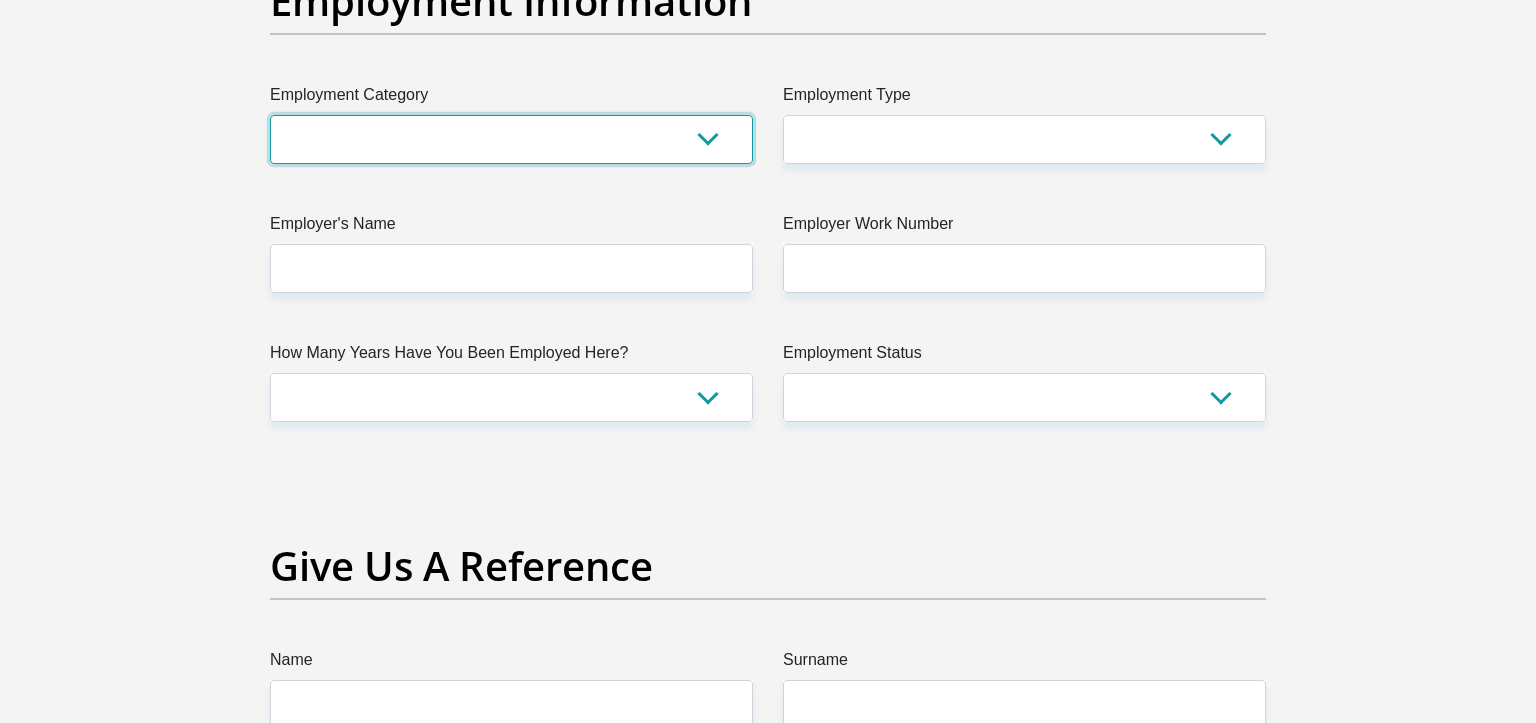 click on "AGRICULTURE
ALCOHOL & TOBACCO
CONSTRUCTION MATERIALS
METALLURGY
EQUIPMENT FOR RENEWABLE ENERGY
SPECIALIZED CONTRACTORS
CAR
GAMING (INCL. INTERNET
OTHER WHOLESALE
UNLICENSED PHARMACEUTICALS
CURRENCY EXCHANGE HOUSES
OTHER FINANCIAL INSTITUTIONS & INSURANCE
REAL ESTATE AGENTS
OIL & GAS
OTHER MATERIALS (E.G. IRON ORE)
PRECIOUS STONES & PRECIOUS METALS
POLITICAL ORGANIZATIONS
RELIGIOUS ORGANIZATIONS(NOT SECTS)
ACTI. HAVING BUSINESS DEAL WITH PUBLIC ADMINISTRATION
LAUNDROMATS" at bounding box center (511, 139) 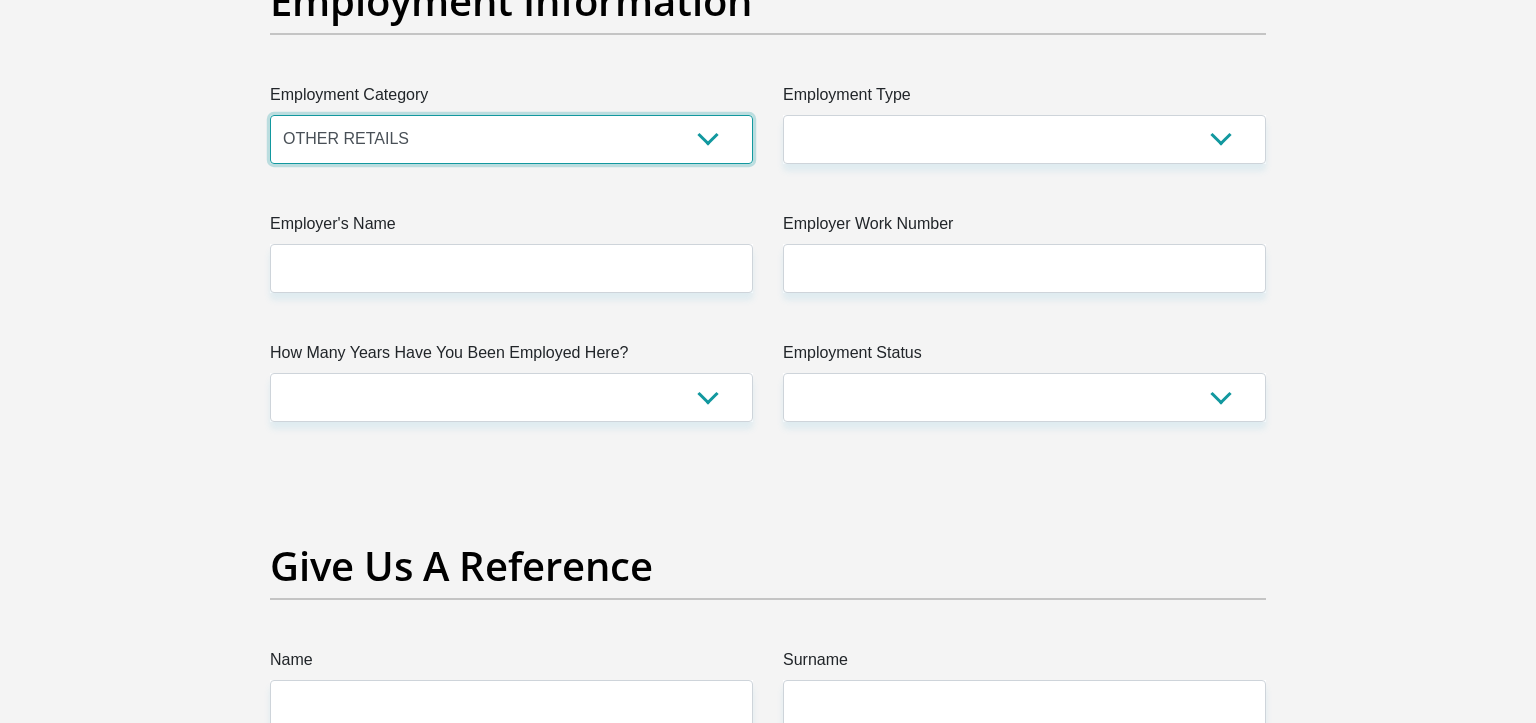 click on "OTHER RETAILS" at bounding box center (0, 0) 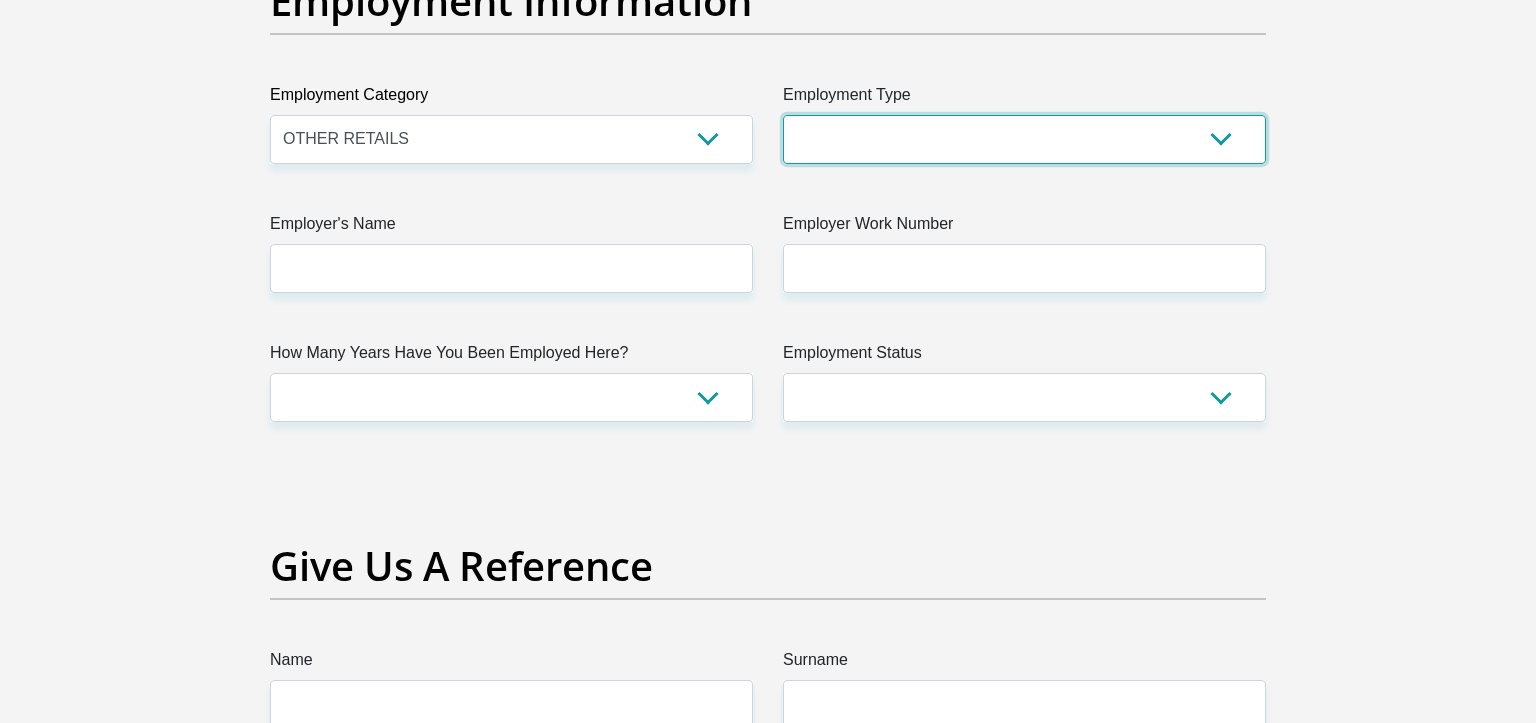 click on "College/Lecturer
Craft Seller
Creative
Driver
Executive
Farmer
Forces - Non Commissioned
Forces - Officer
Hawker
Housewife
Labourer
Licenced Professional
Manager
Miner
Non Licenced Professional
Office Staff/Clerk
Outside Worker
Pensioner
Permanent Teacher
Production/Manufacturing
Sales
Self-Employed
Semi-Professional Worker
Service Industry  Social Worker  Student" at bounding box center (1024, 139) 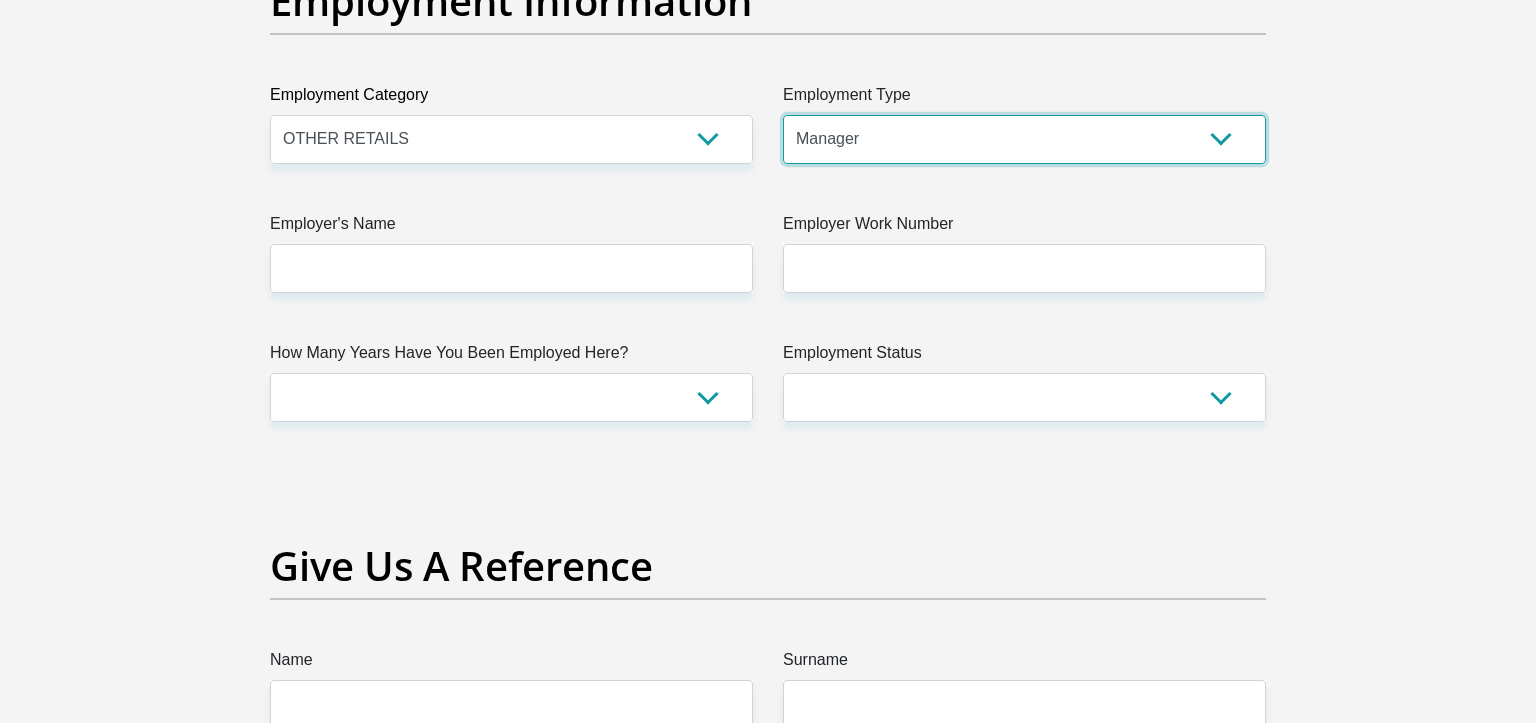 click on "Manager" at bounding box center (0, 0) 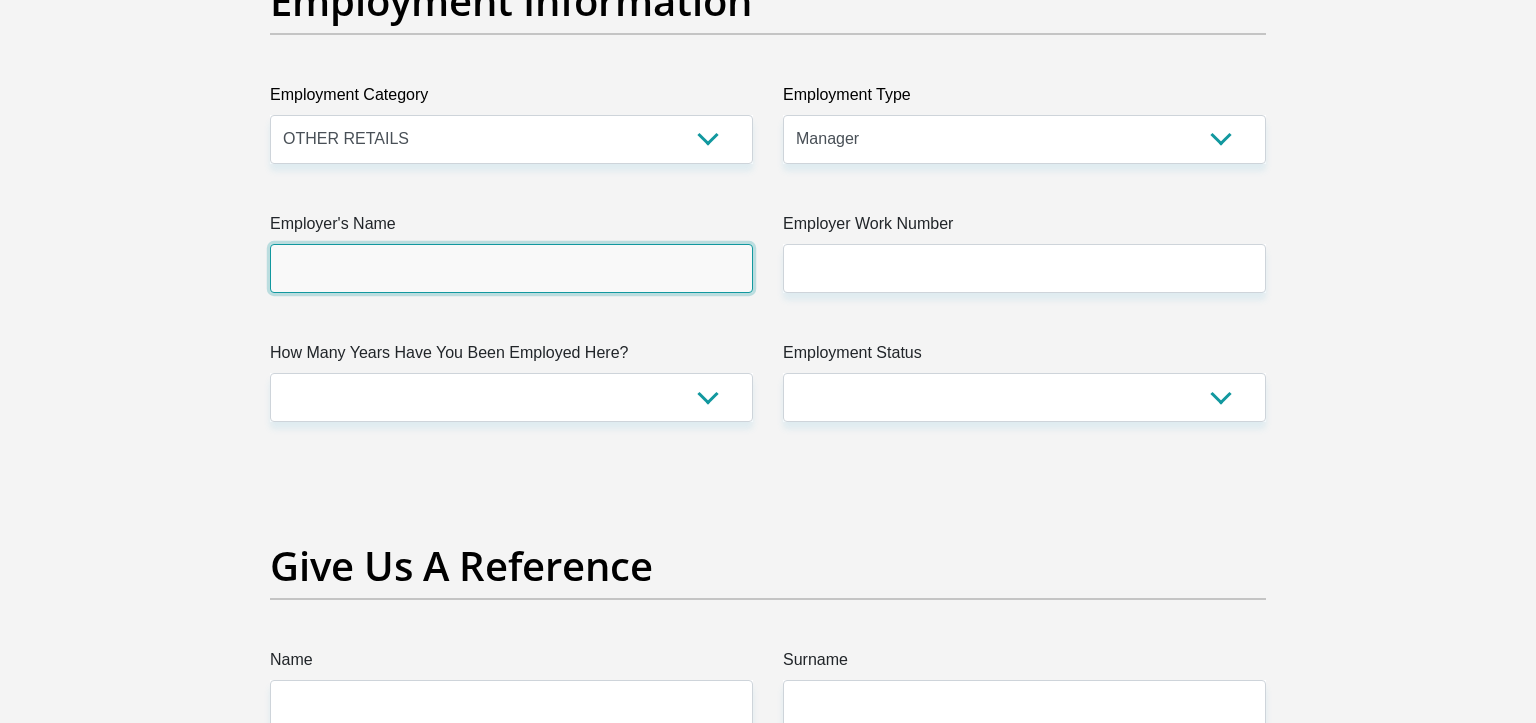 click on "Employer's Name" at bounding box center (511, 268) 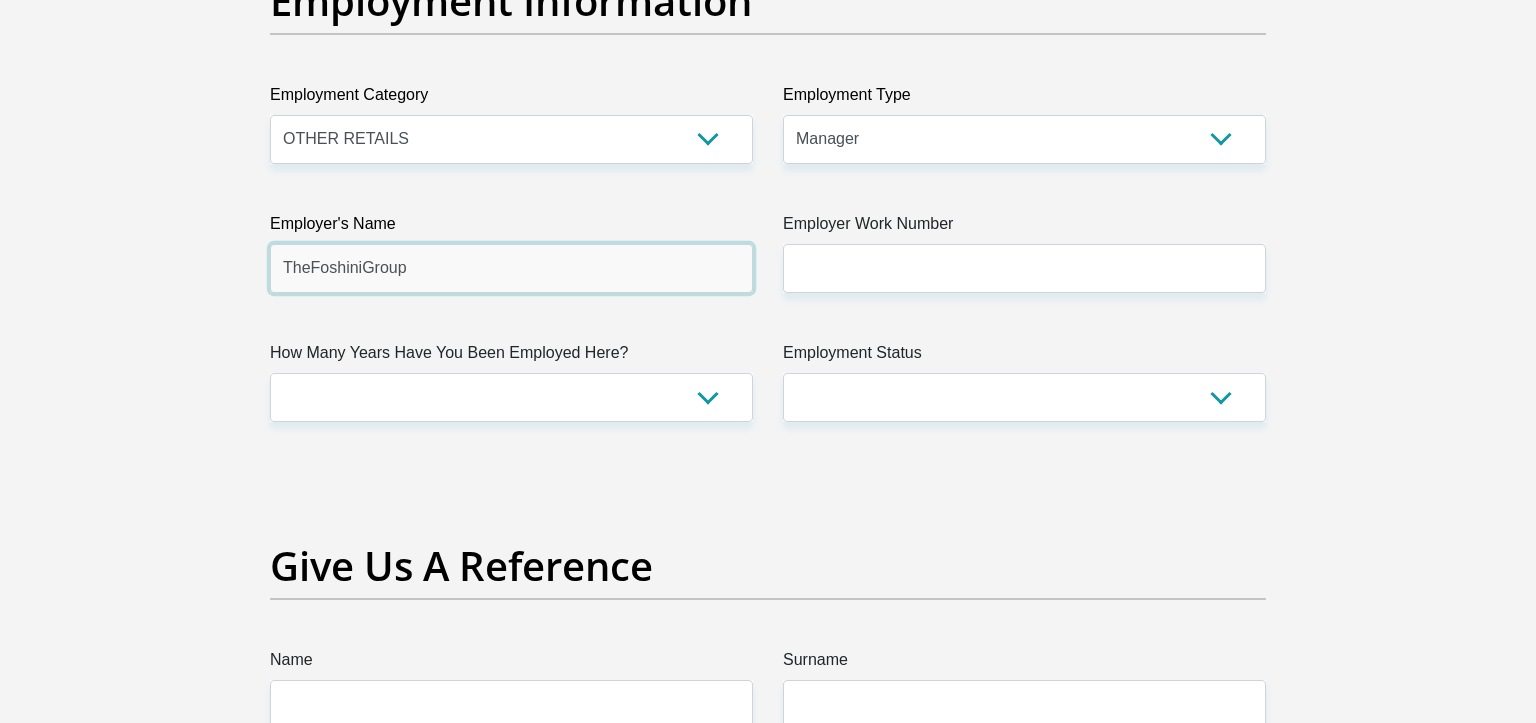 type on "TheFoshiniGroup" 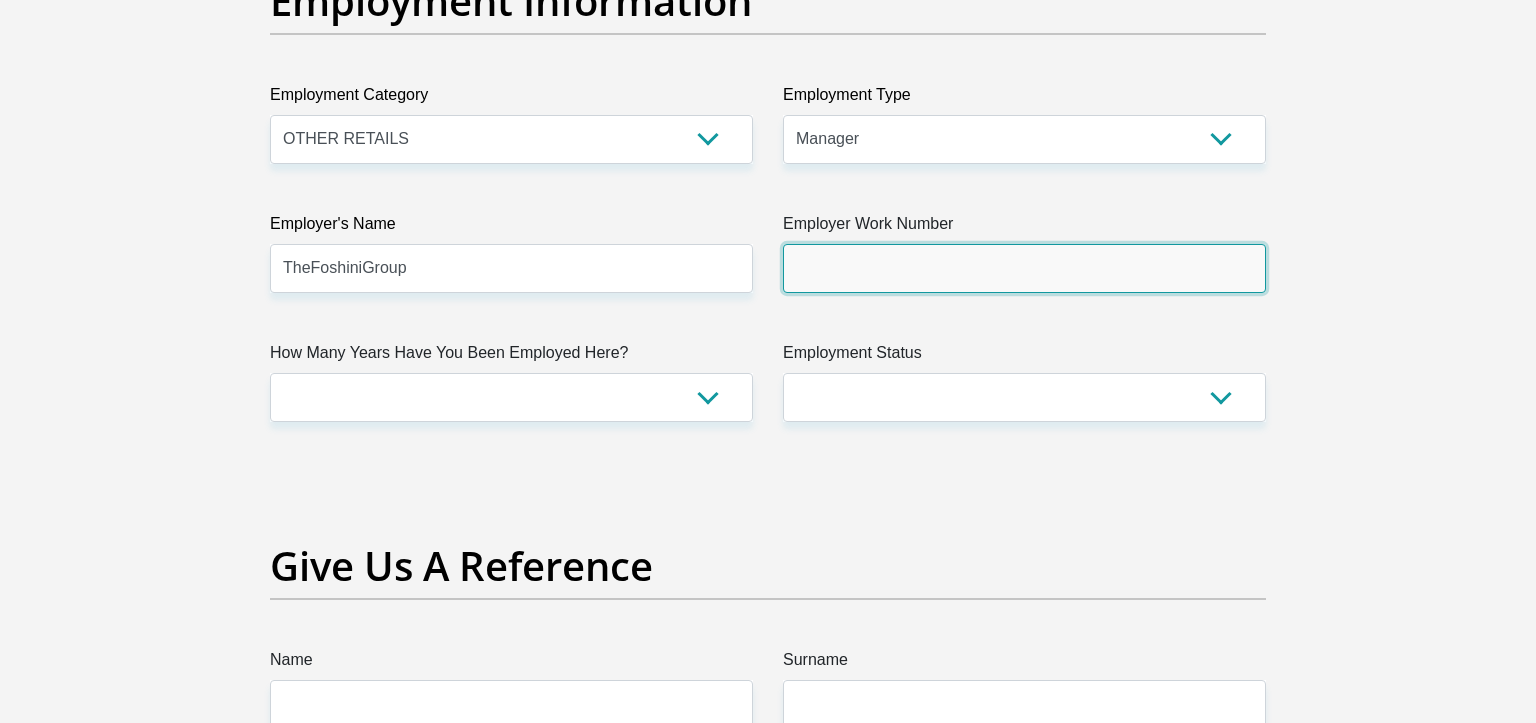 click on "Employer Work Number" at bounding box center (1024, 268) 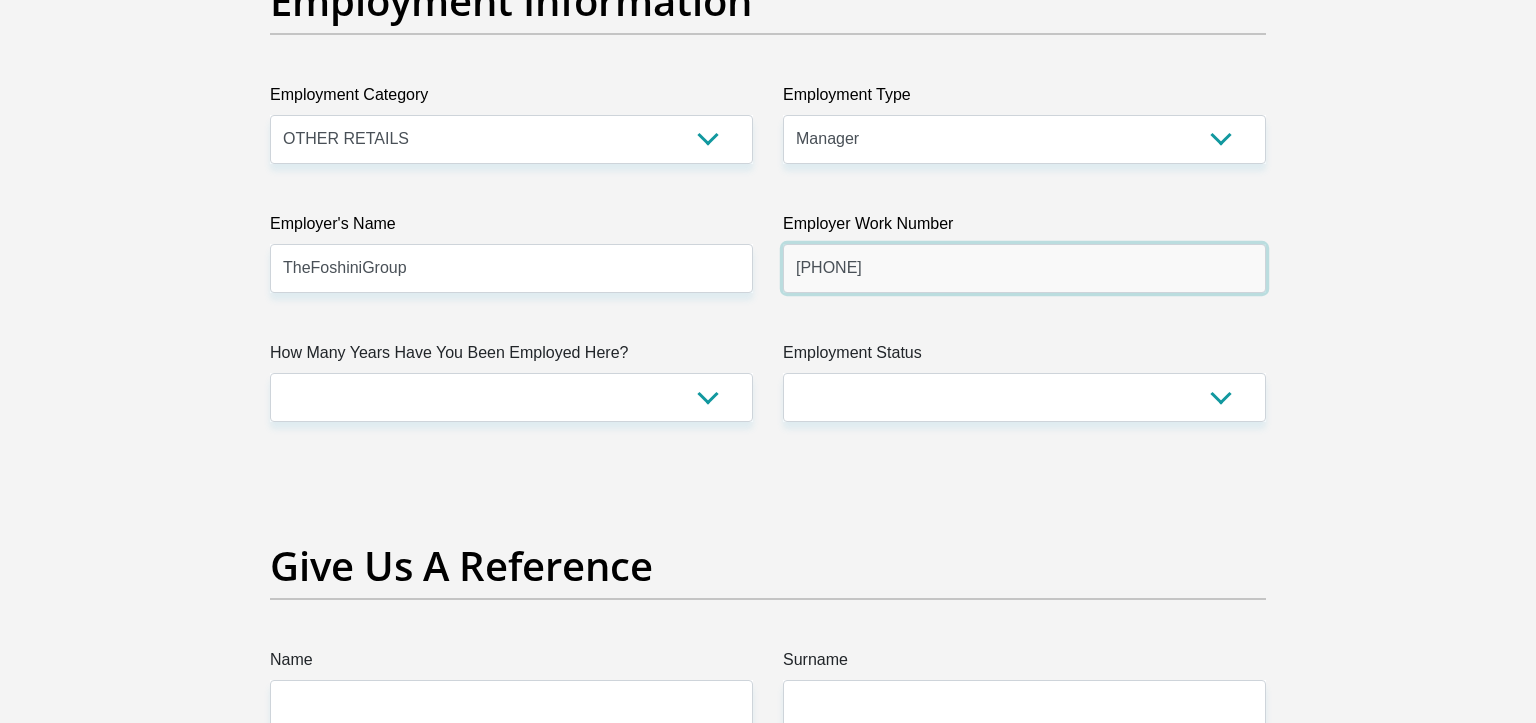 type on "0219381911" 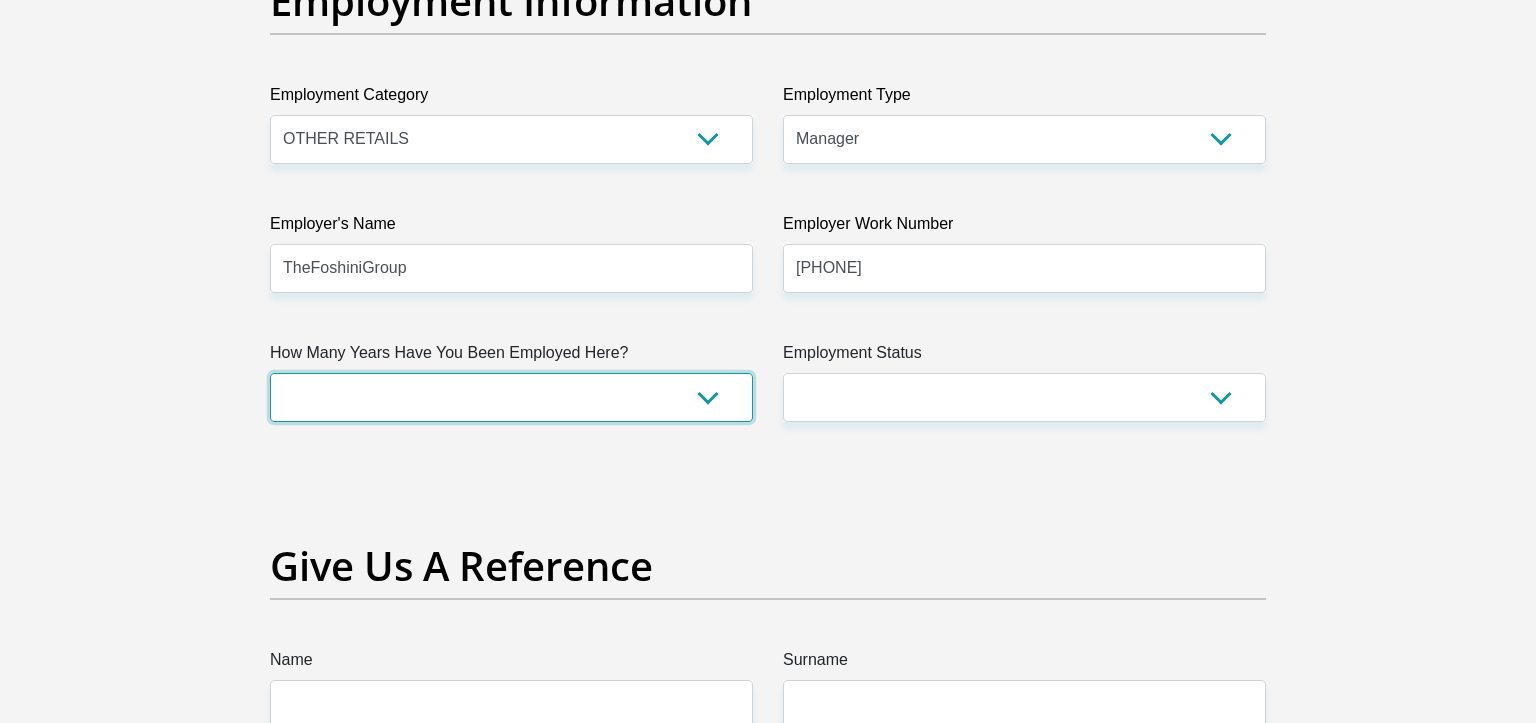 click on "less than 1 year
1-3 years
3-5 years
5+ years" at bounding box center [511, 397] 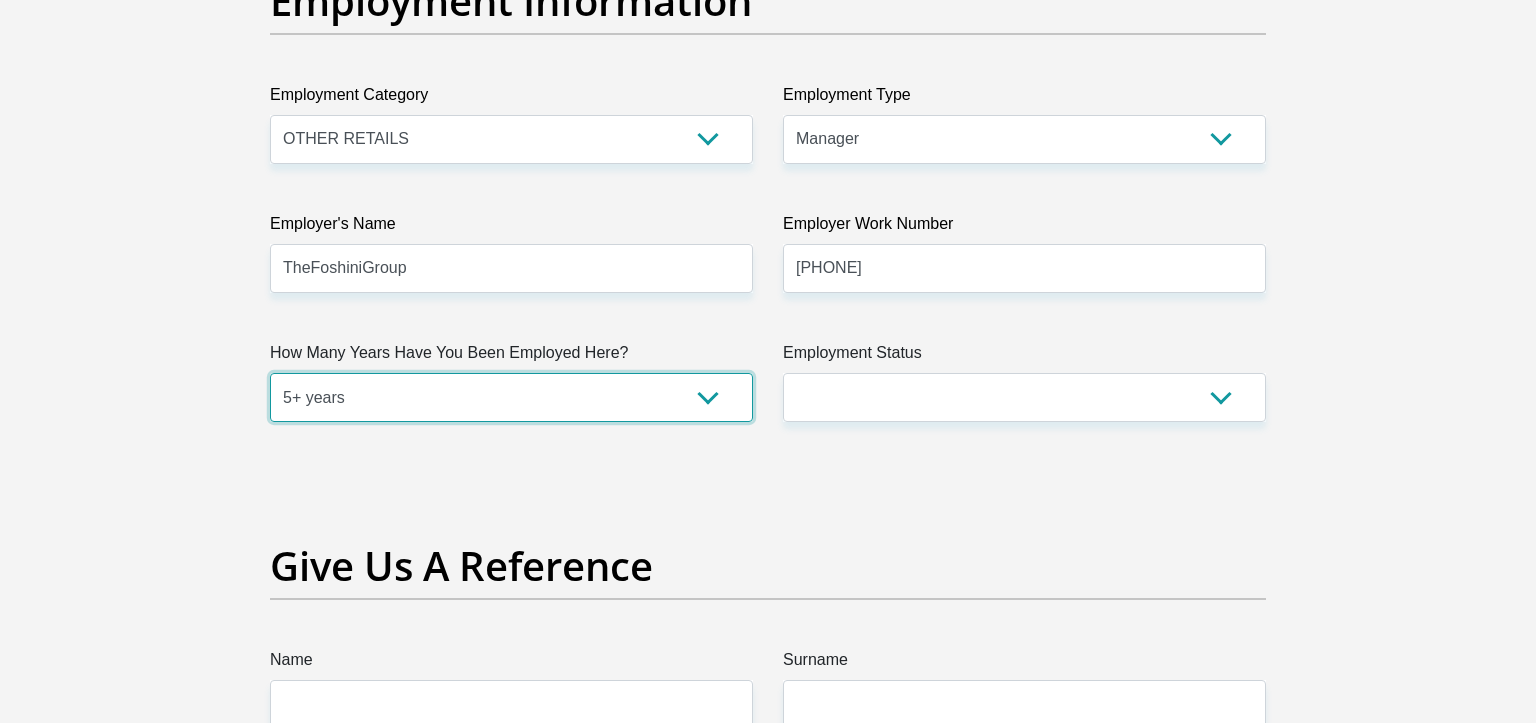 click on "5+ years" at bounding box center [0, 0] 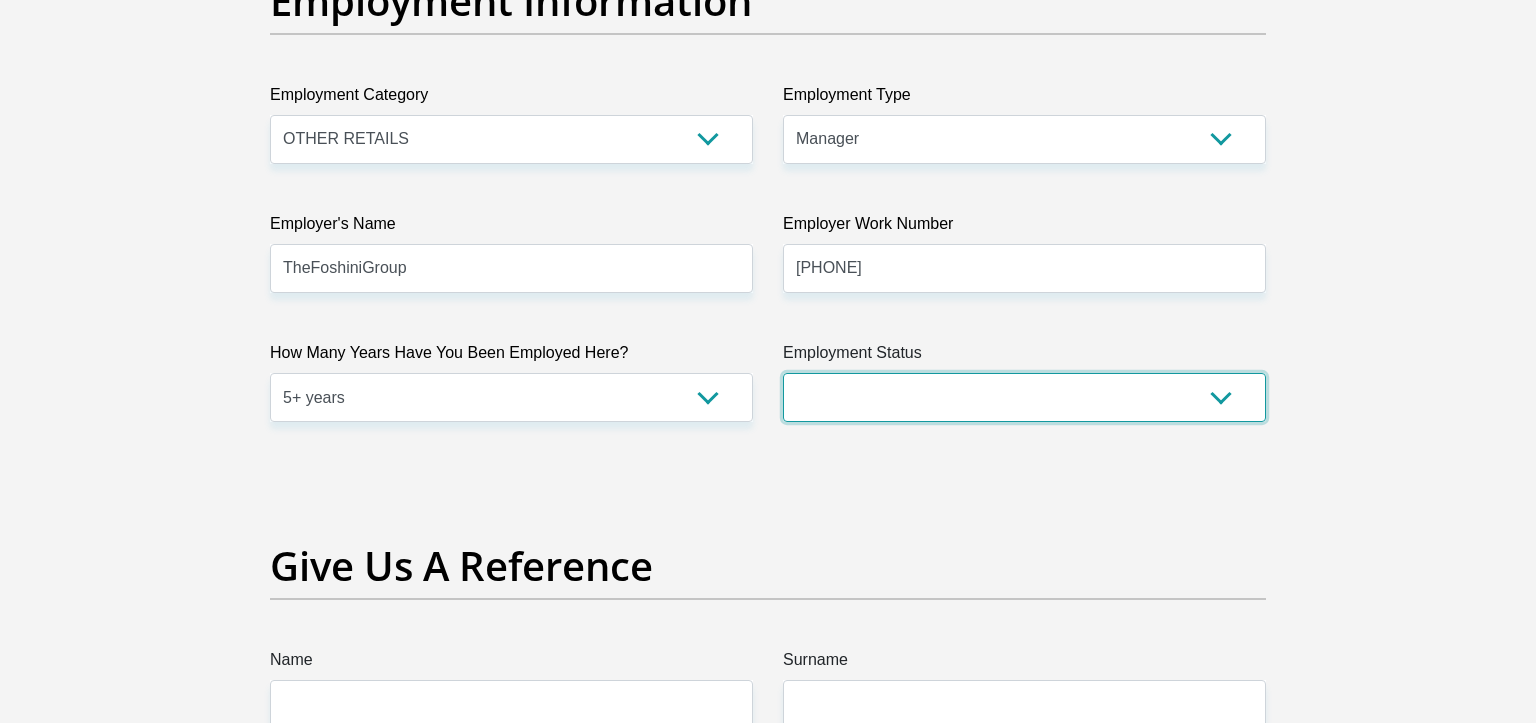 click on "Permanent/Full-time
Part-time/Casual
Contract Worker
Self-Employed
Housewife
Retired
Student
Medically Boarded
Disability
Unemployed" at bounding box center (1024, 397) 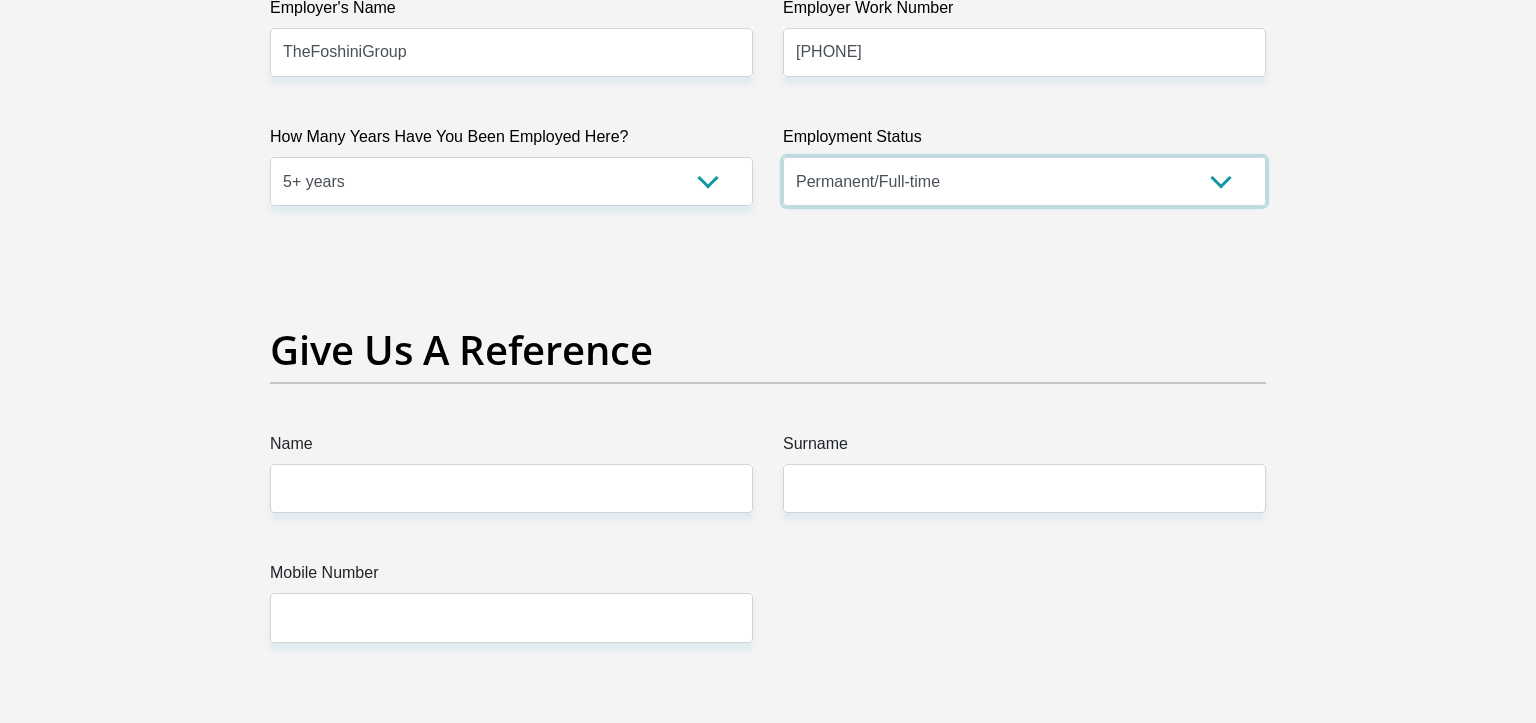 scroll, scrollTop: 3996, scrollLeft: 0, axis: vertical 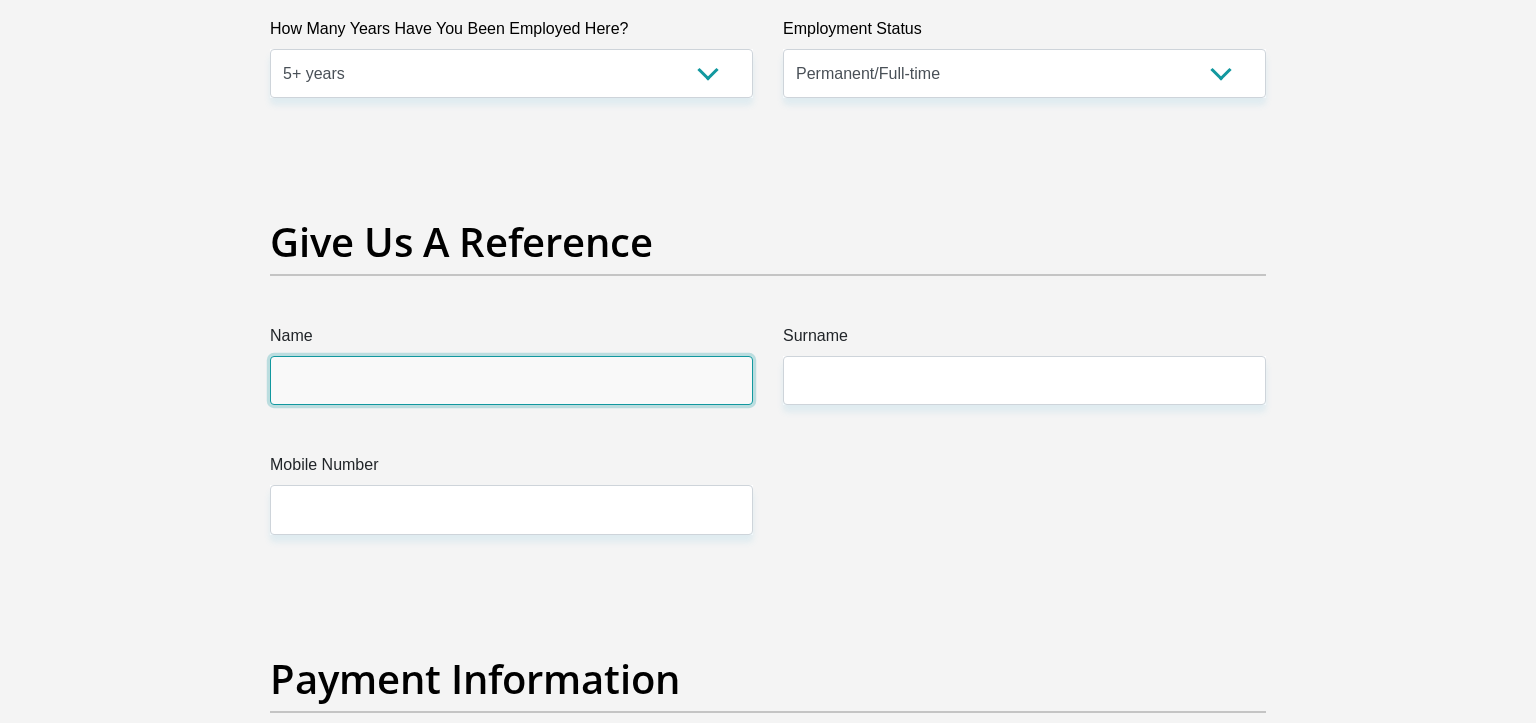 click on "Name" at bounding box center [511, 380] 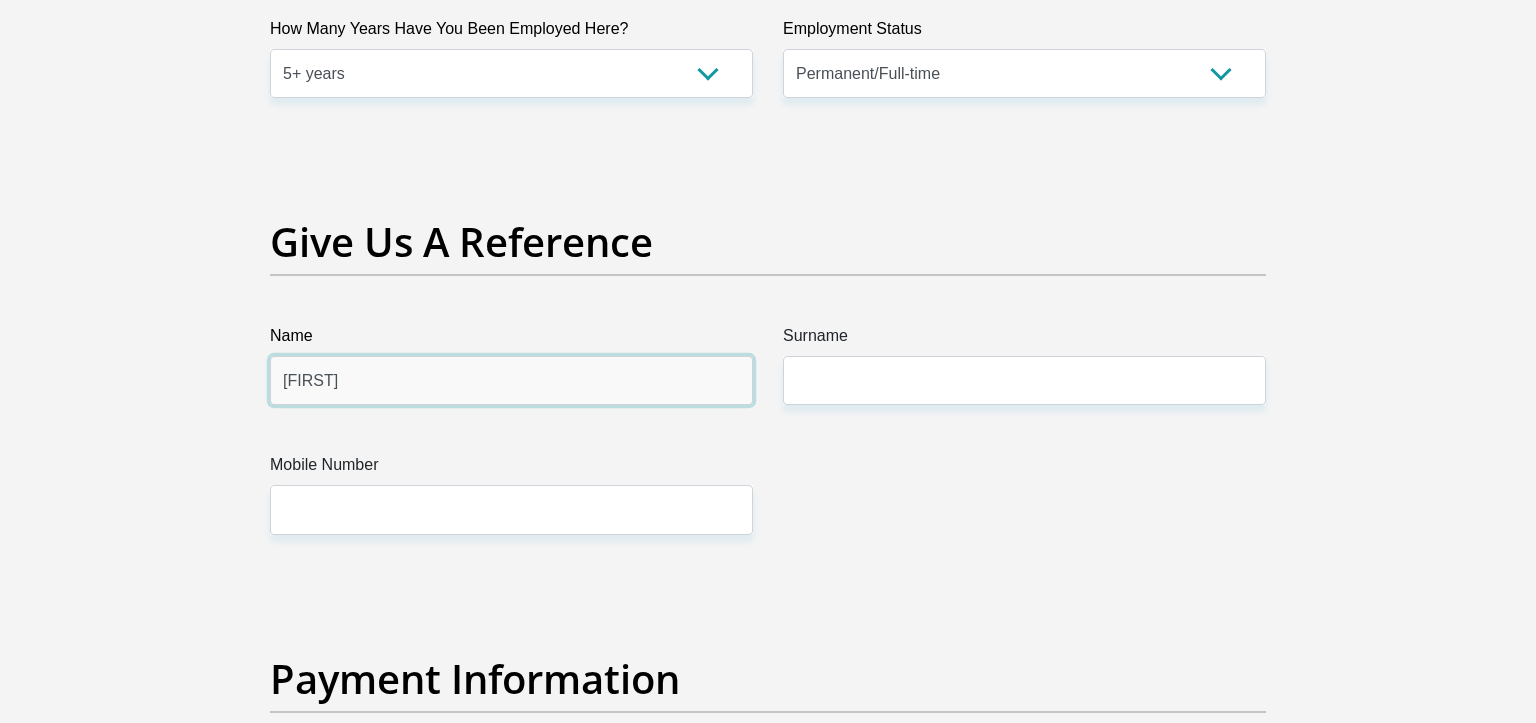 type on "Lynn" 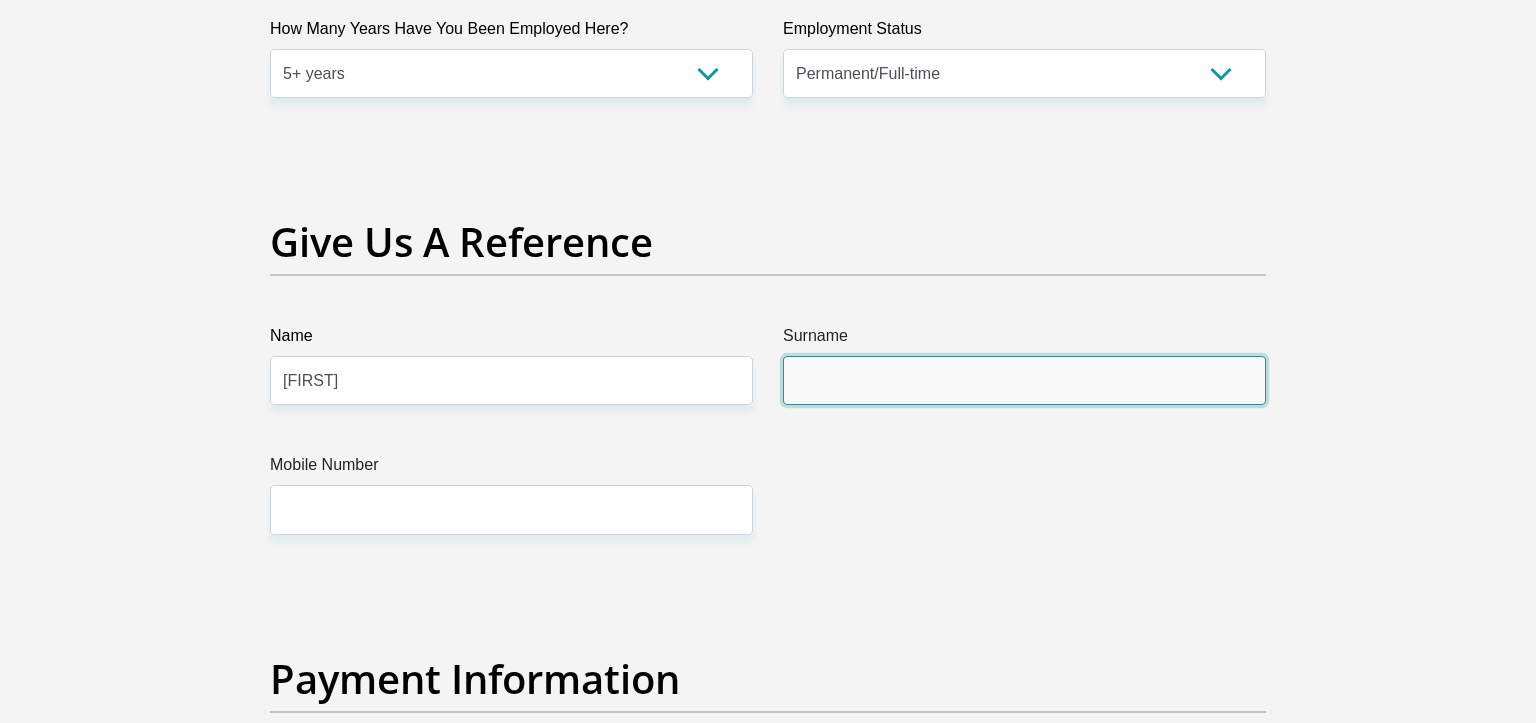 click on "Surname" at bounding box center (1024, 380) 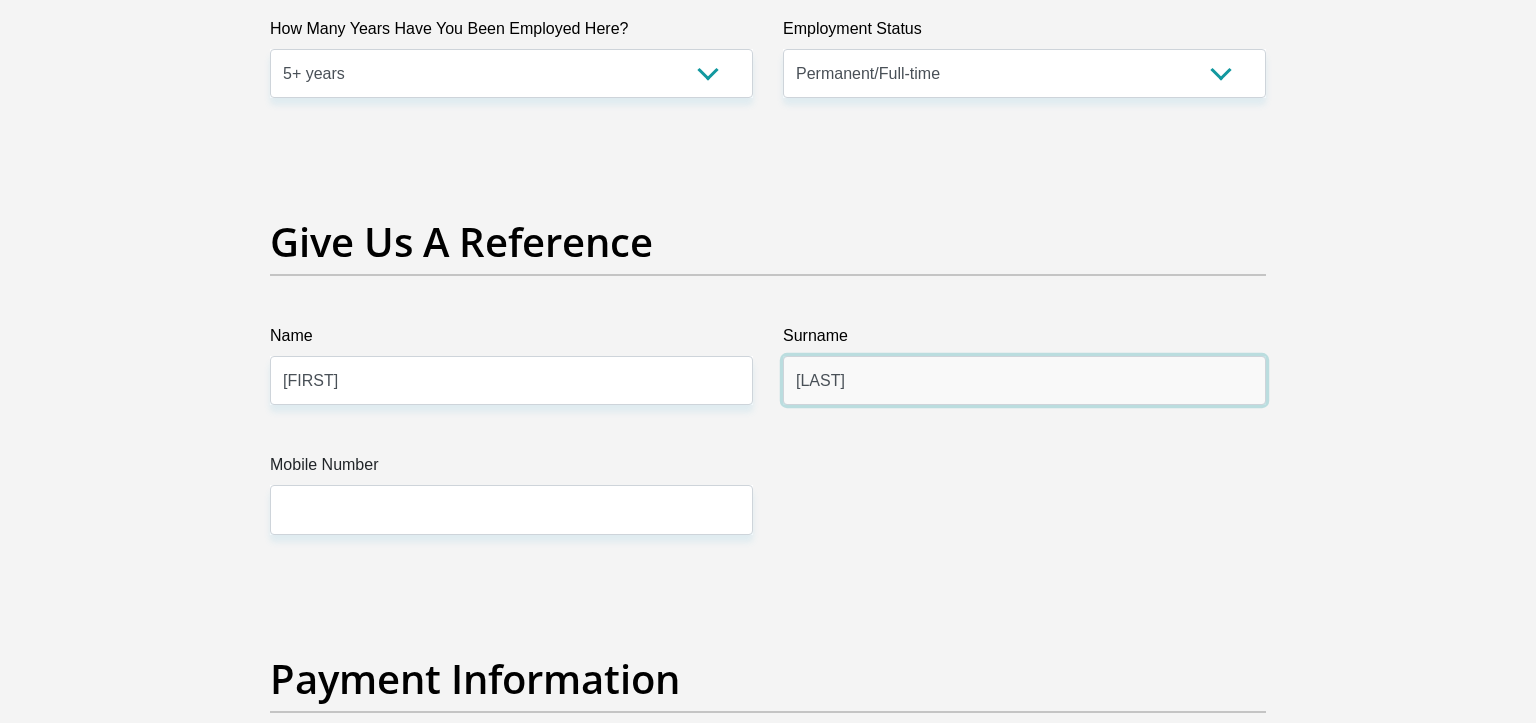 type on "Van Ellewee" 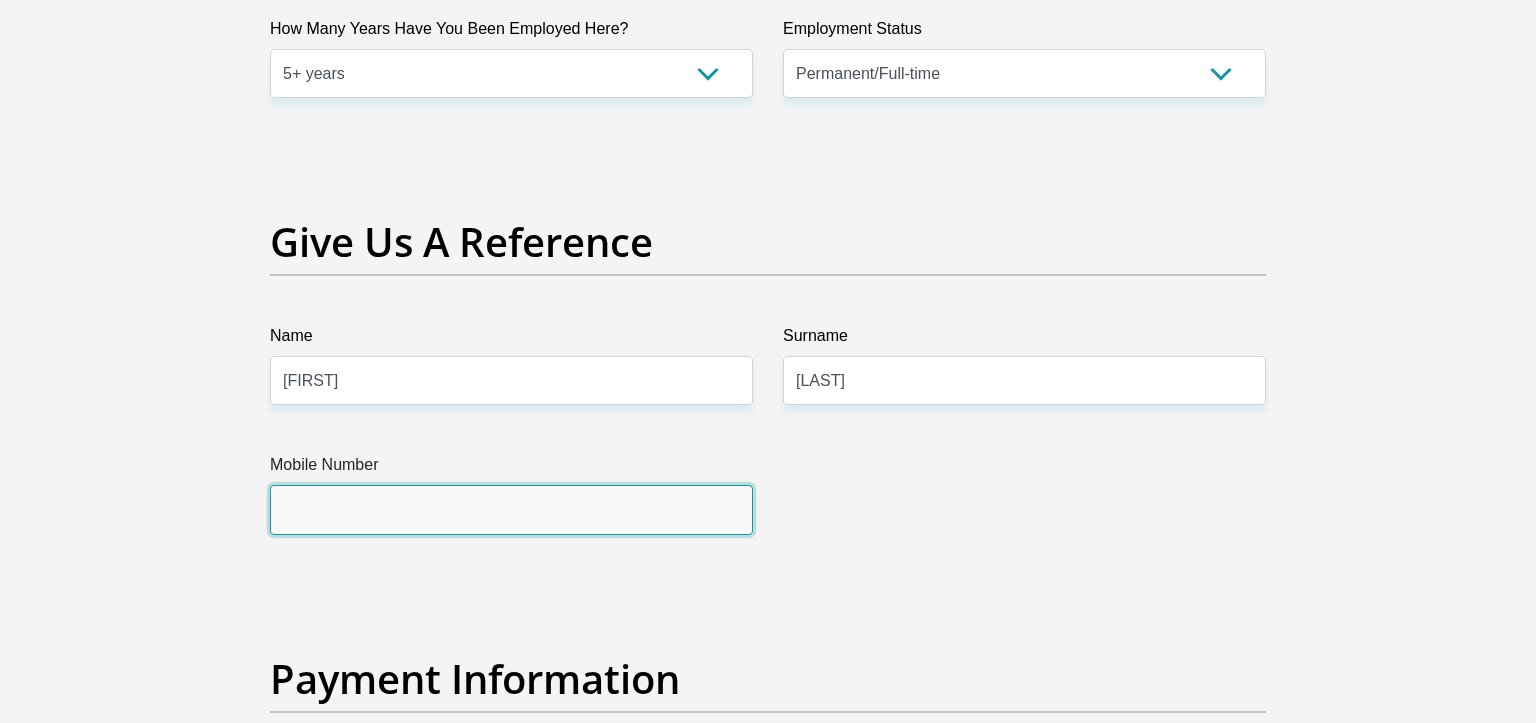 click on "Mobile Number" at bounding box center (511, 509) 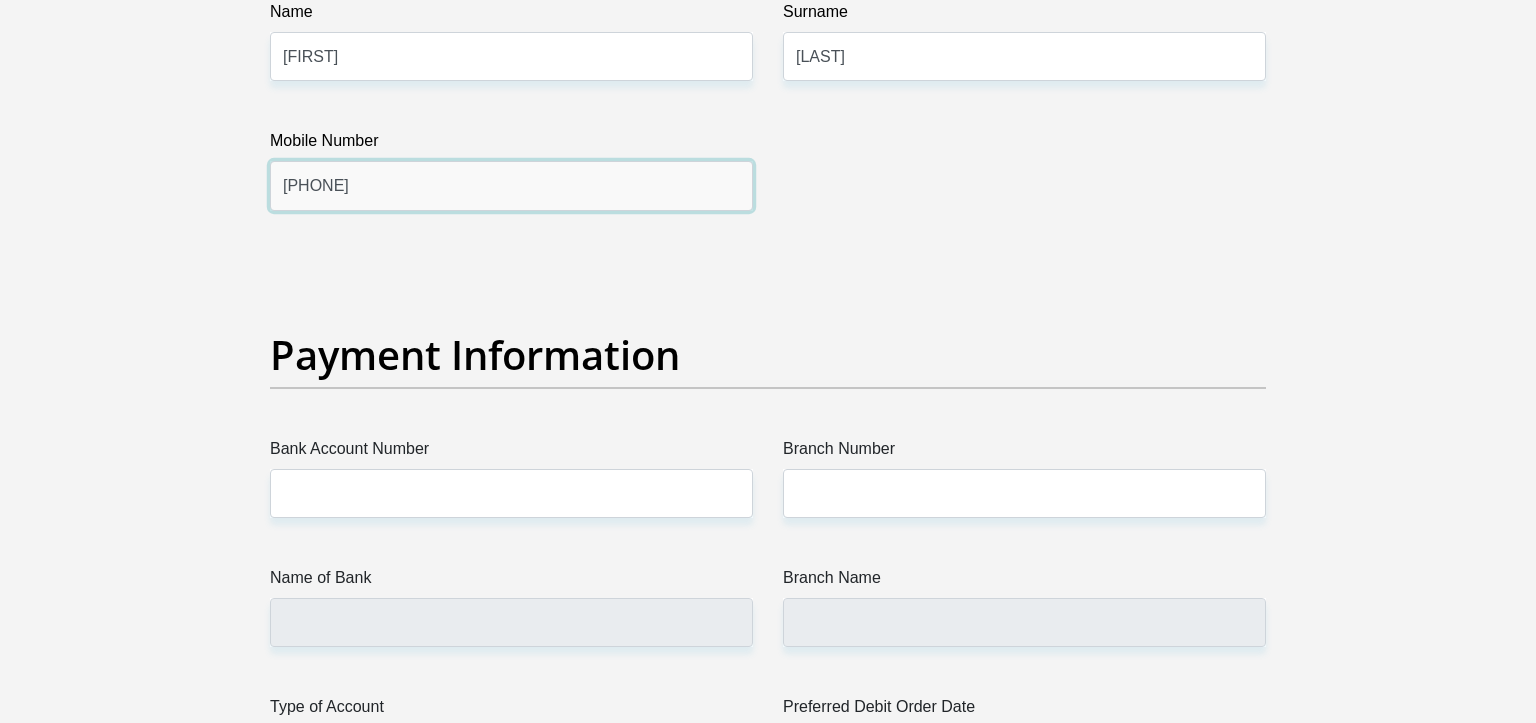 scroll, scrollTop: 4536, scrollLeft: 0, axis: vertical 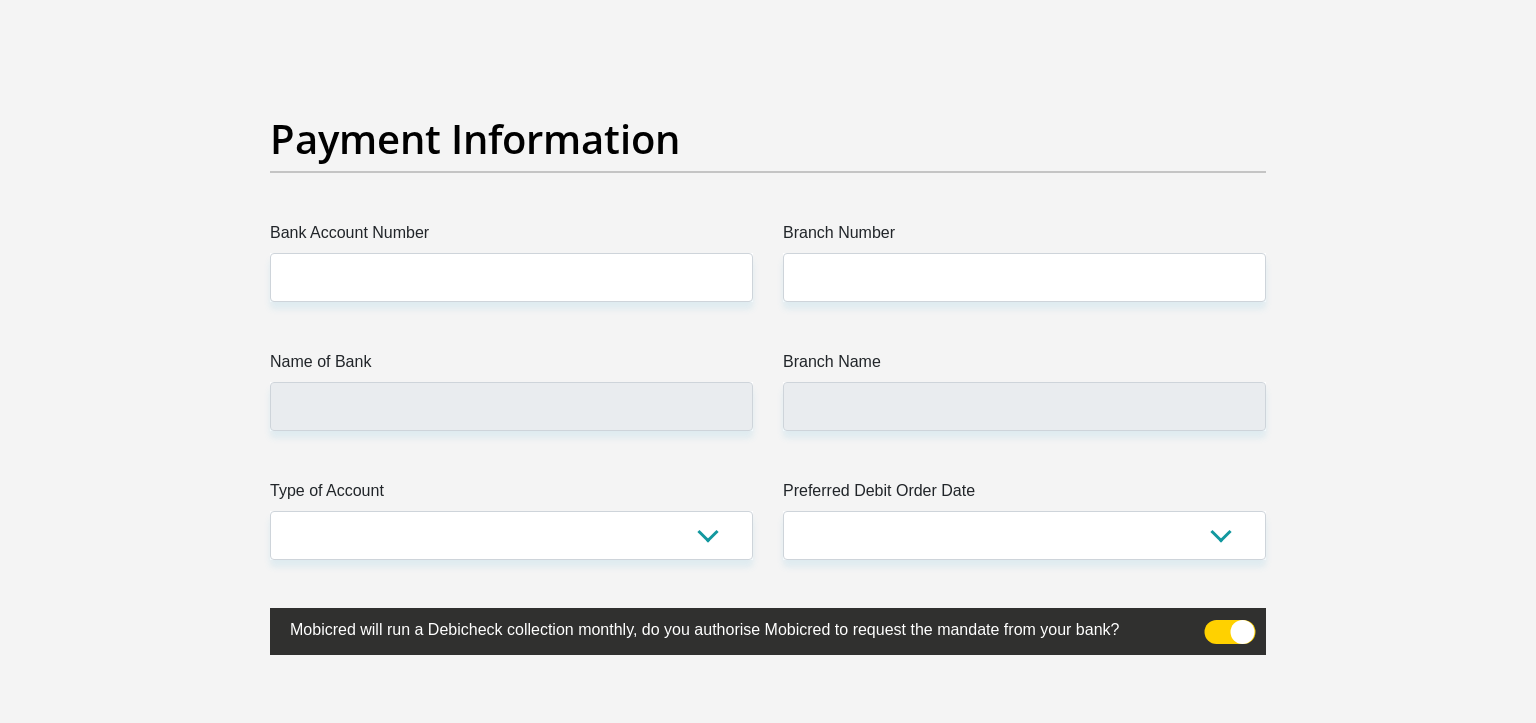 type on "0832885011" 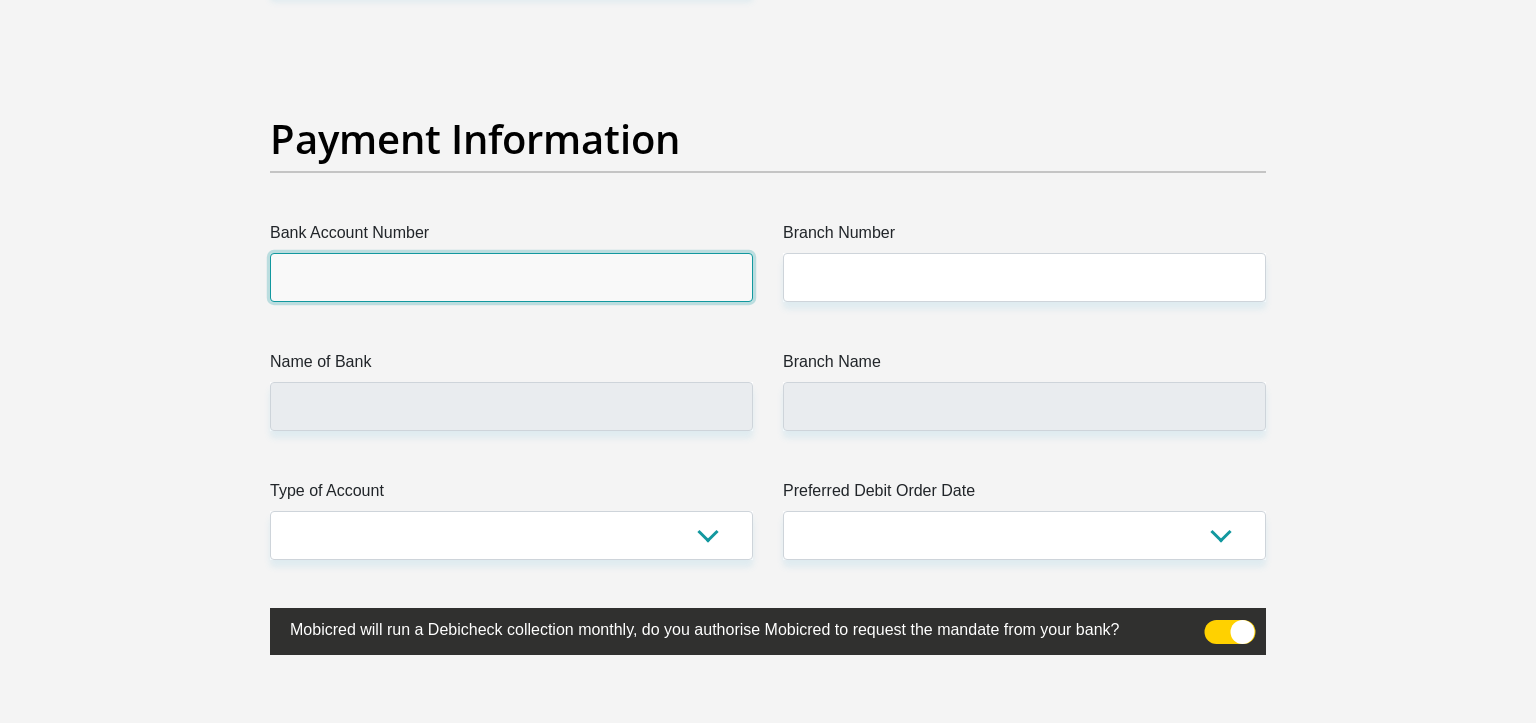 click on "Bank Account Number" at bounding box center [511, 277] 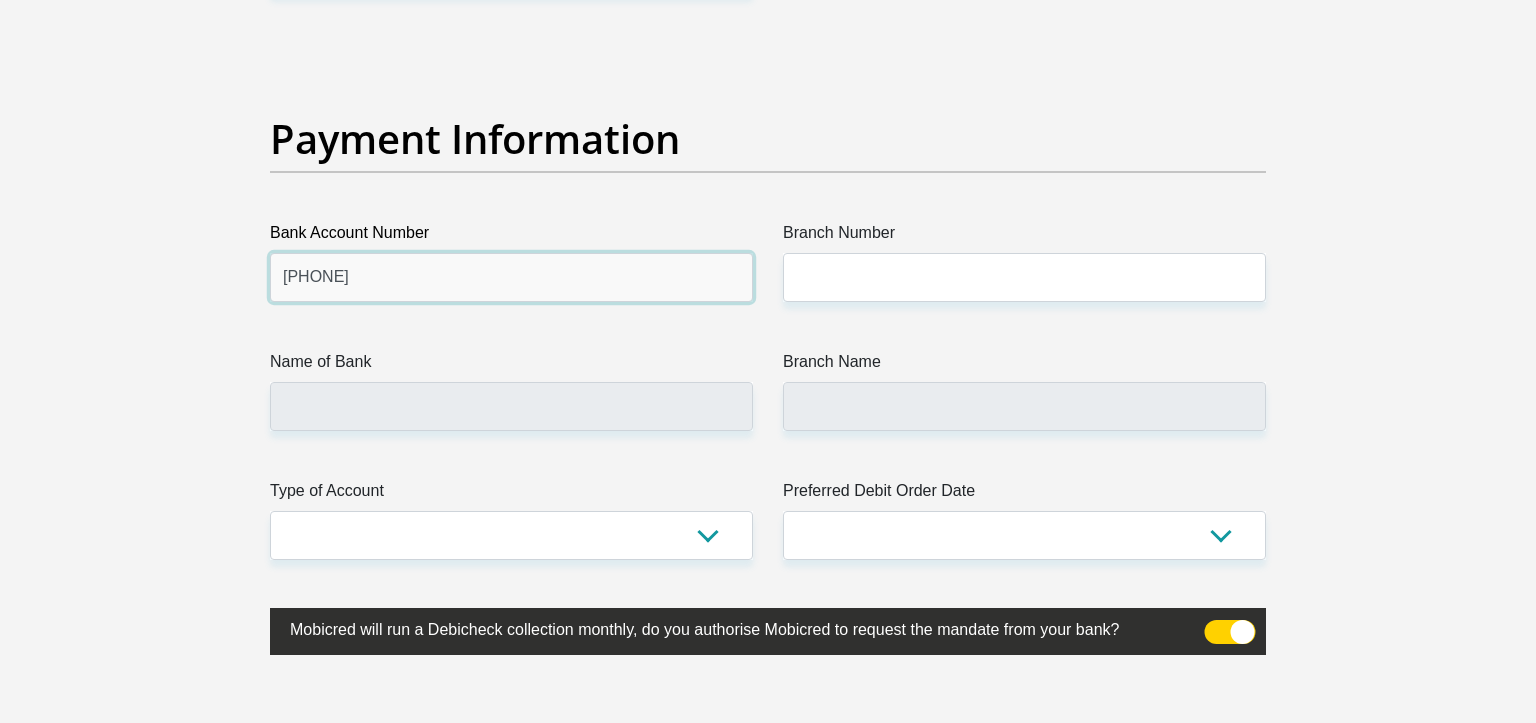 type on "4071642924" 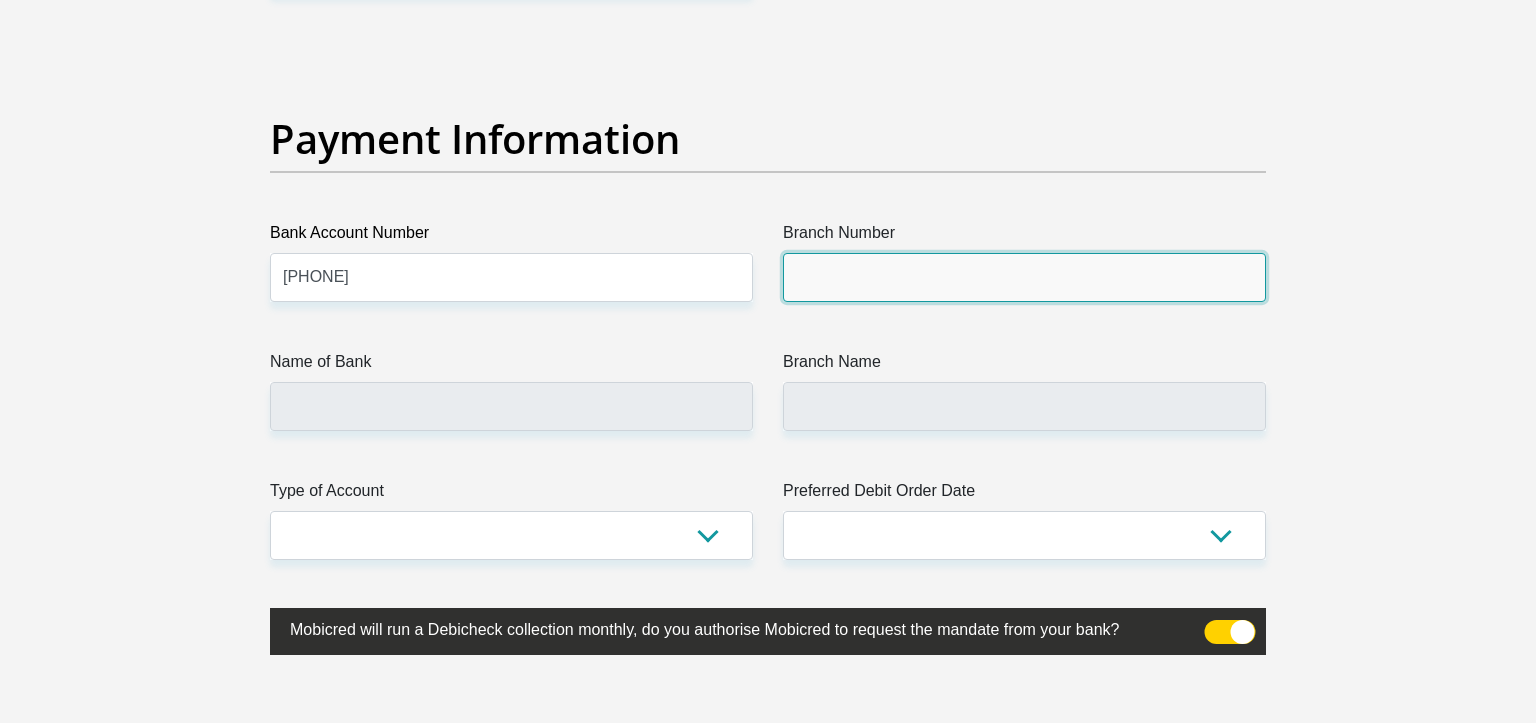 click on "Branch Number" at bounding box center (1024, 277) 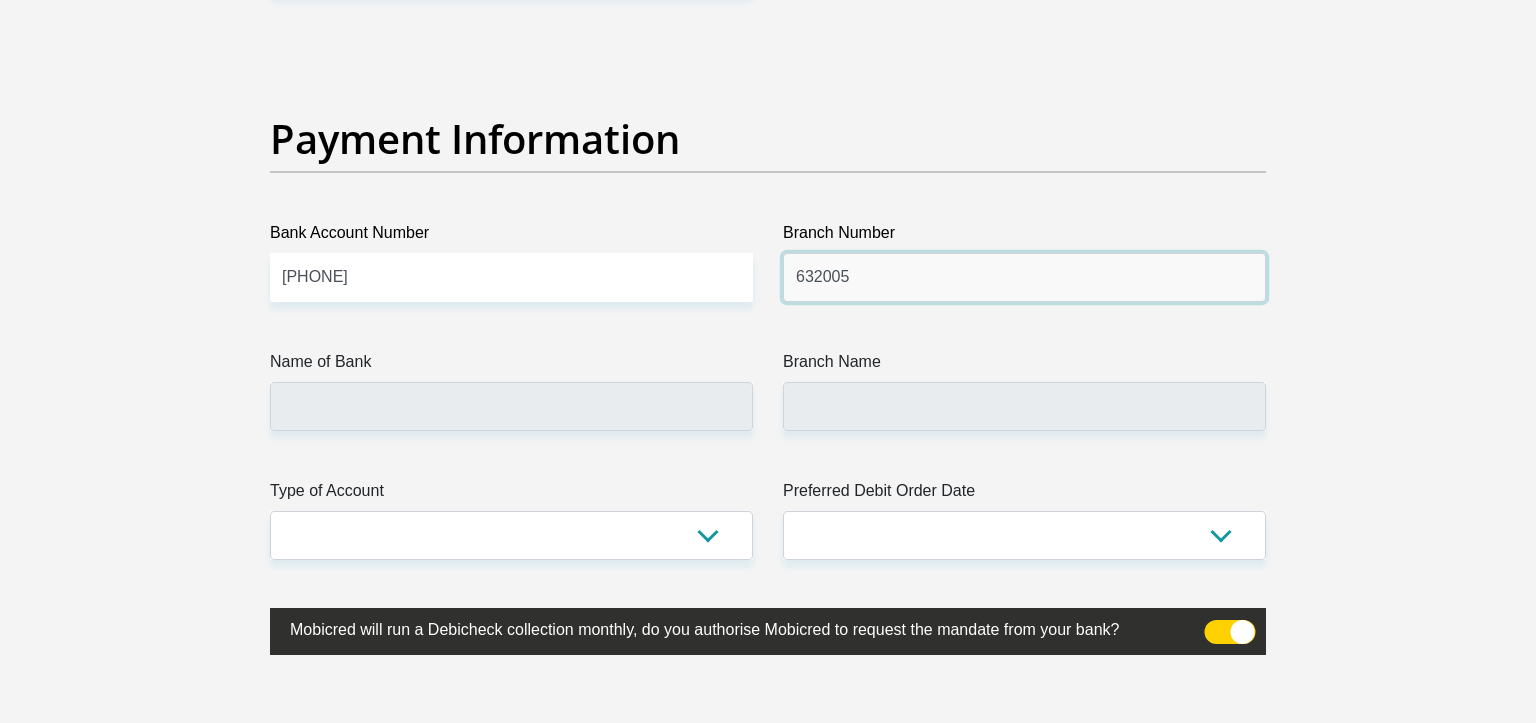 type on "632005" 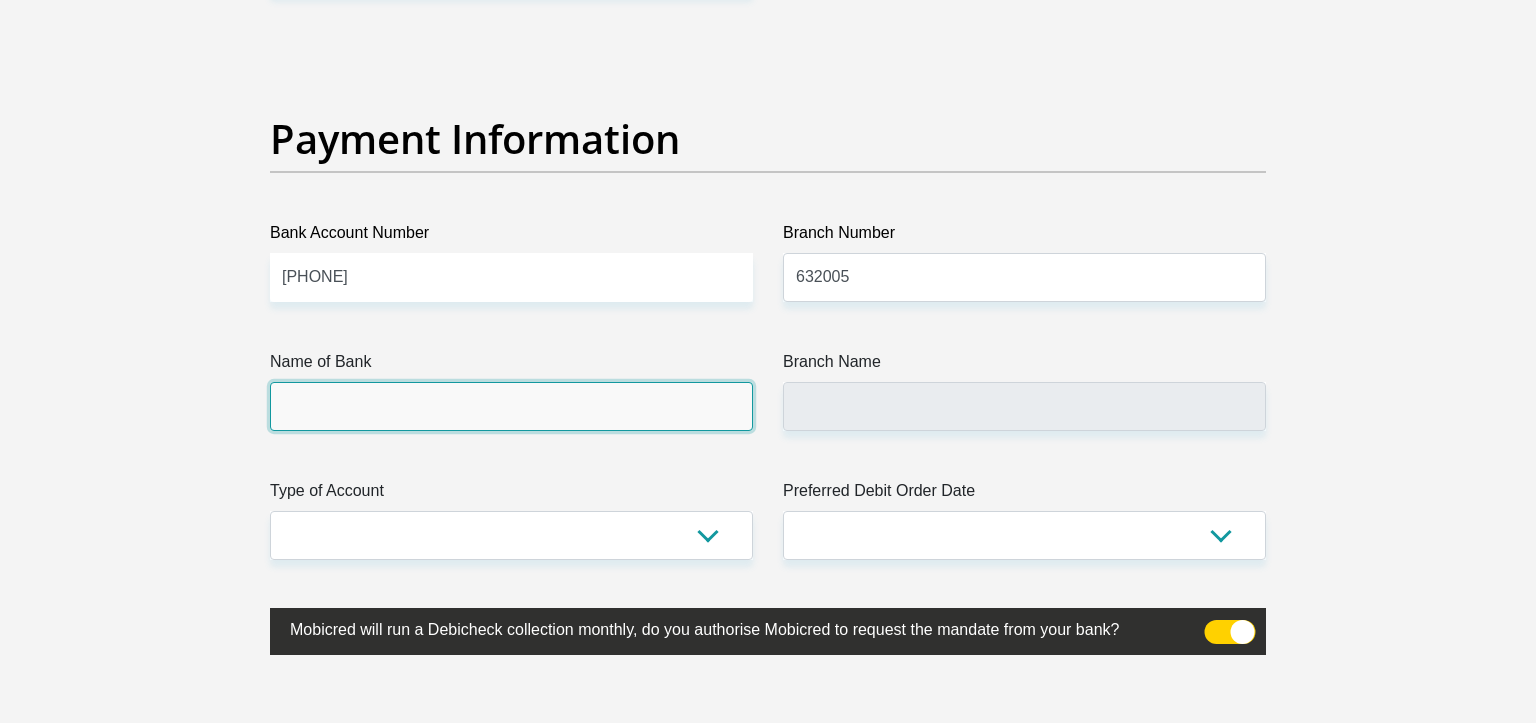 click on "Name of Bank" at bounding box center (511, 406) 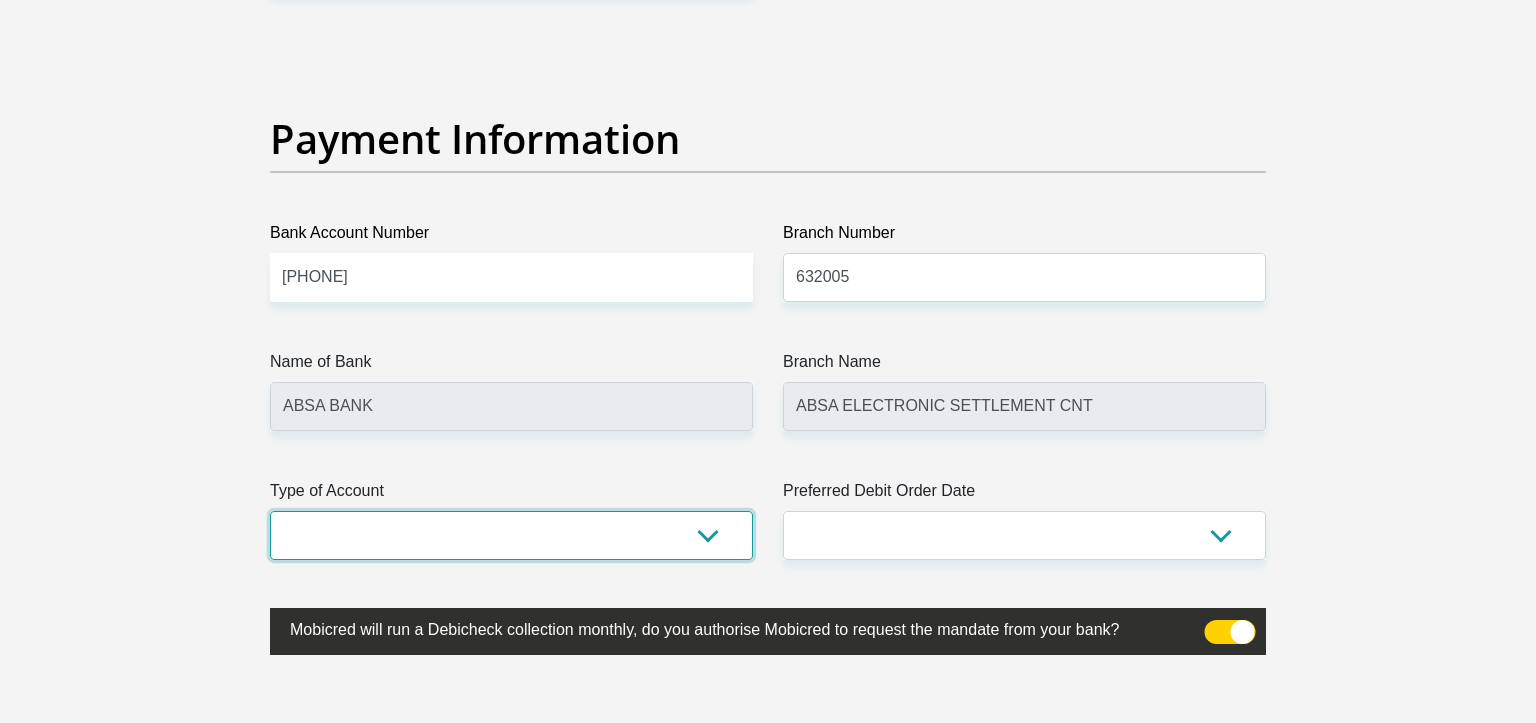 click on "Cheque
Savings" at bounding box center [511, 535] 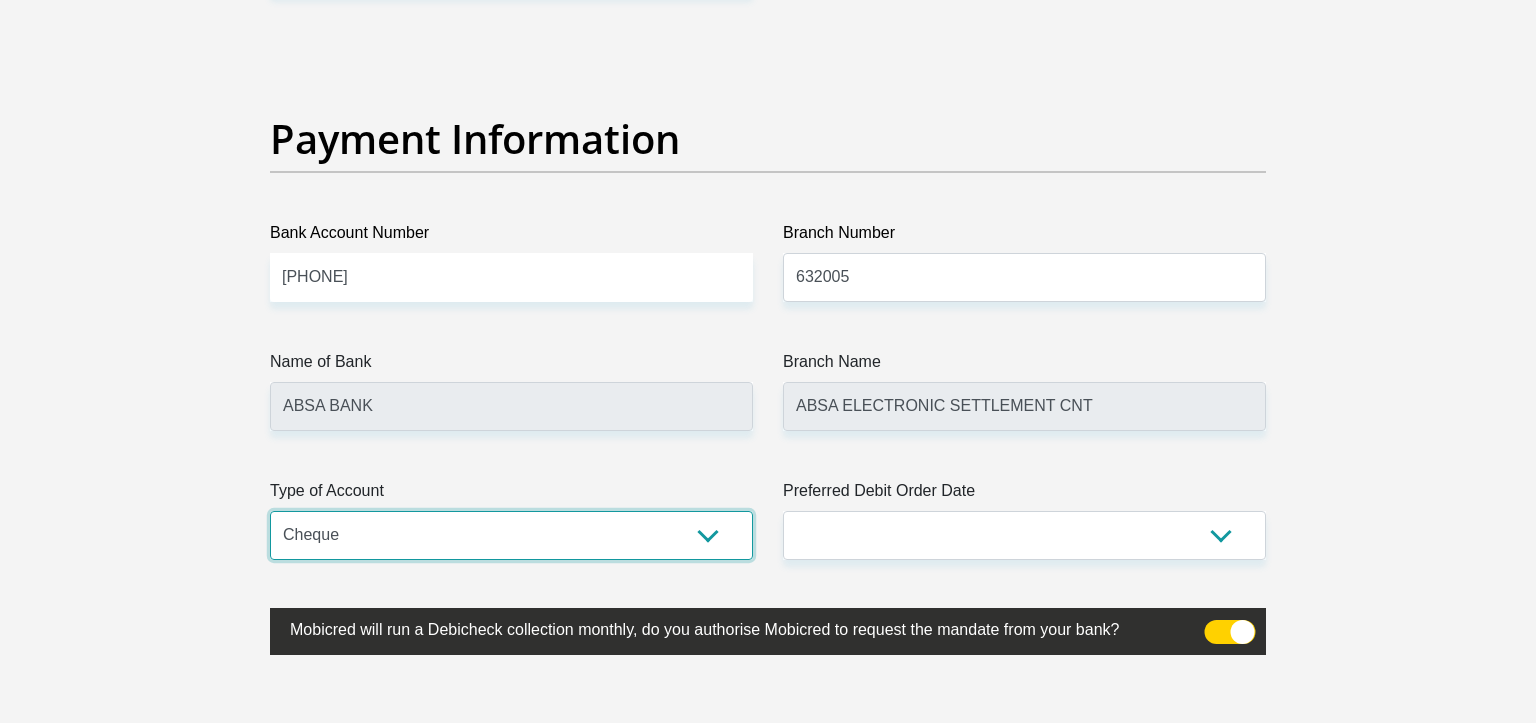 click on "Cheque" at bounding box center (0, 0) 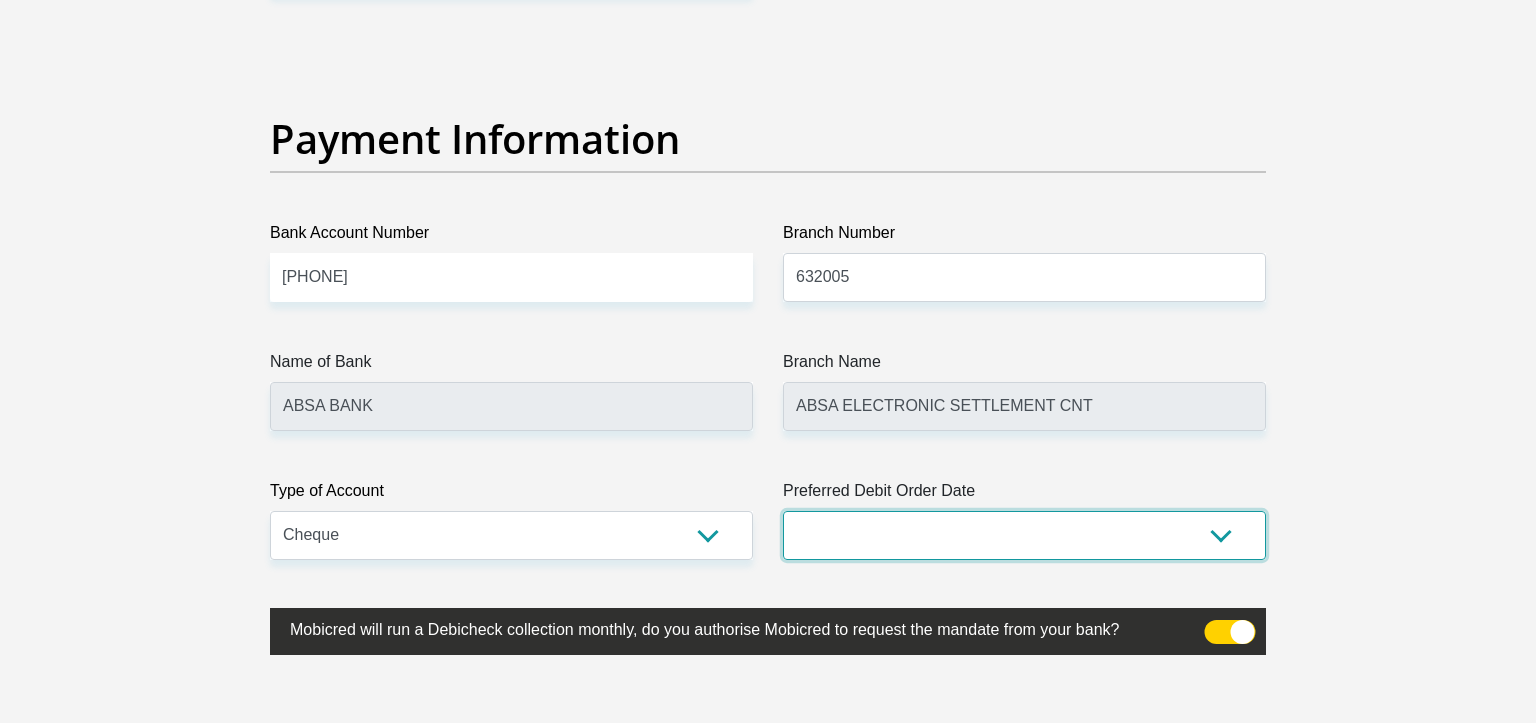 click on "1st
2nd
3rd
4th
5th
7th
18th
19th
20th
21st
22nd
23rd
24th
25th
26th
27th
28th
29th
30th" at bounding box center (1024, 535) 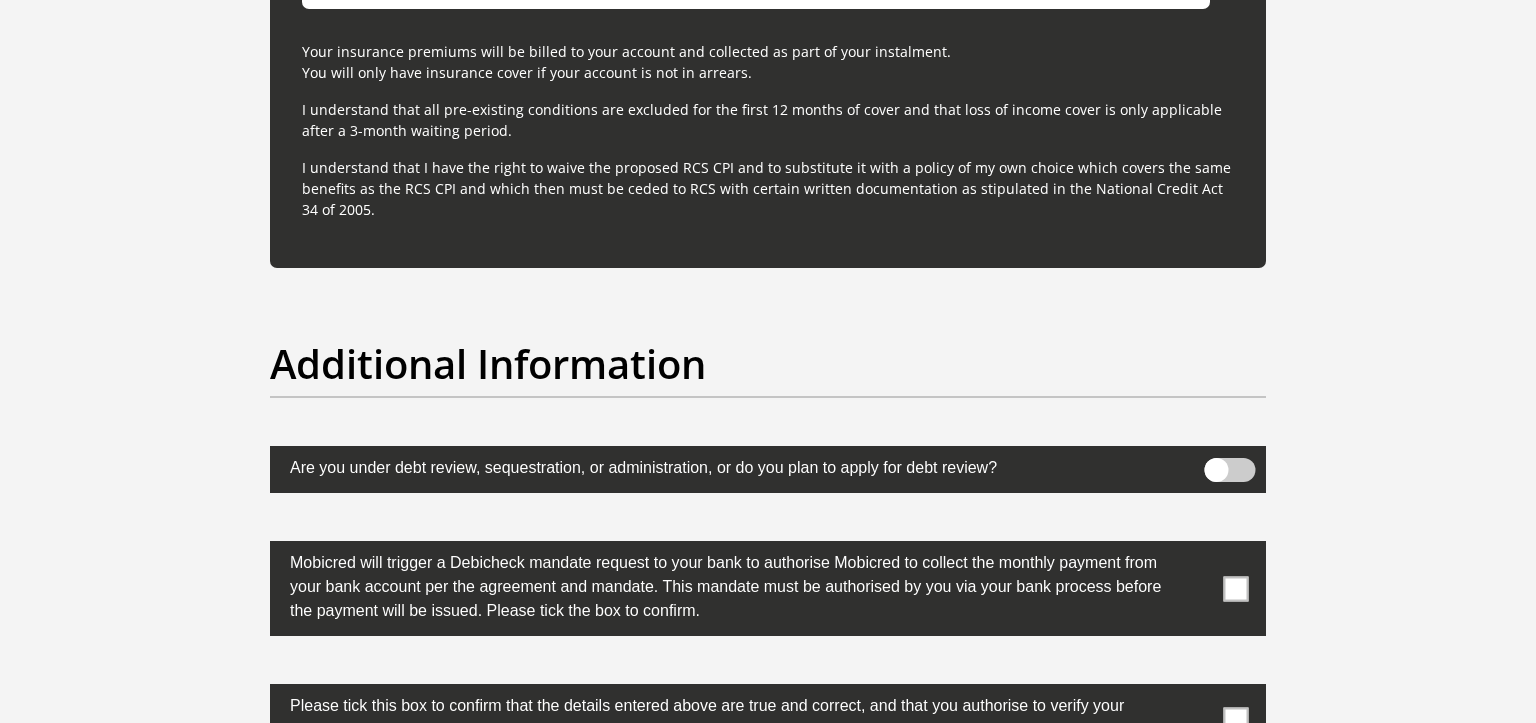 scroll, scrollTop: 6264, scrollLeft: 0, axis: vertical 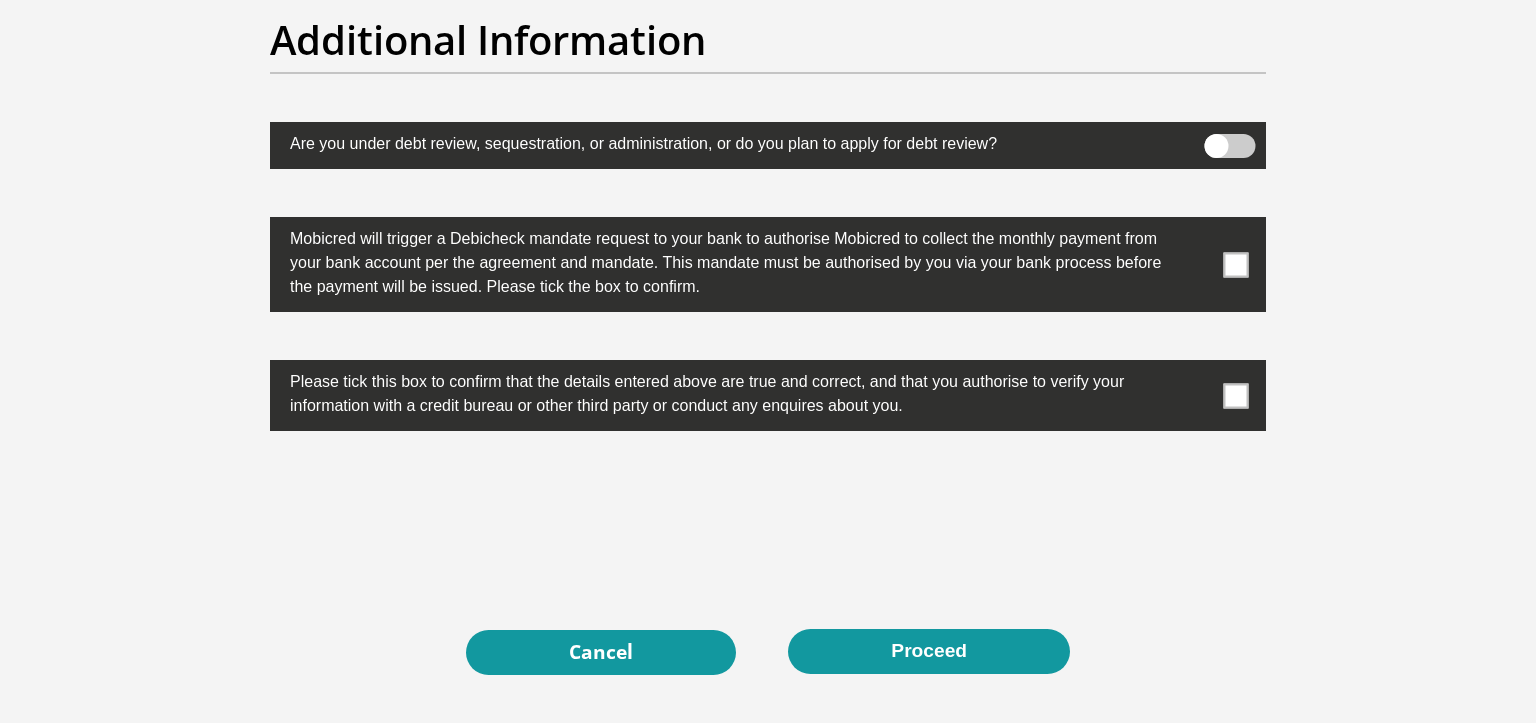drag, startPoint x: 1239, startPoint y: 261, endPoint x: 1241, endPoint y: 287, distance: 26.076809 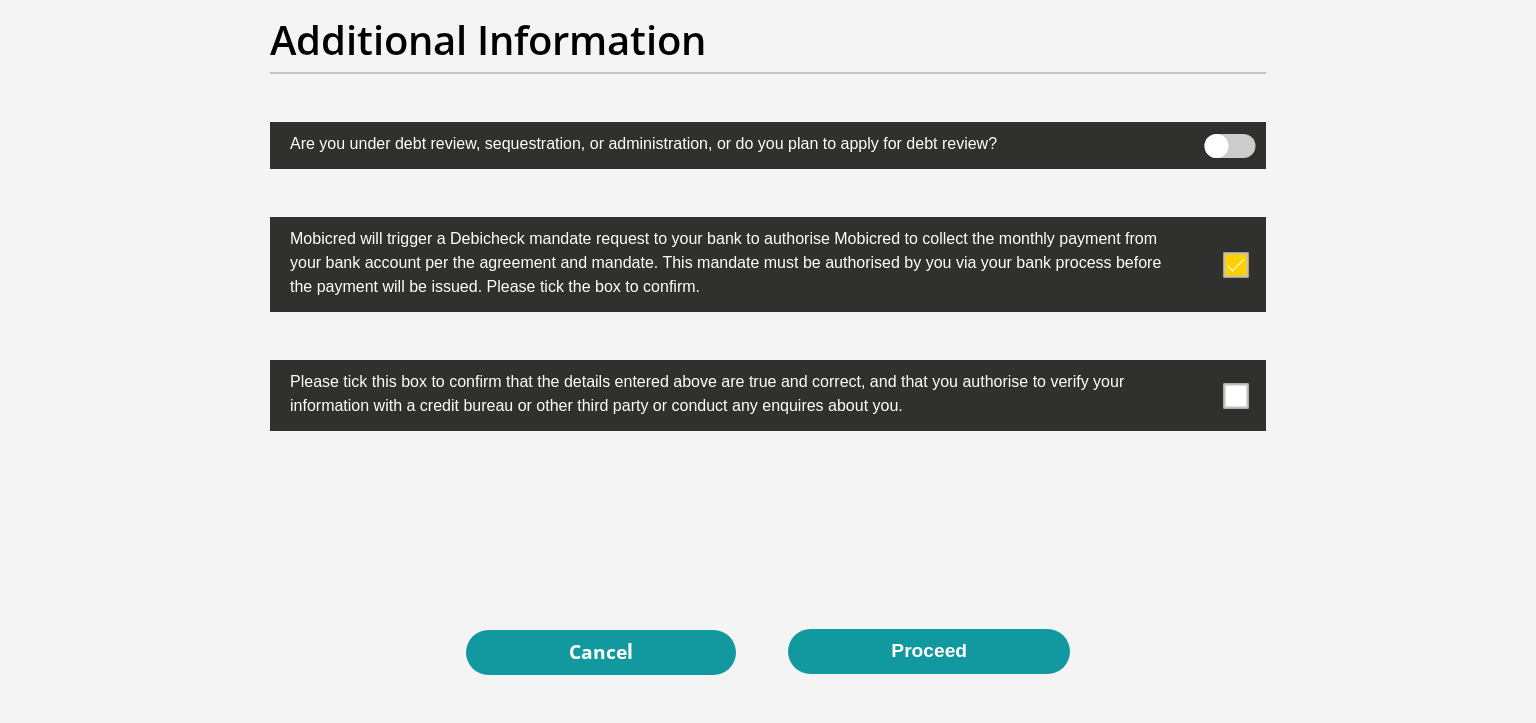 click at bounding box center [1236, 395] 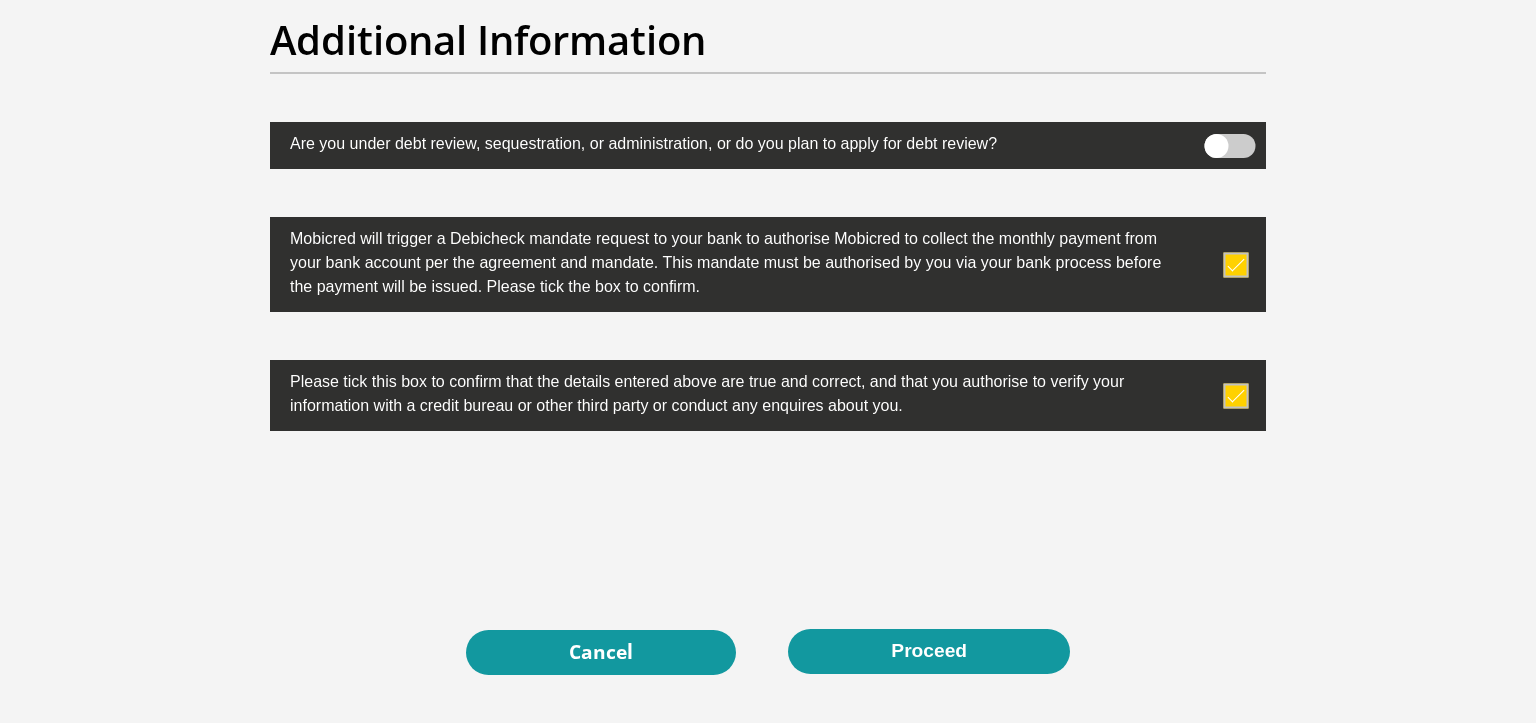 scroll, scrollTop: 6449, scrollLeft: 0, axis: vertical 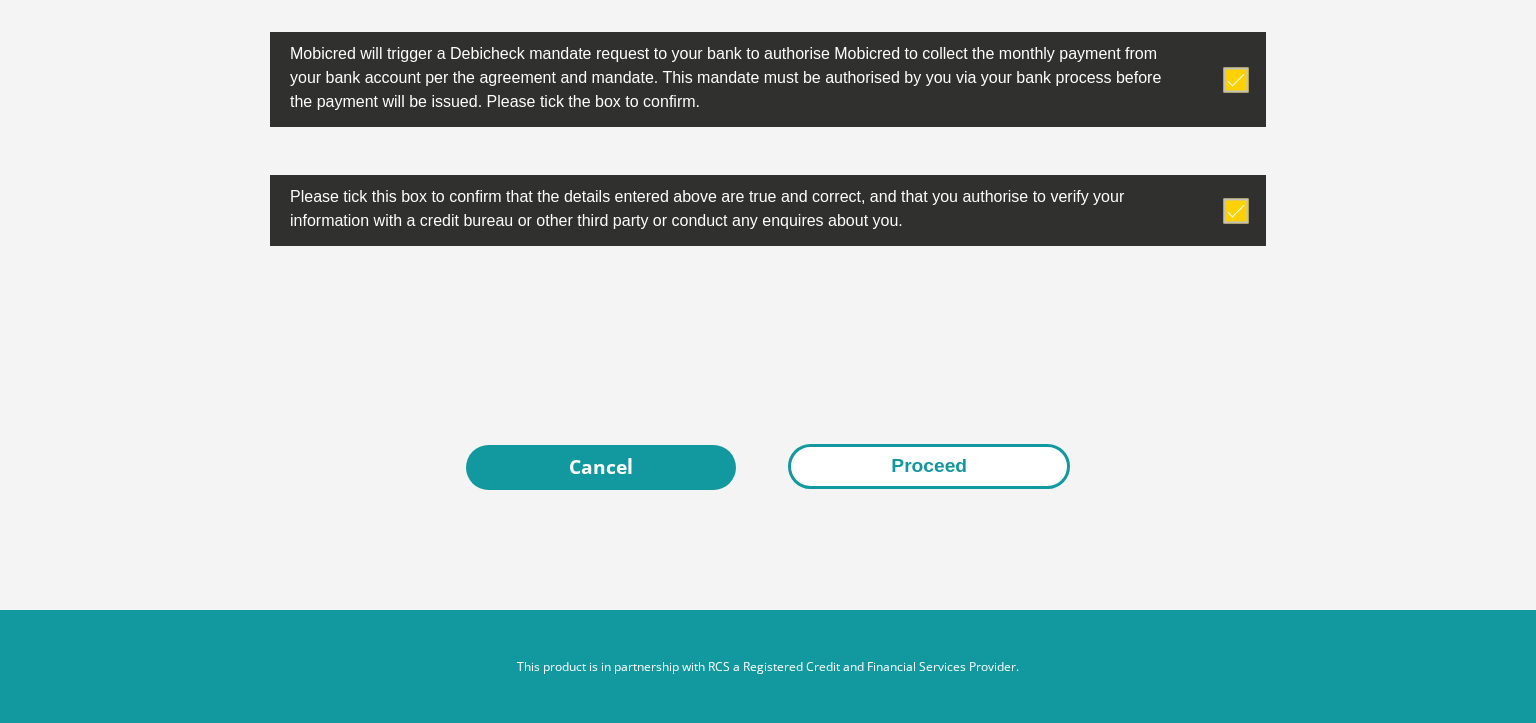 click on "Proceed" at bounding box center (929, 466) 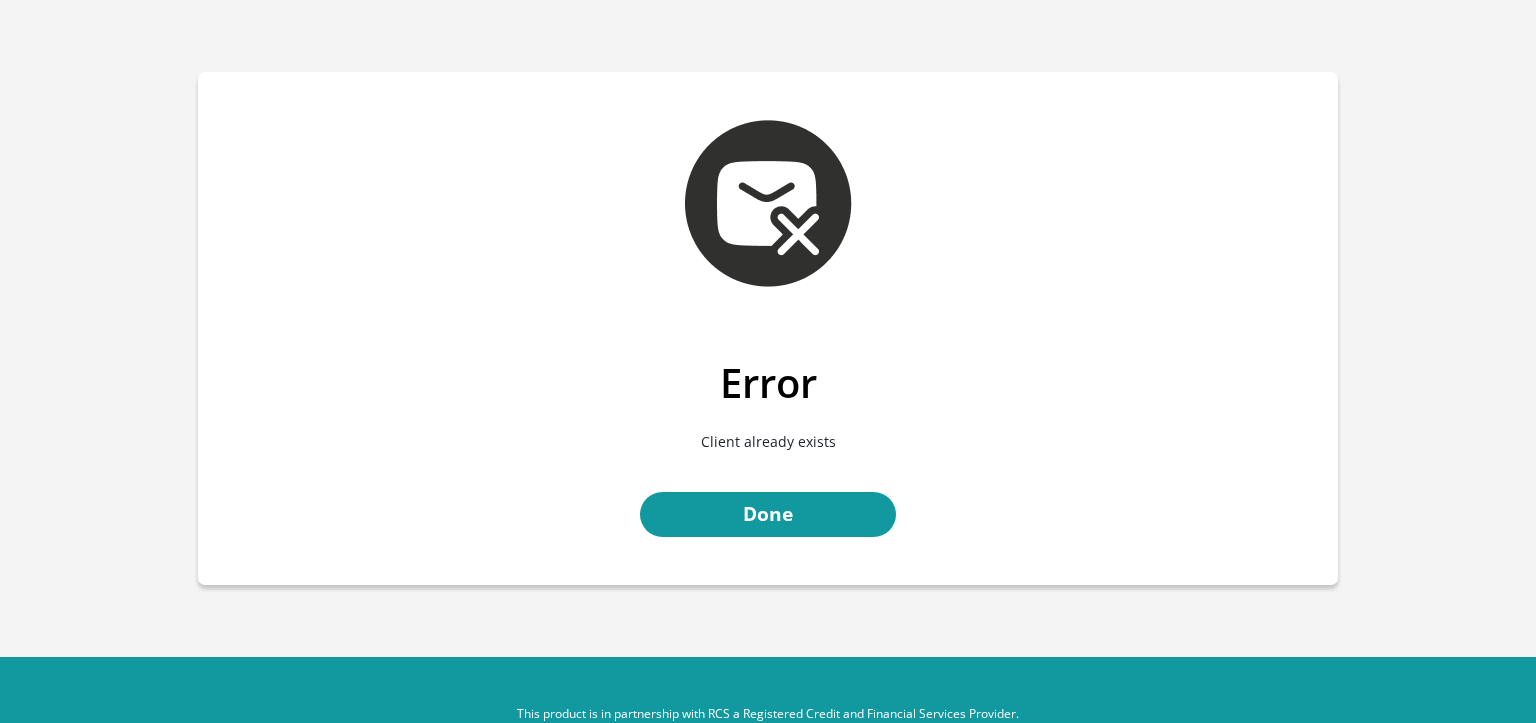 scroll, scrollTop: 0, scrollLeft: 0, axis: both 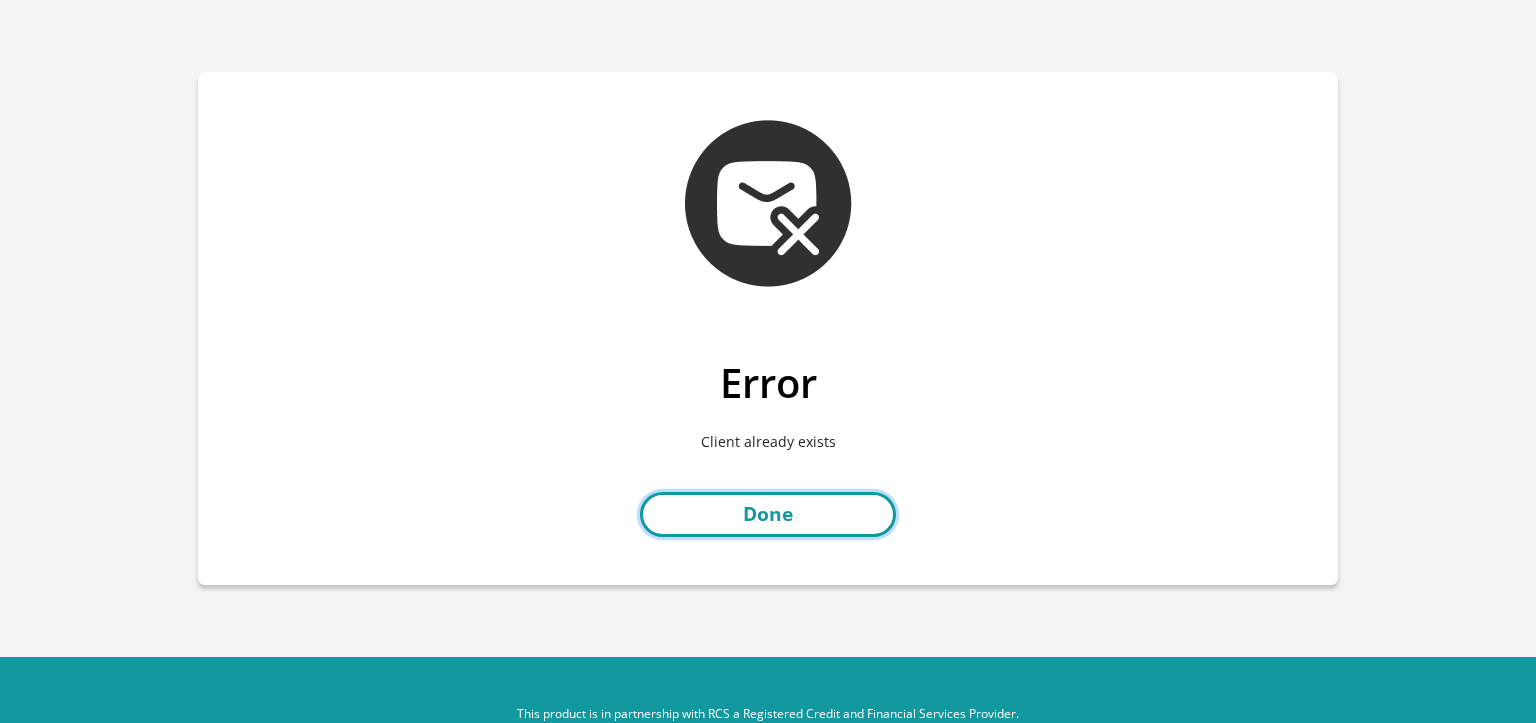 click on "Done" at bounding box center (768, 514) 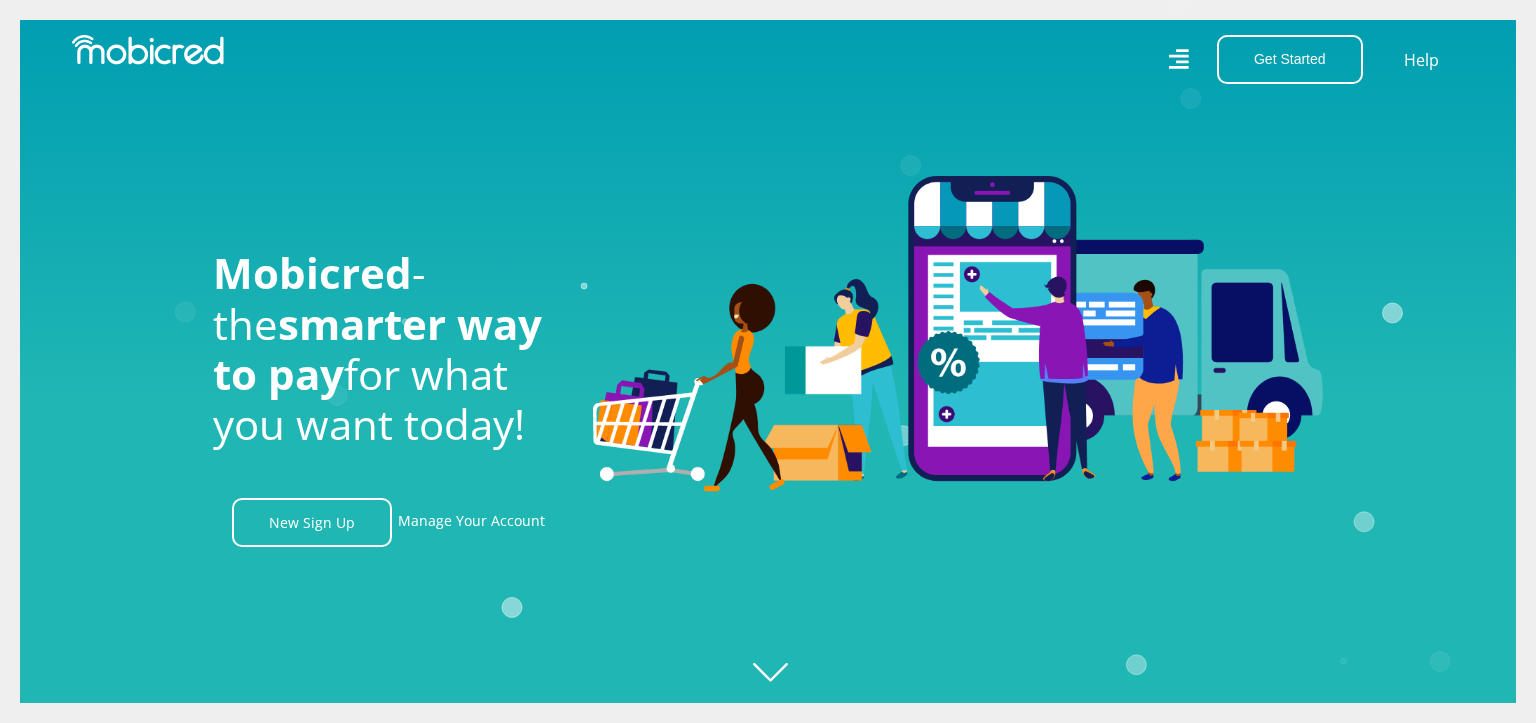 scroll, scrollTop: 0, scrollLeft: 0, axis: both 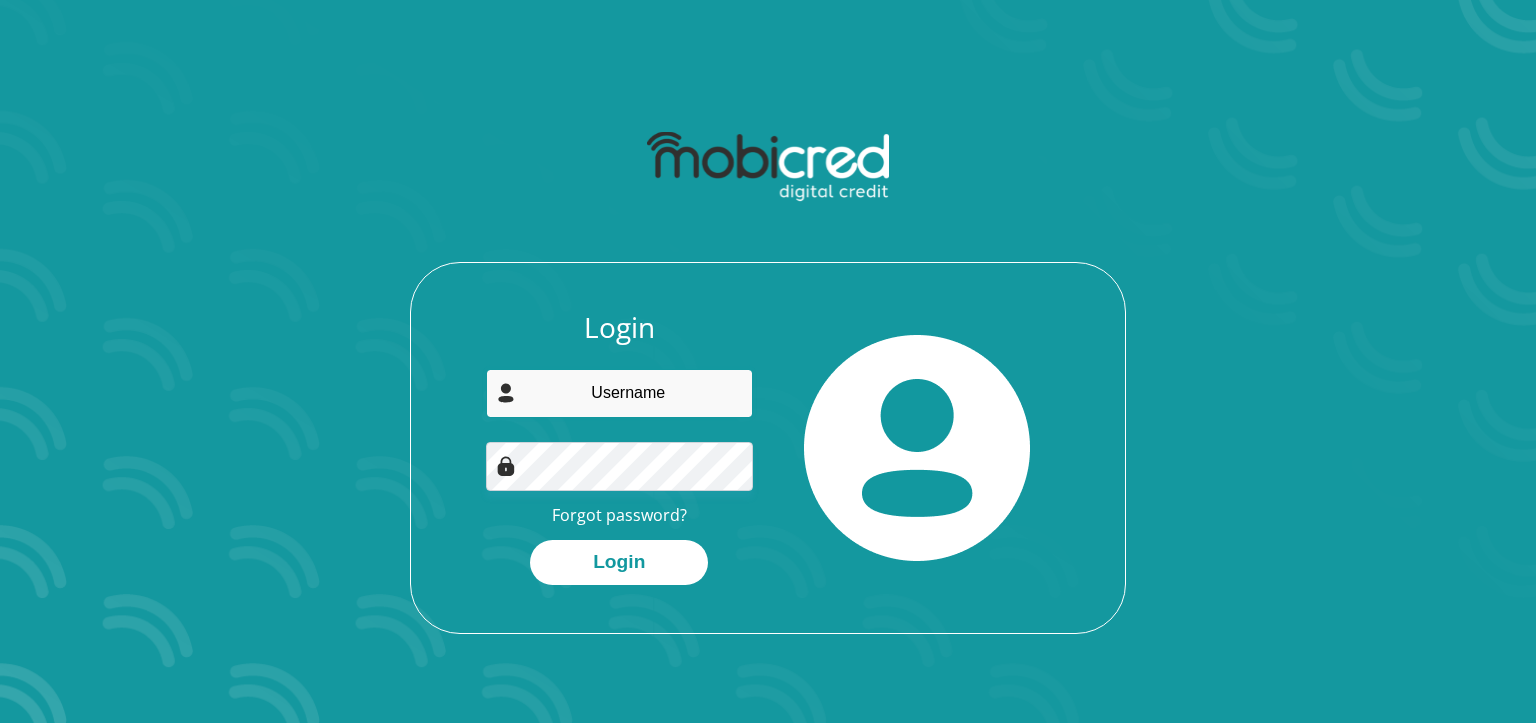 click at bounding box center (620, 393) 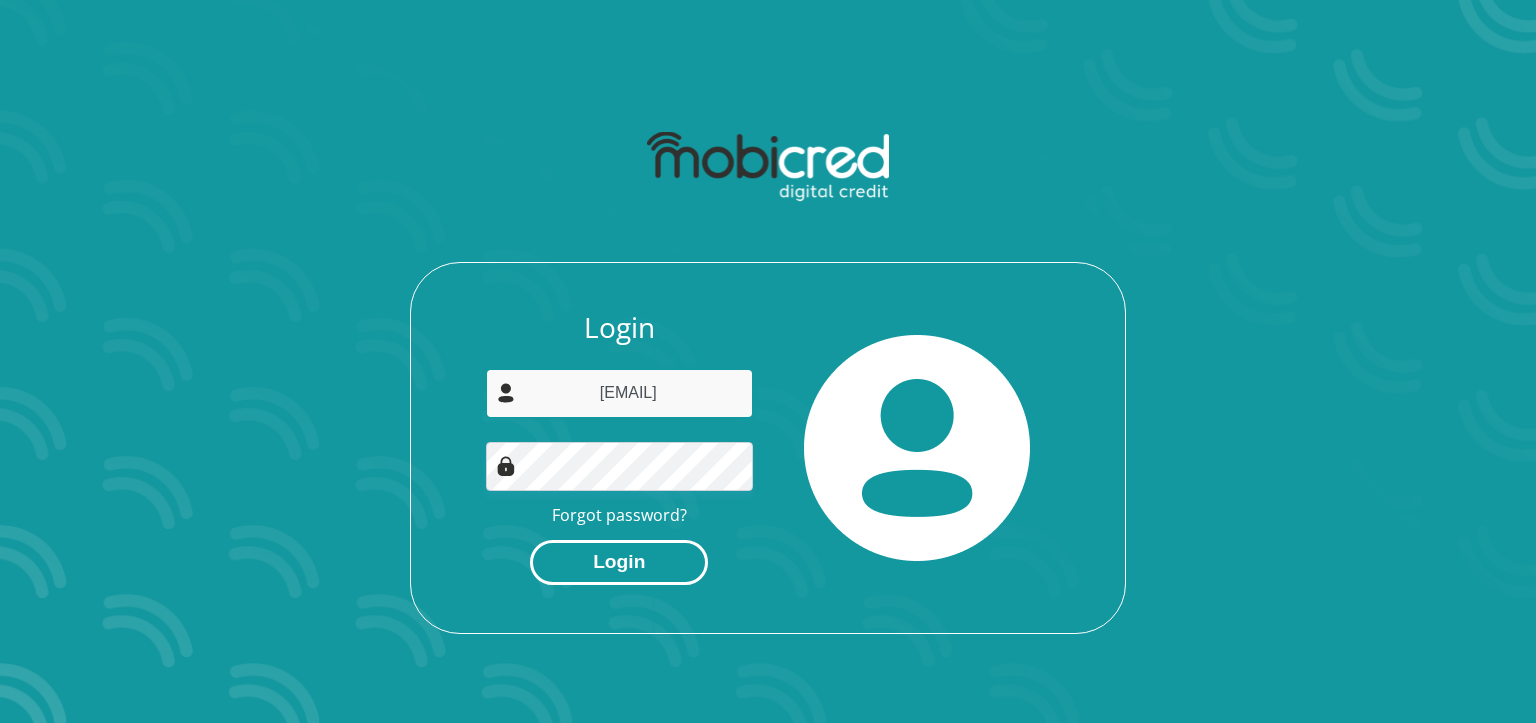 type on "[EMAIL]" 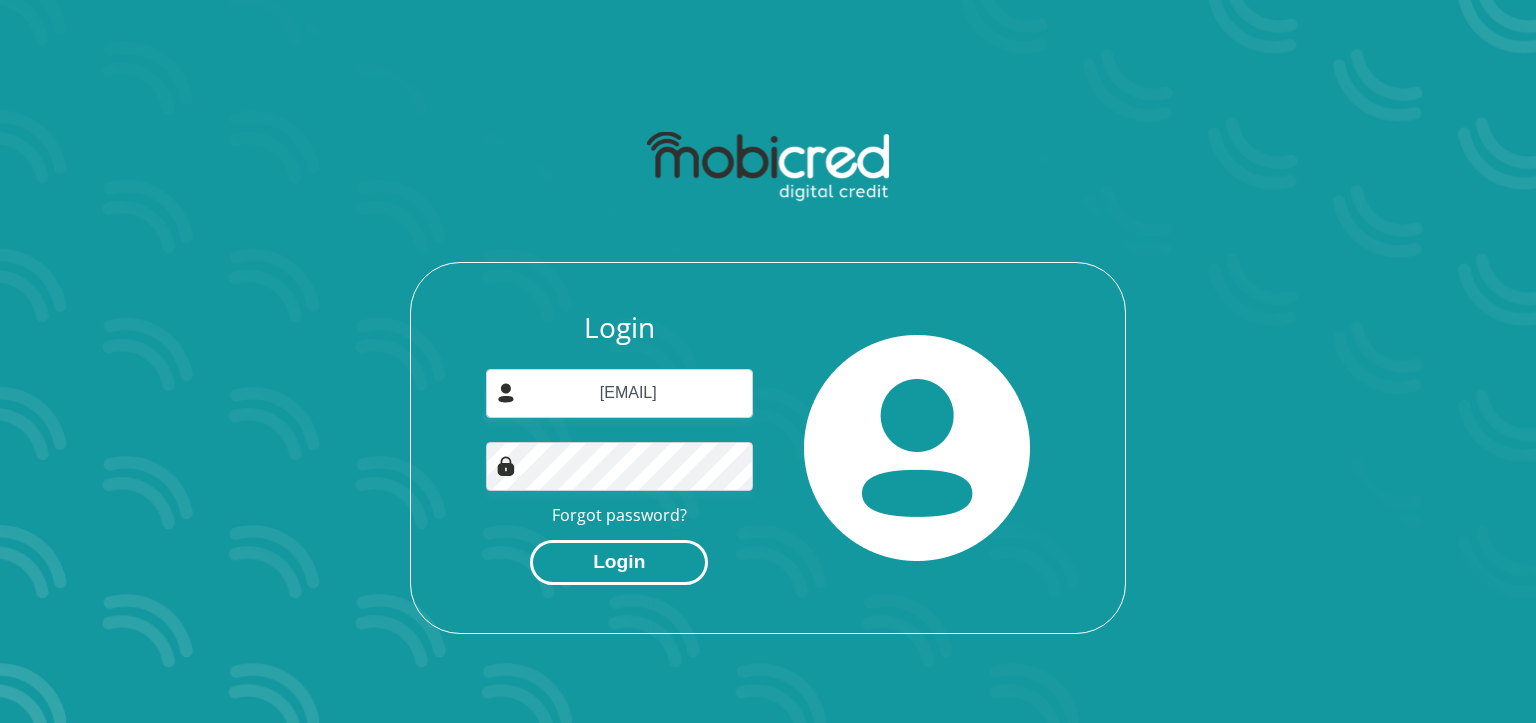 click on "Login" at bounding box center [619, 562] 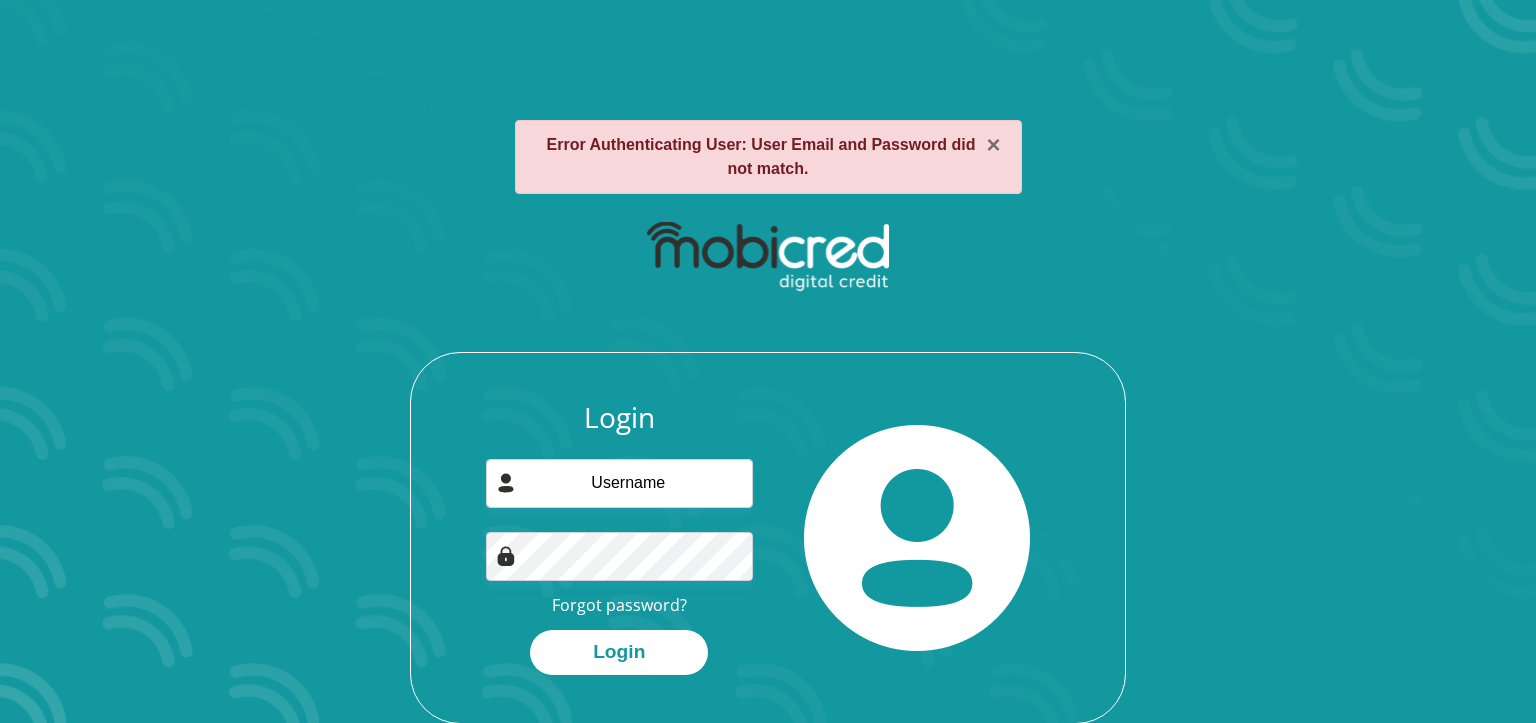 scroll, scrollTop: 0, scrollLeft: 0, axis: both 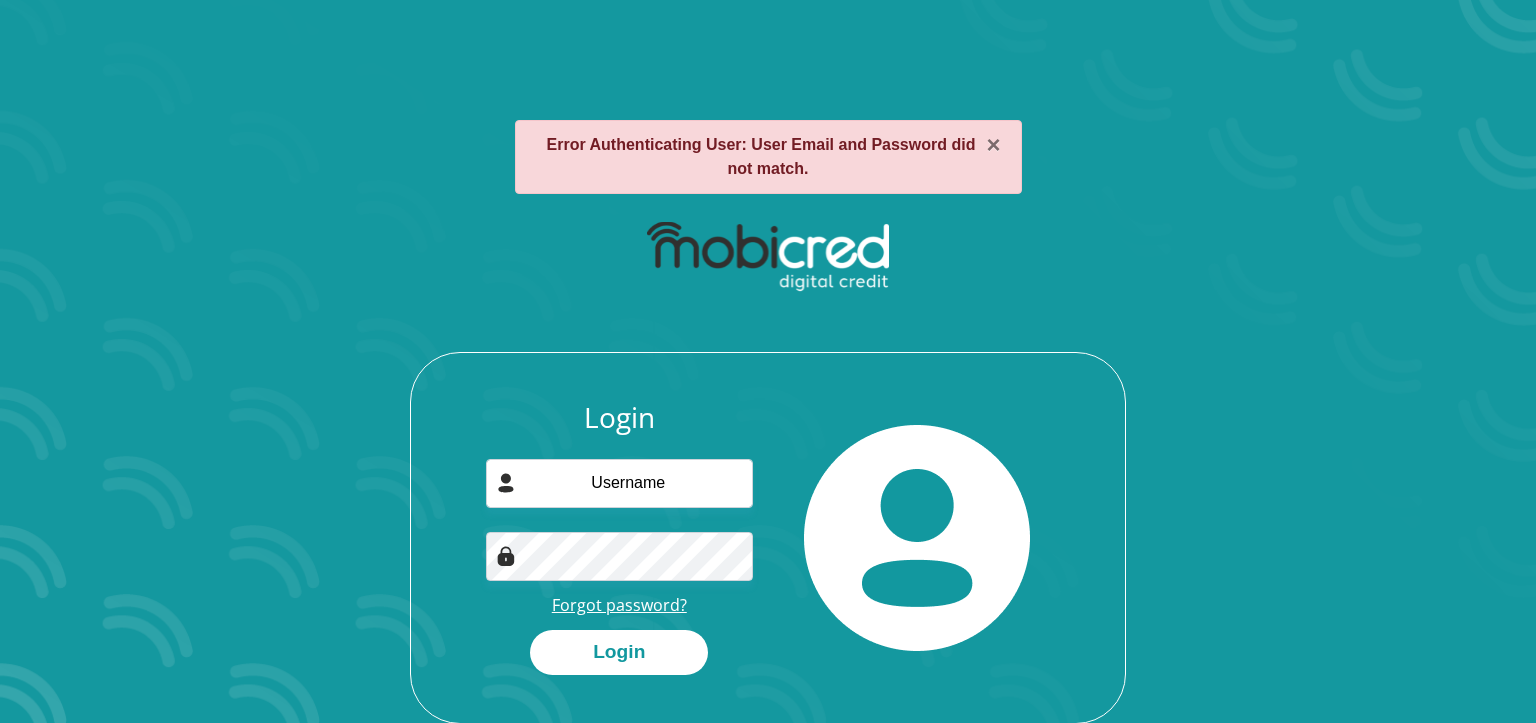 click on "Forgot password?" at bounding box center (619, 605) 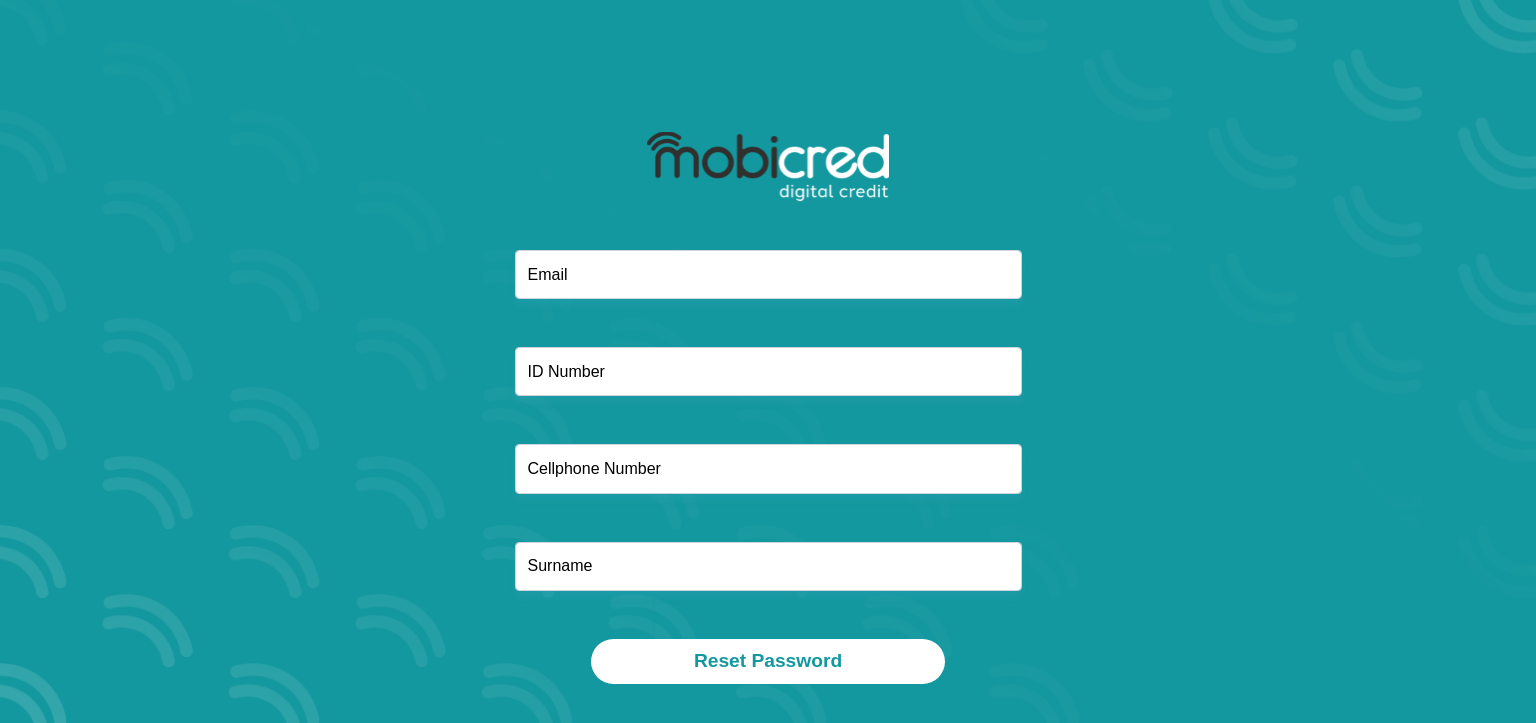 scroll, scrollTop: 0, scrollLeft: 0, axis: both 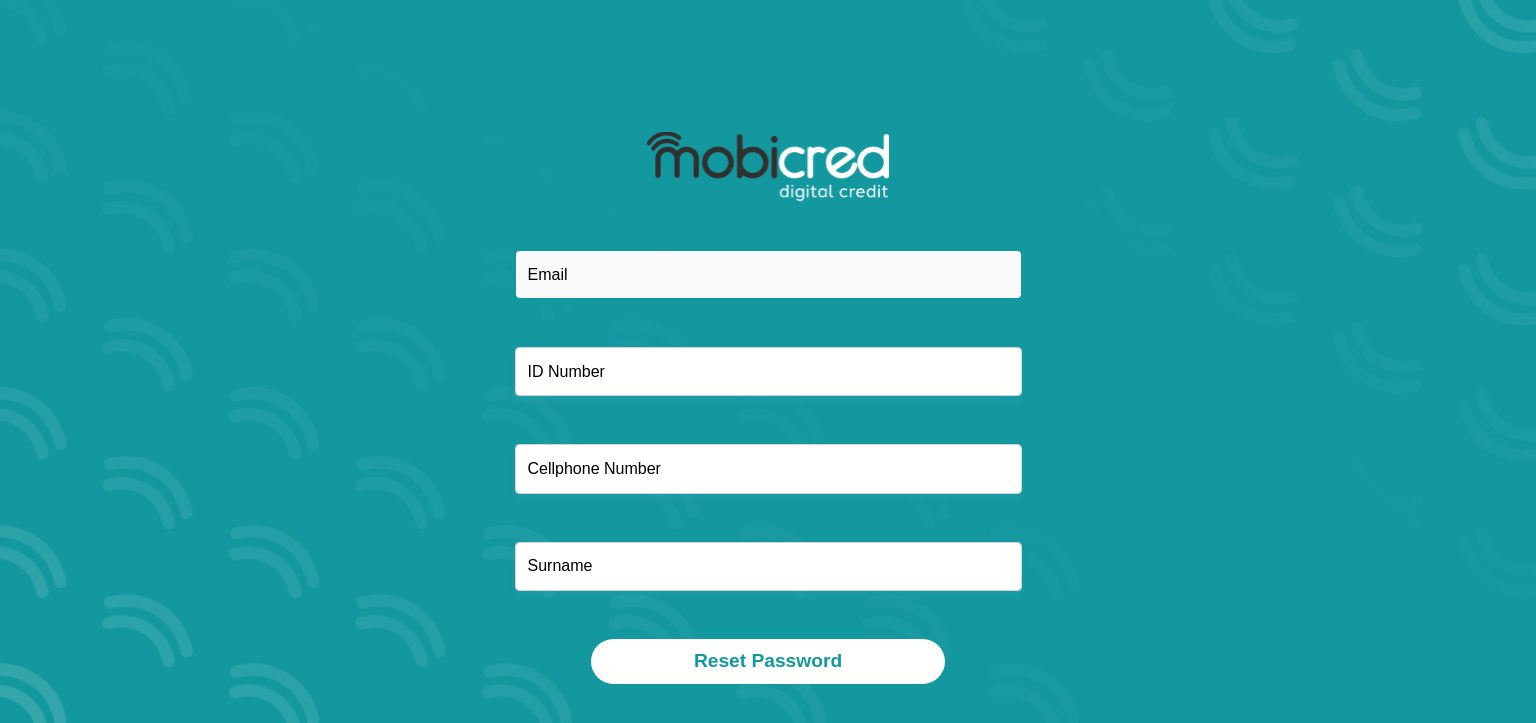 click at bounding box center [768, 274] 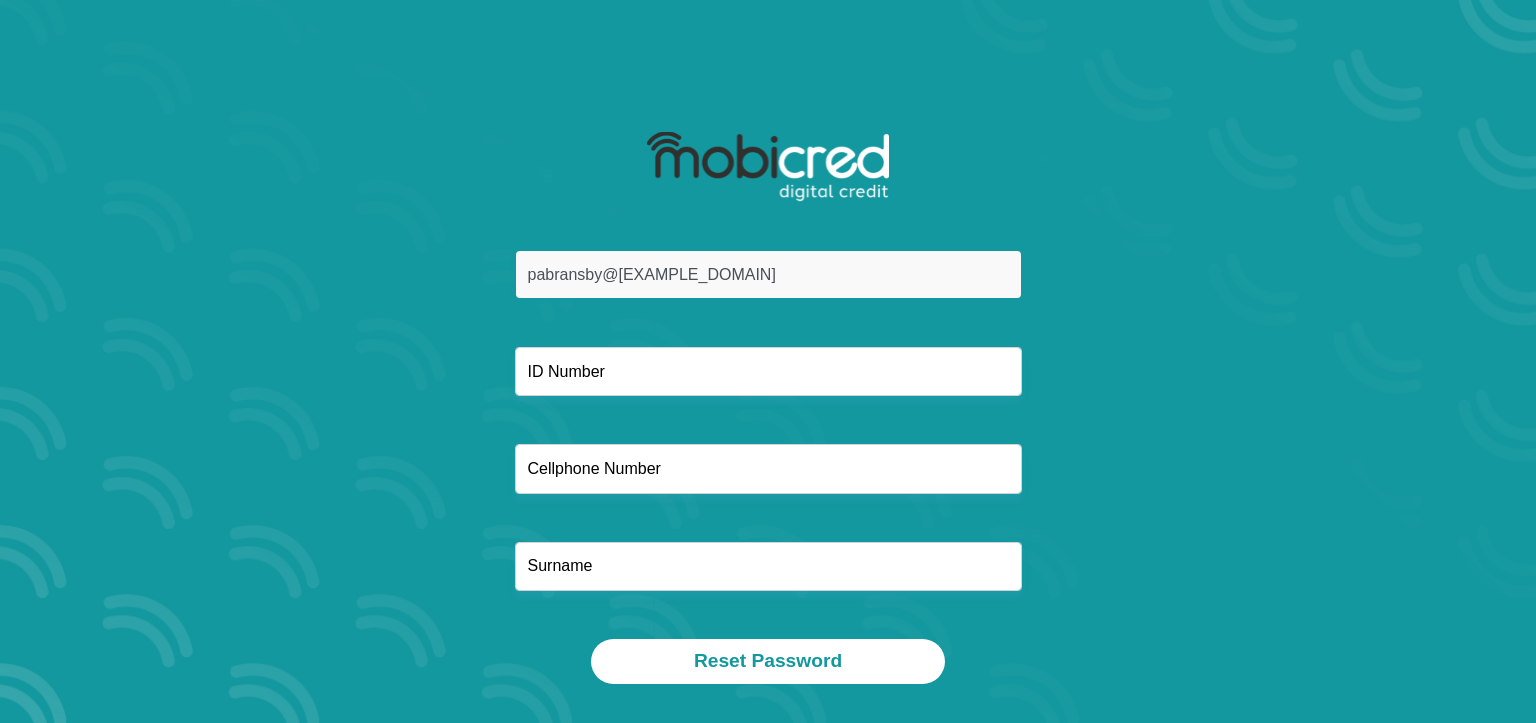 type on "pabransby@[EXAMPLE_DOMAIN]" 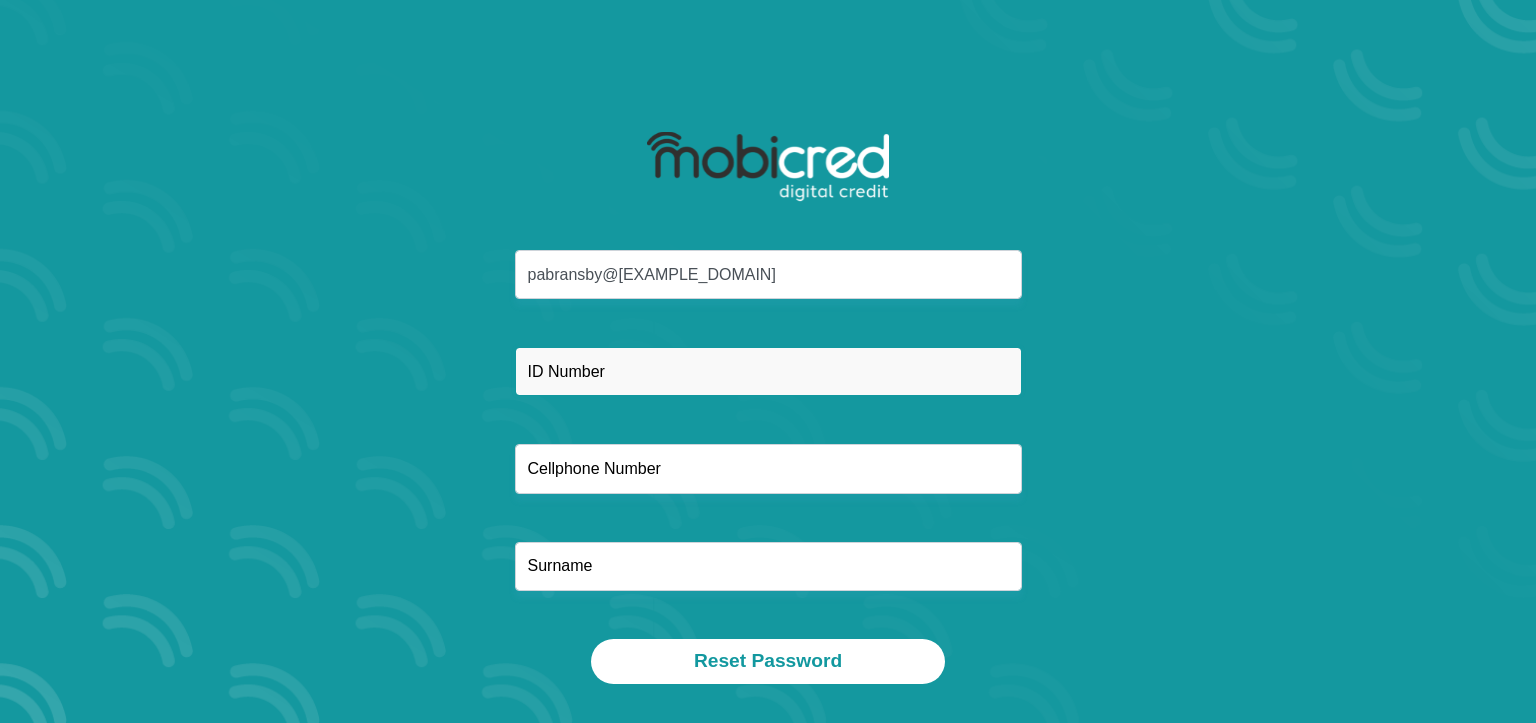 click at bounding box center (768, 371) 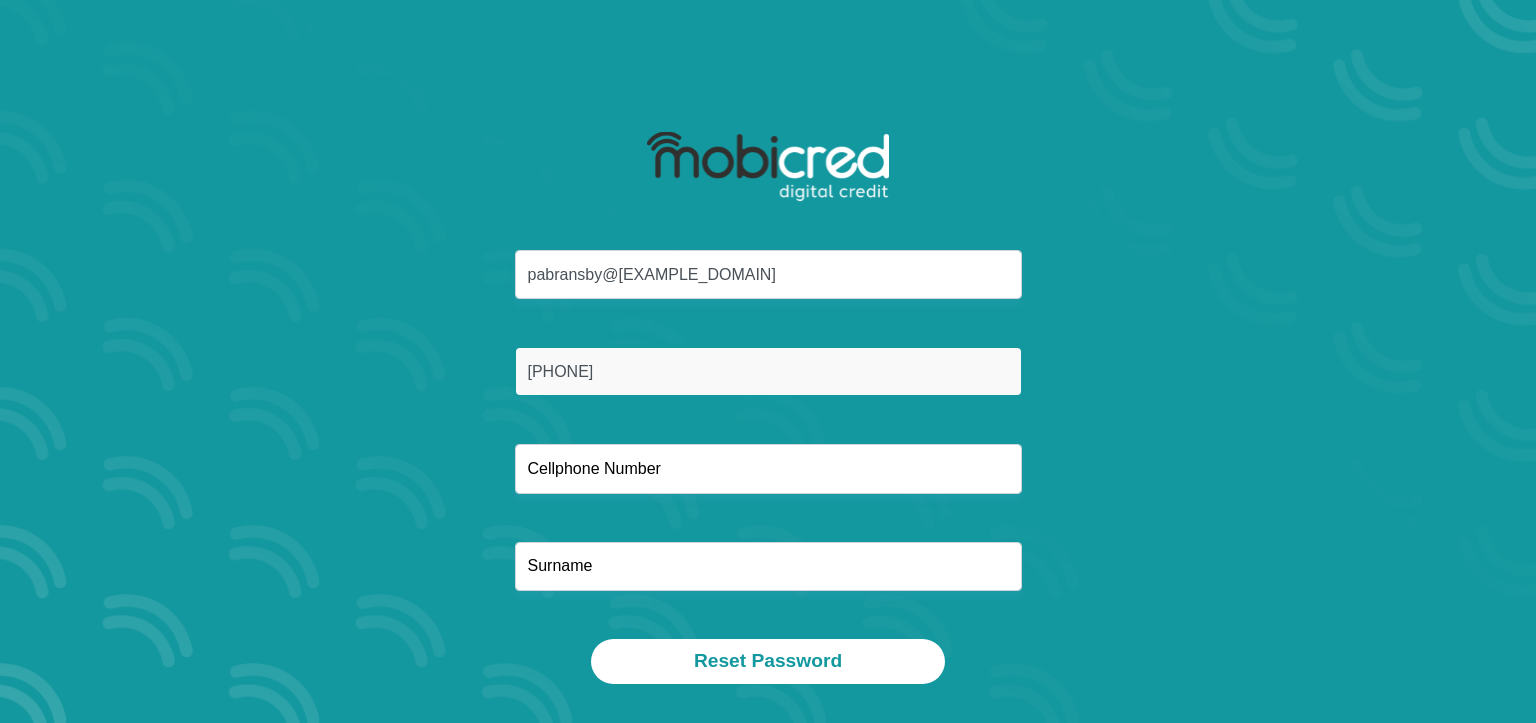 type on "7902195198080" 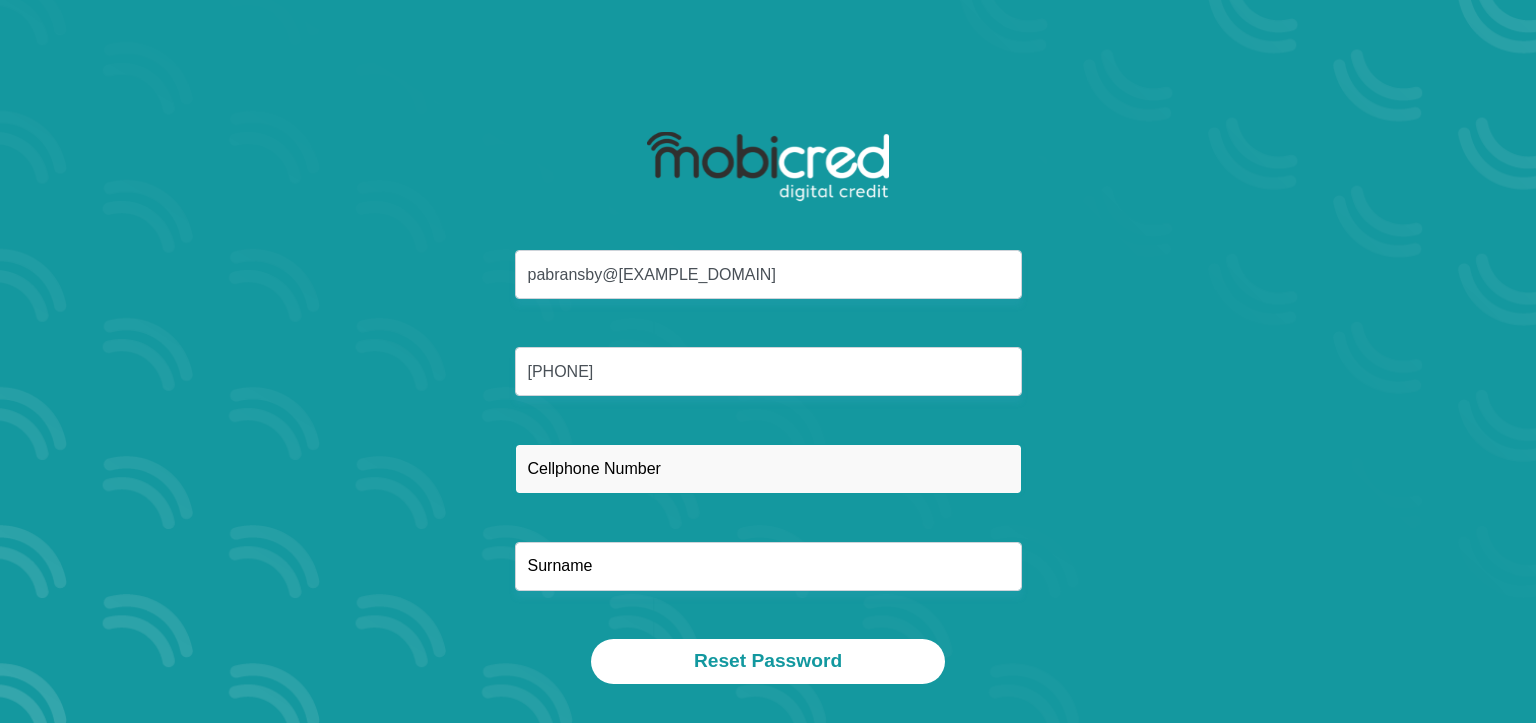 click at bounding box center [768, 468] 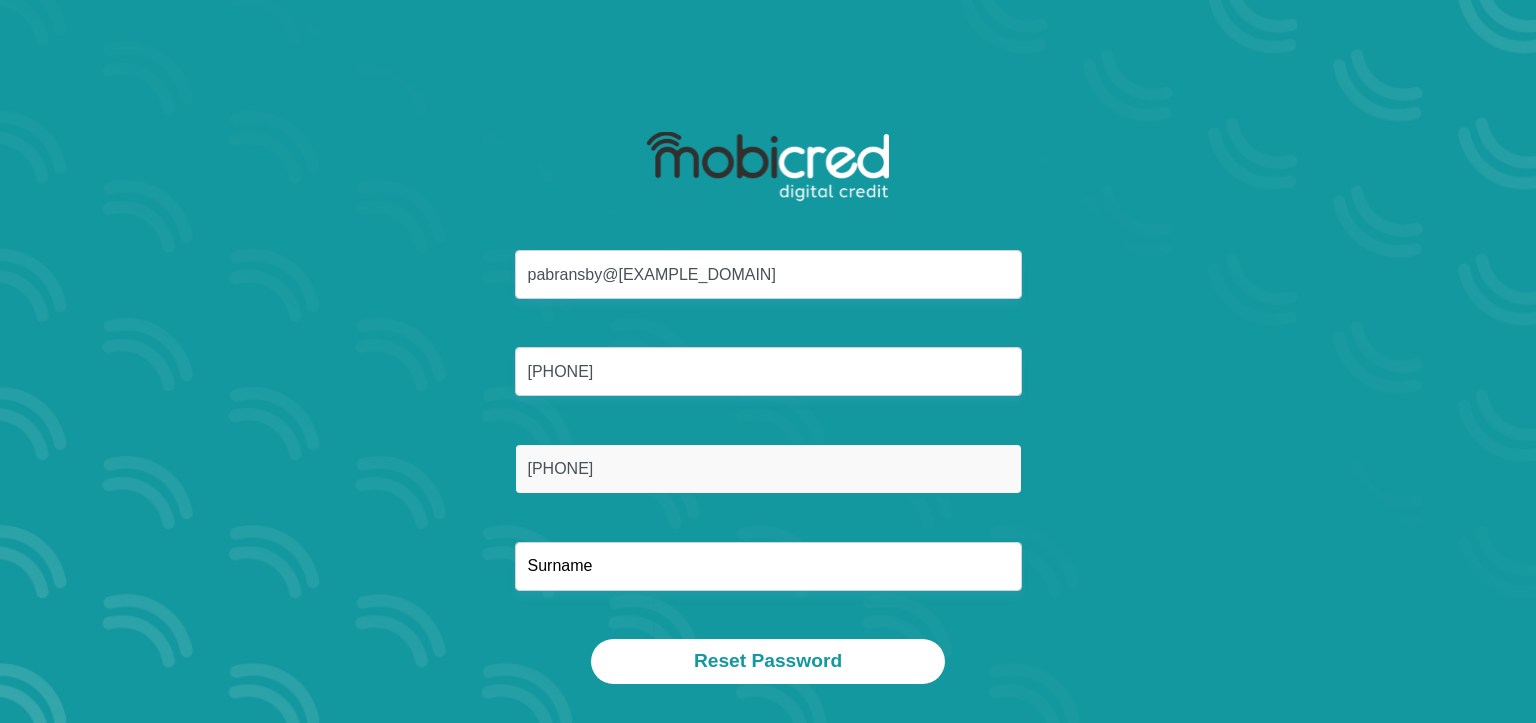 type on "0658092329" 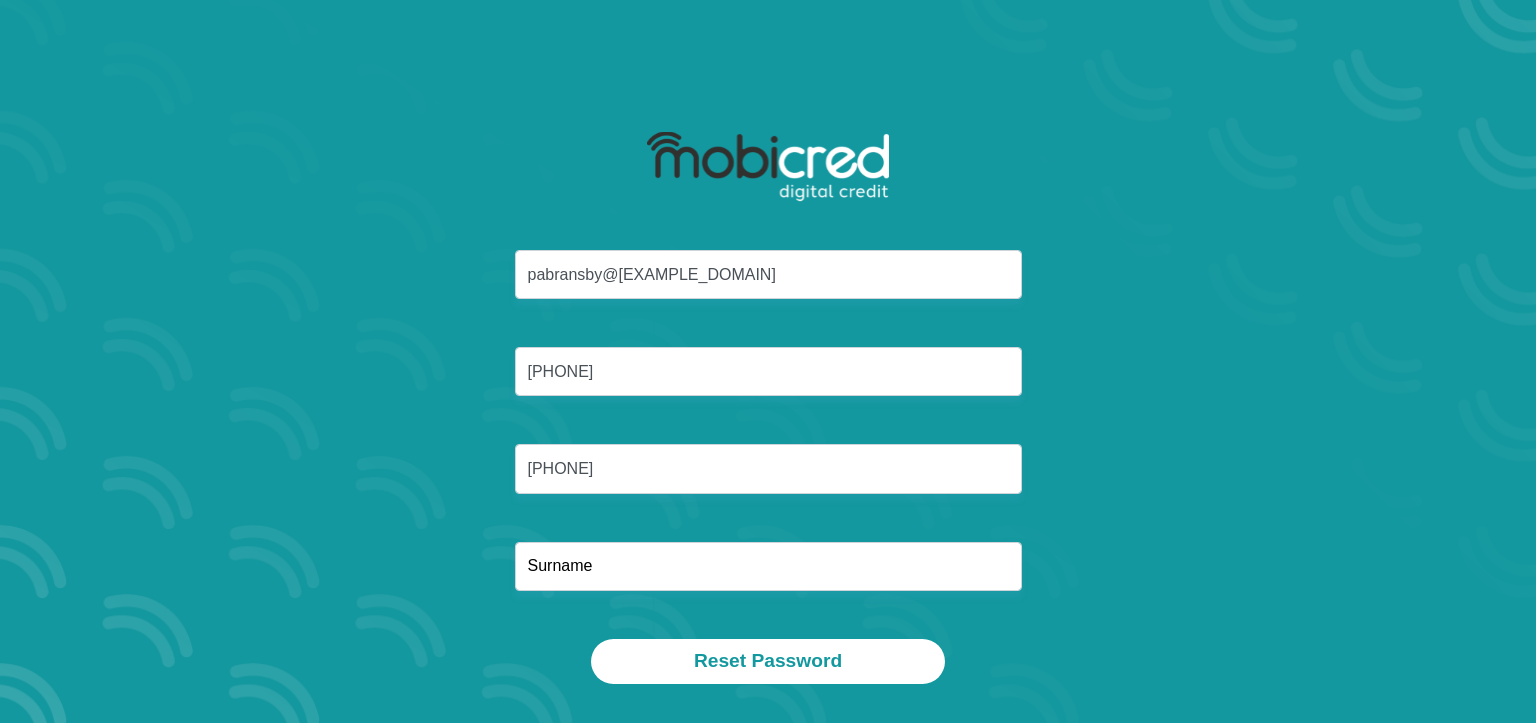 click on "pabransby@gmail.com
7902195198080
0658092329" at bounding box center (768, 444) 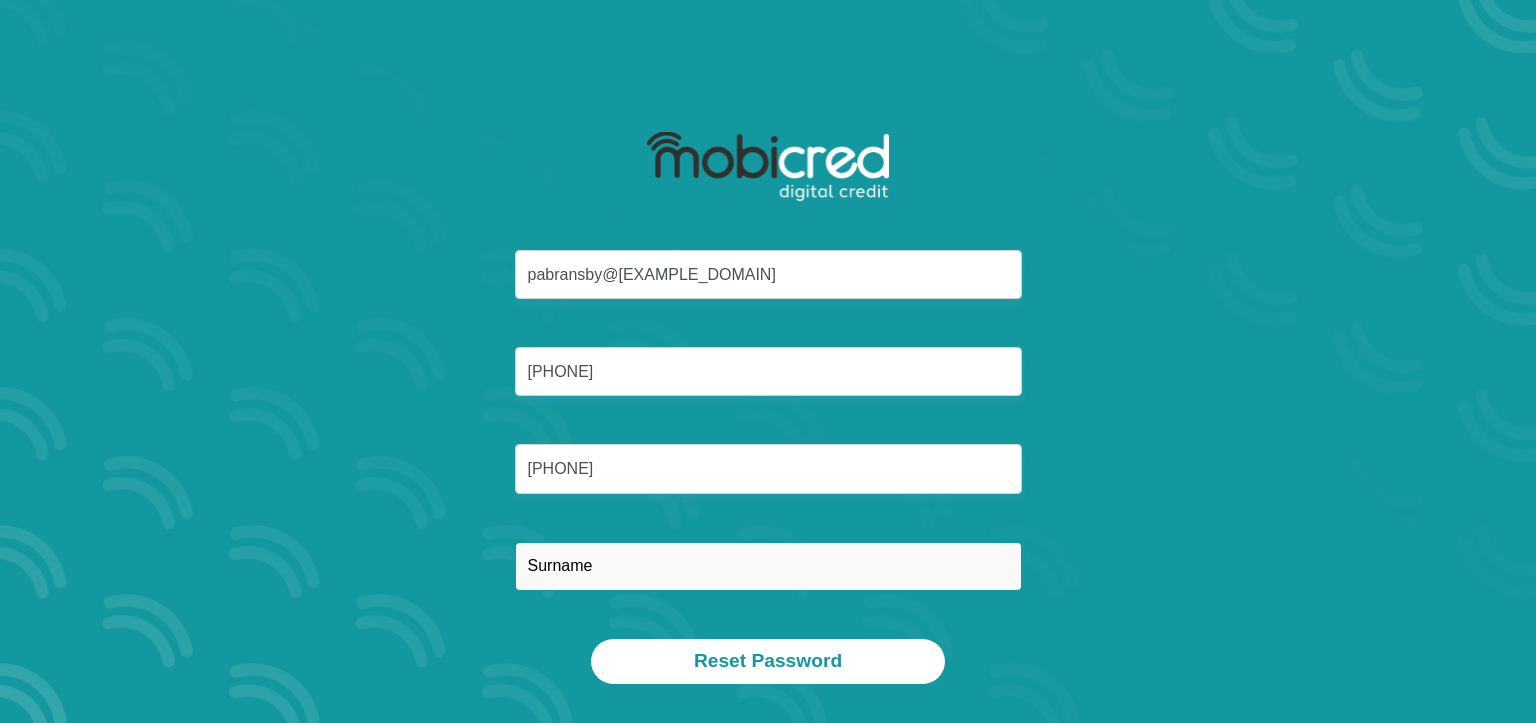click at bounding box center (768, 566) 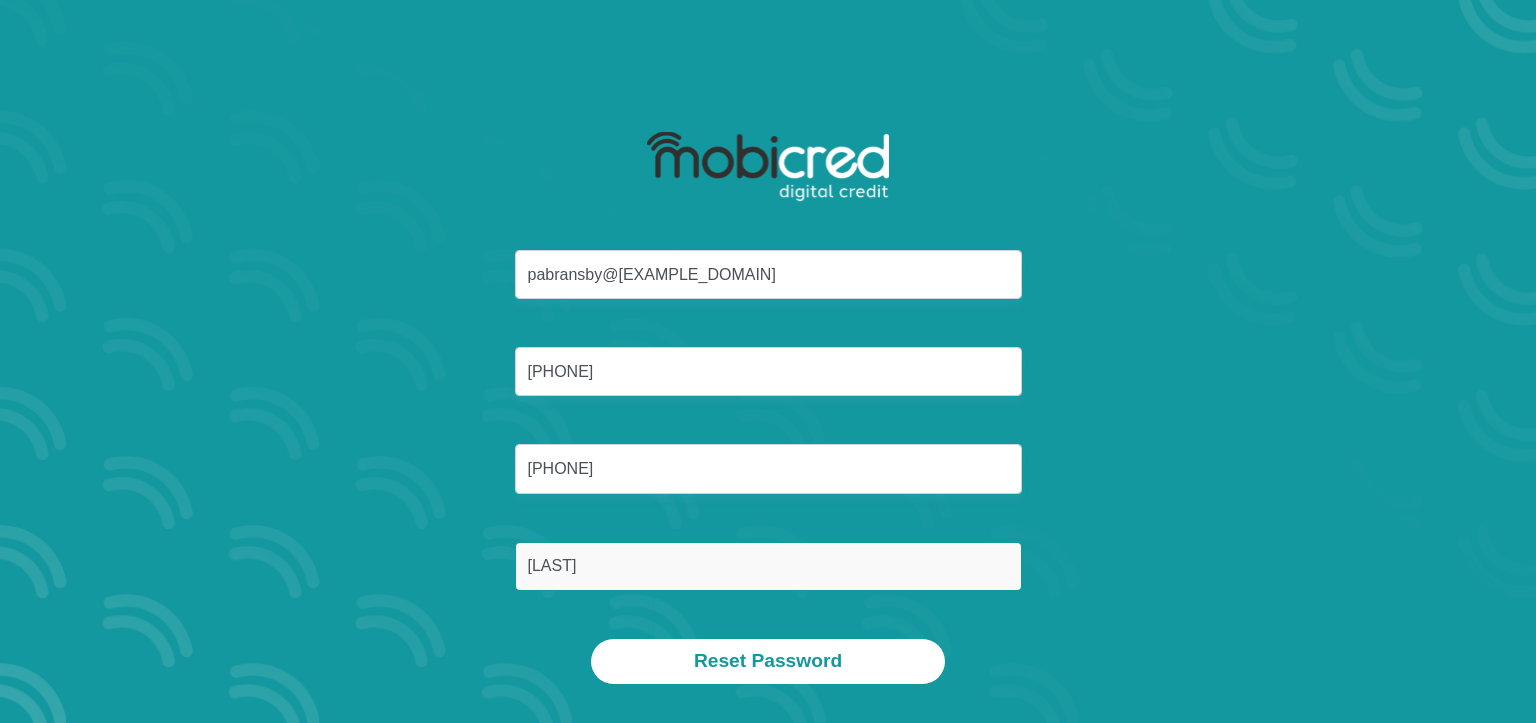 scroll, scrollTop: 108, scrollLeft: 0, axis: vertical 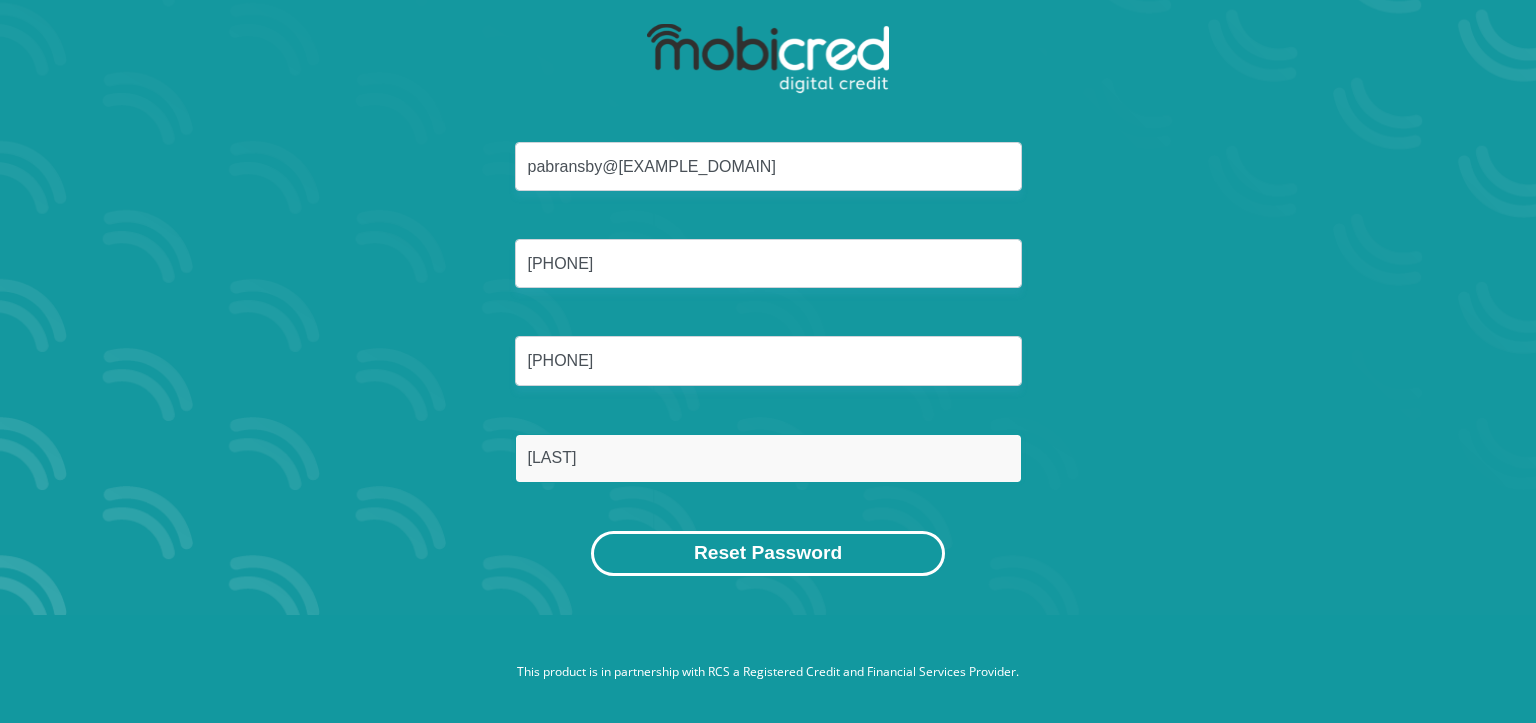 type on "Bransby" 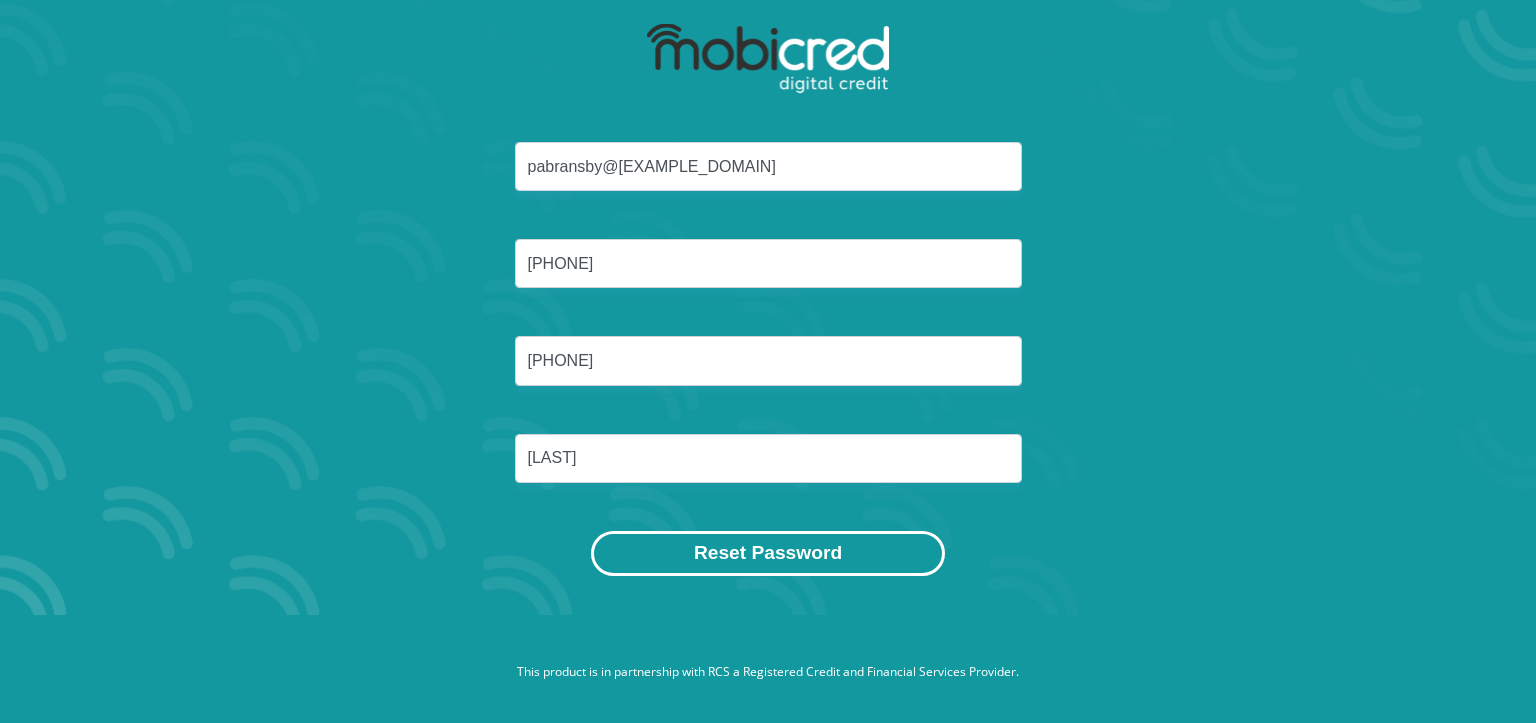 click on "Reset Password" at bounding box center (768, 553) 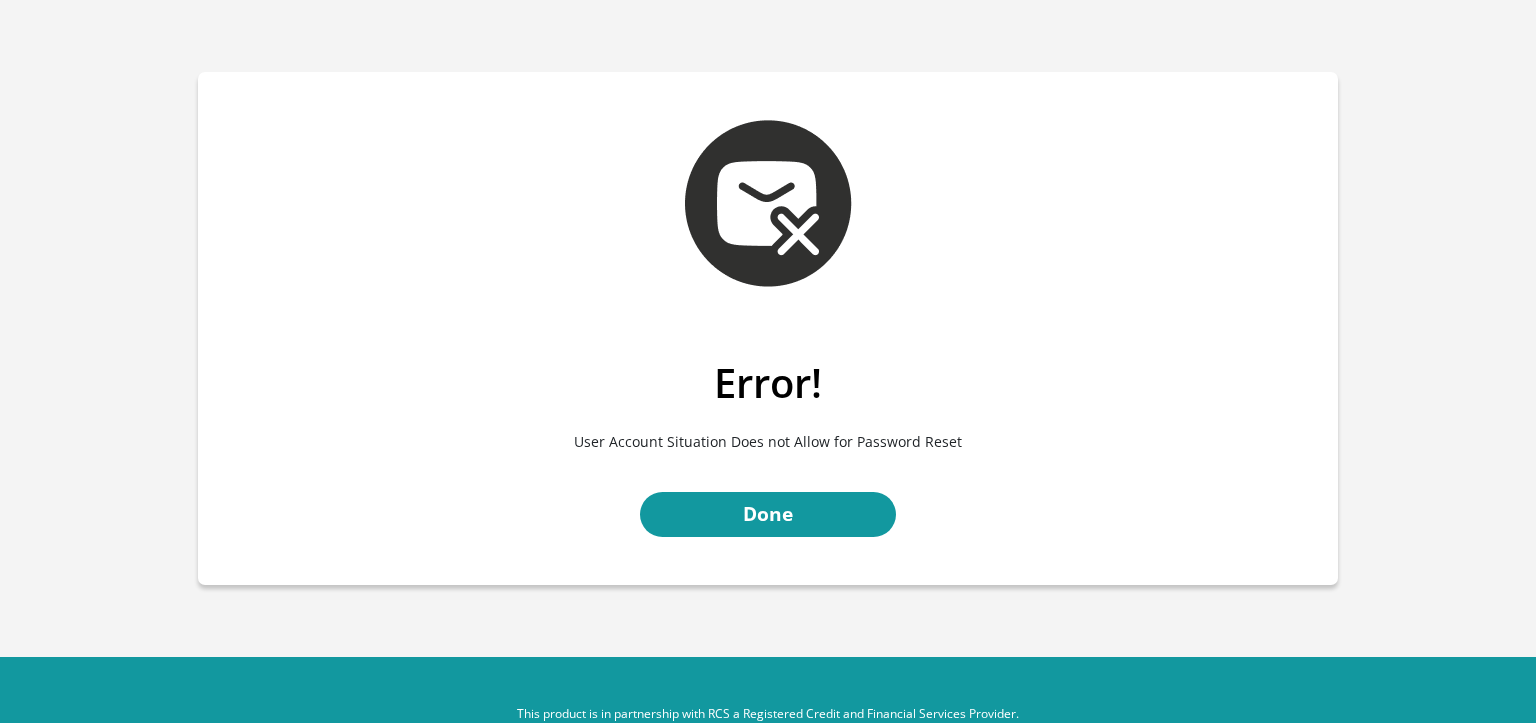 scroll, scrollTop: 0, scrollLeft: 0, axis: both 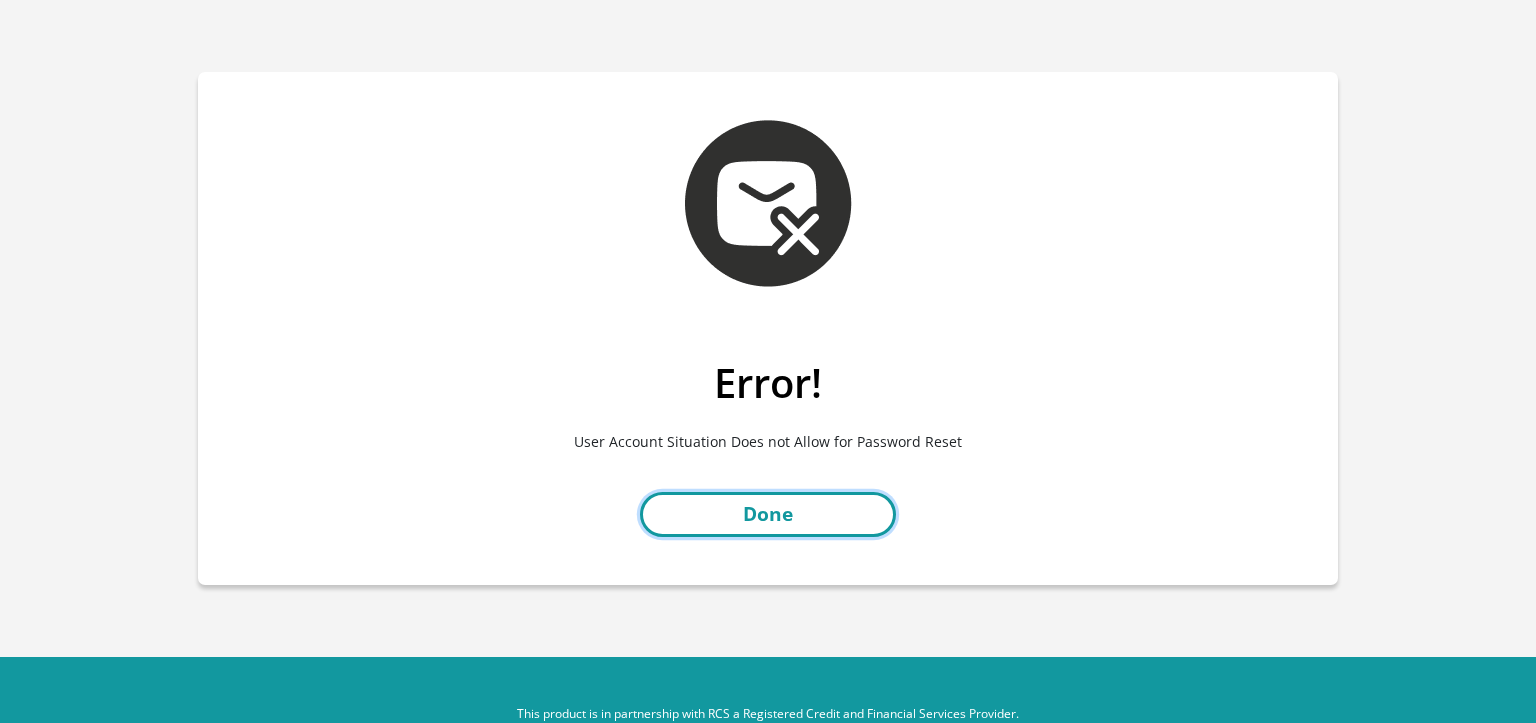 click on "Done" at bounding box center [768, 514] 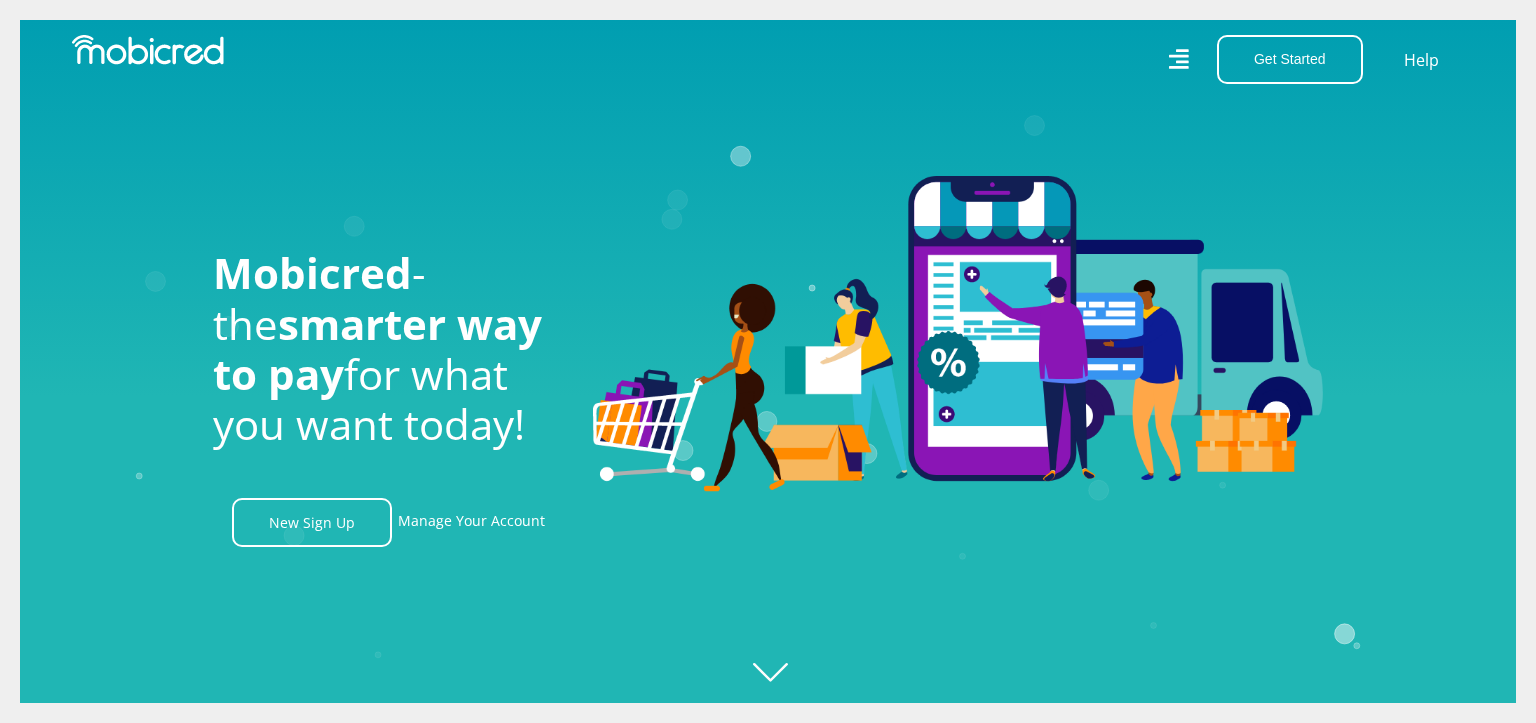 scroll, scrollTop: 0, scrollLeft: 0, axis: both 